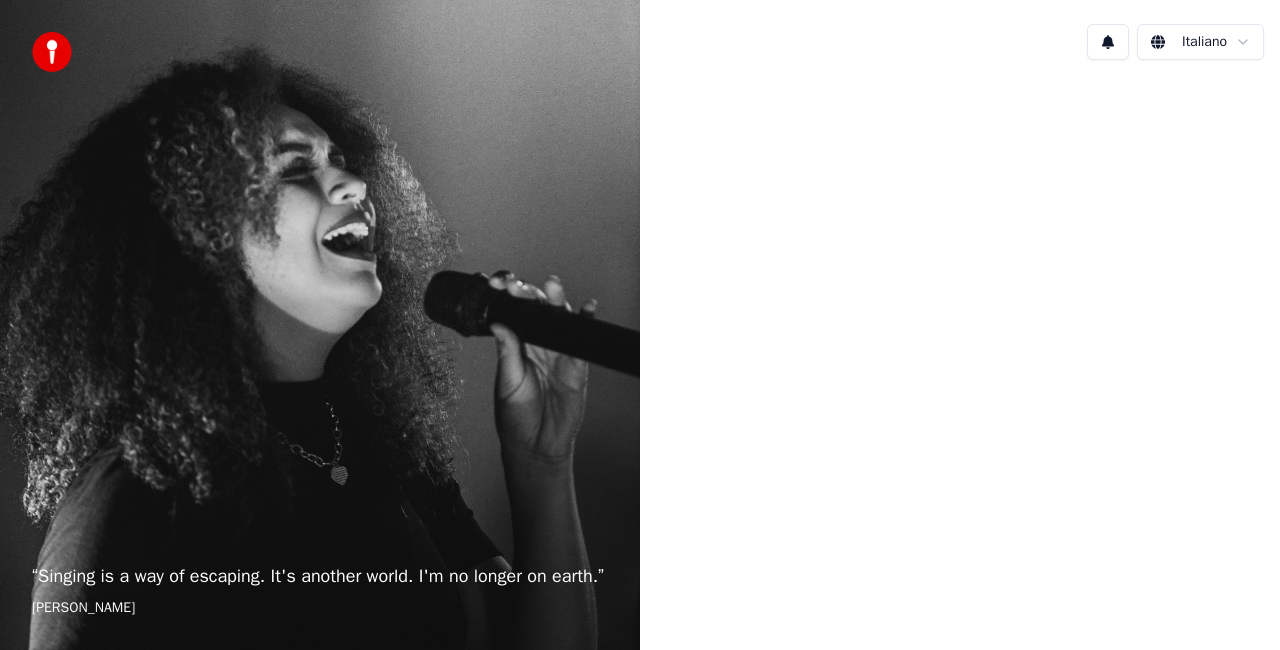 scroll, scrollTop: 0, scrollLeft: 0, axis: both 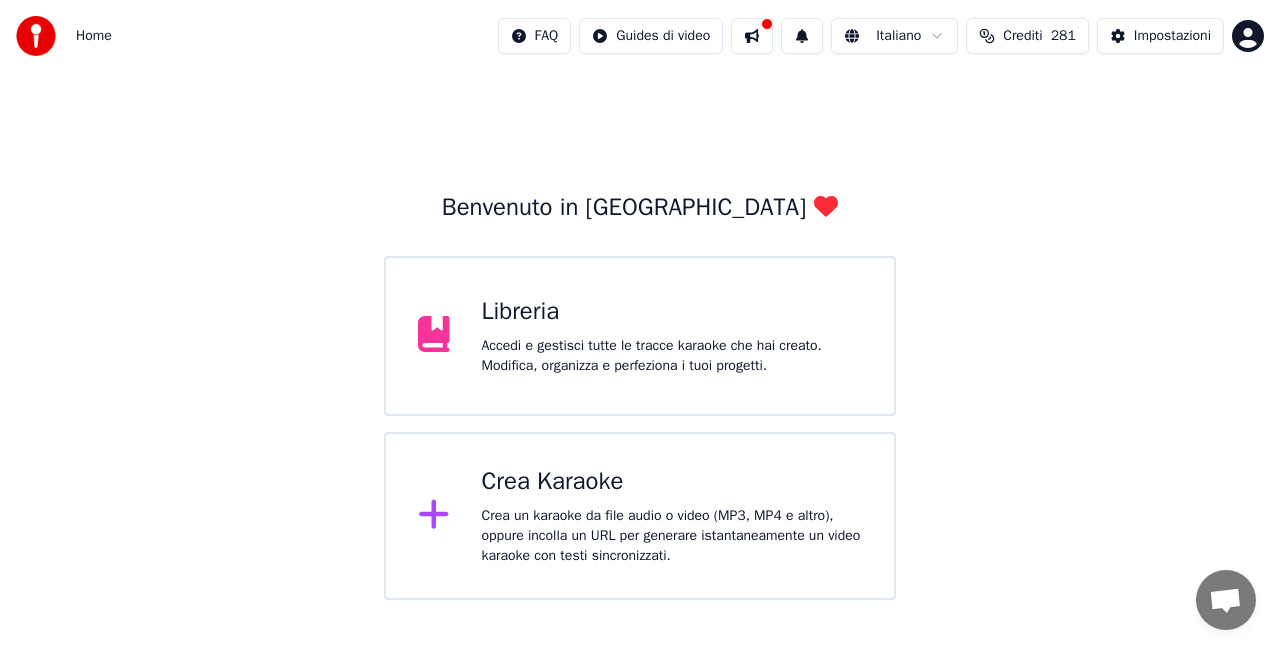 click on "Accedi e gestisci tutte le tracce karaoke che hai creato. Modifica, organizza e perfeziona i tuoi progetti." at bounding box center [672, 356] 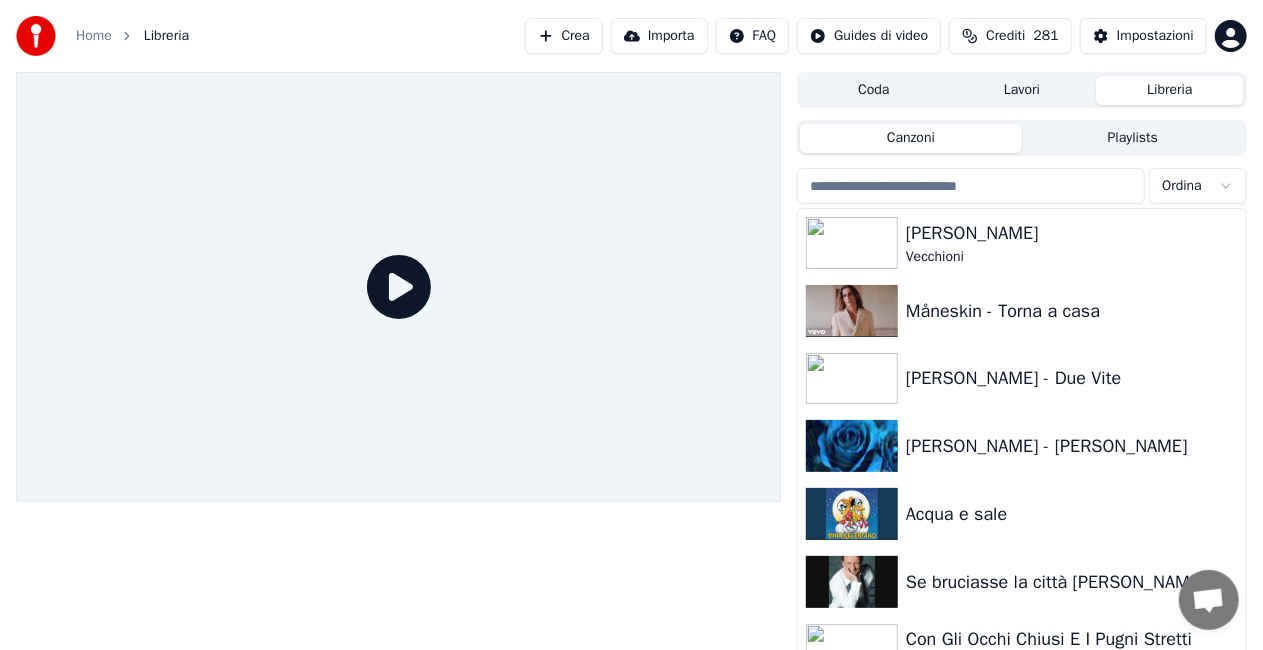 click on "Crea" at bounding box center (564, 36) 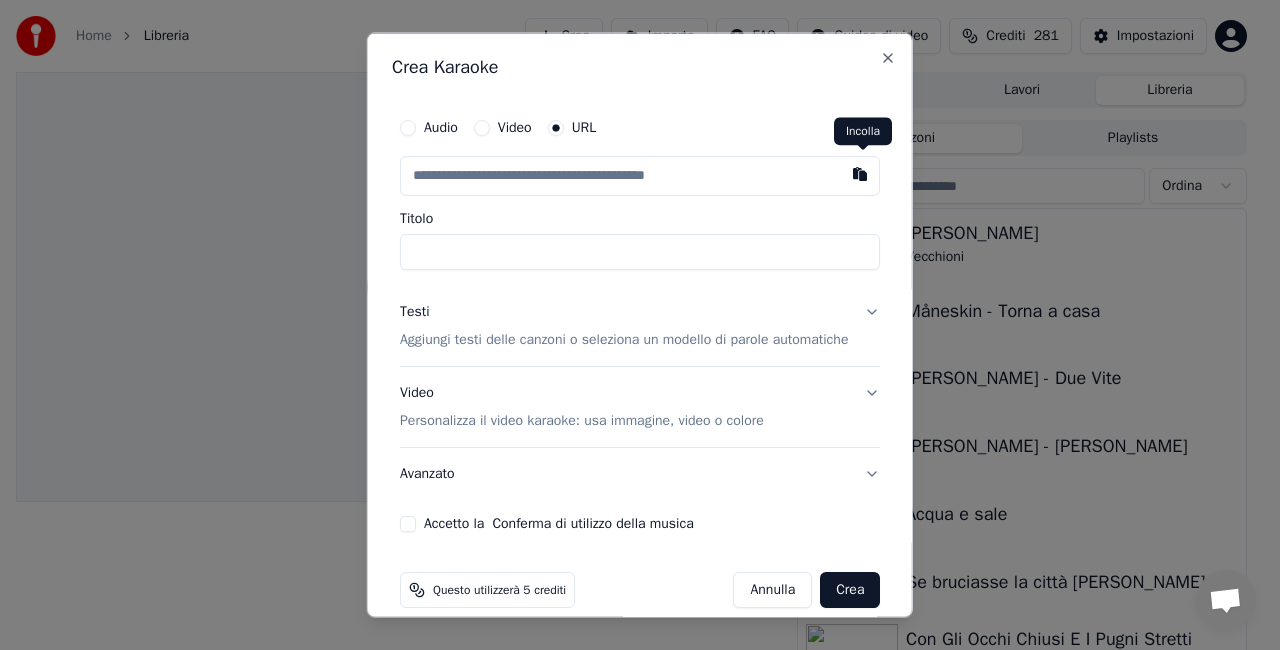 click at bounding box center (860, 174) 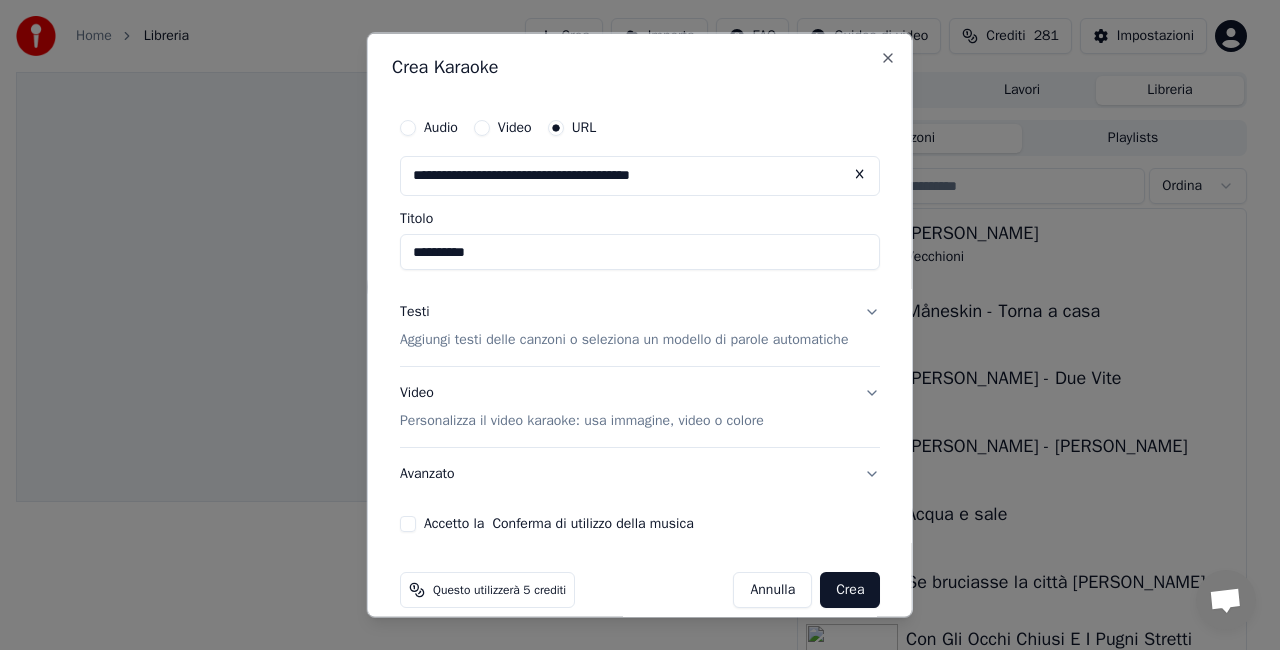 click on "**********" at bounding box center [640, 252] 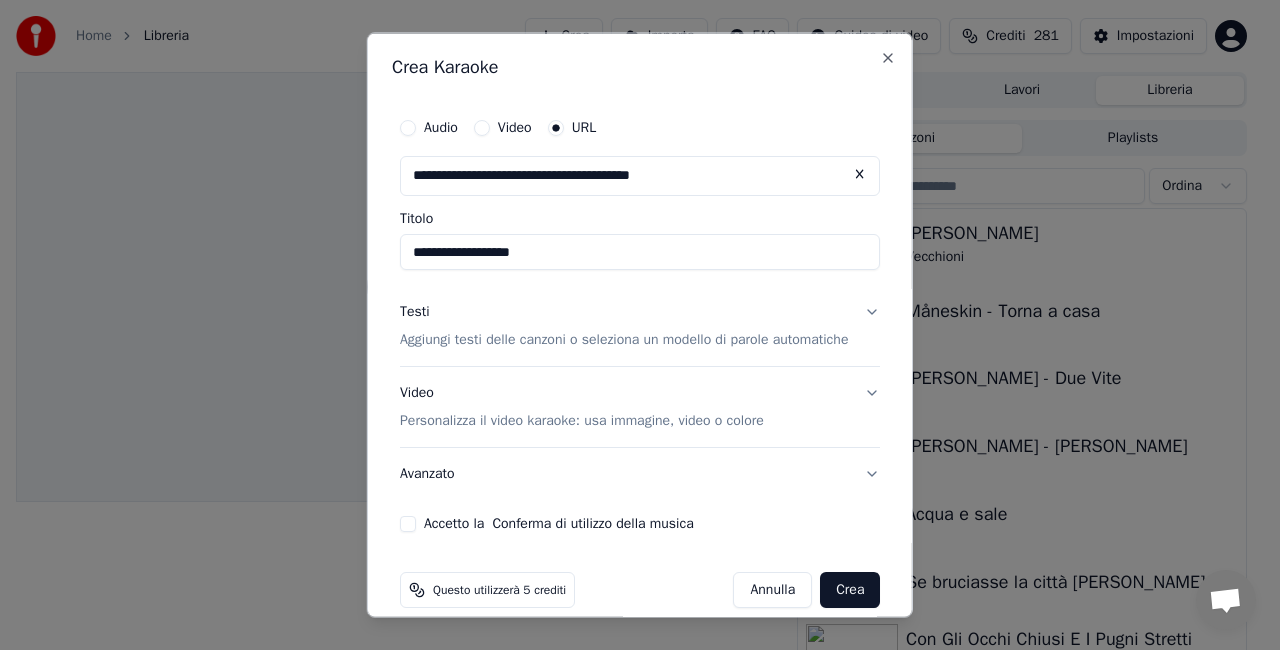 click on "**********" at bounding box center [640, 252] 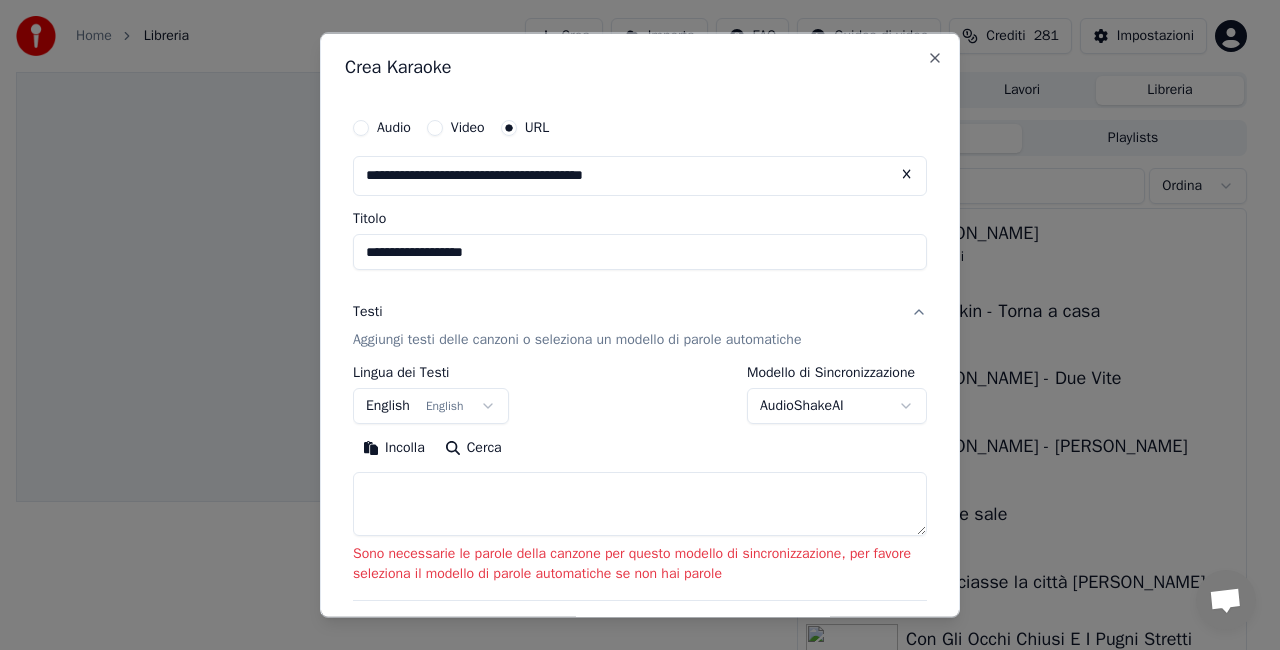 click on "**********" at bounding box center [631, 325] 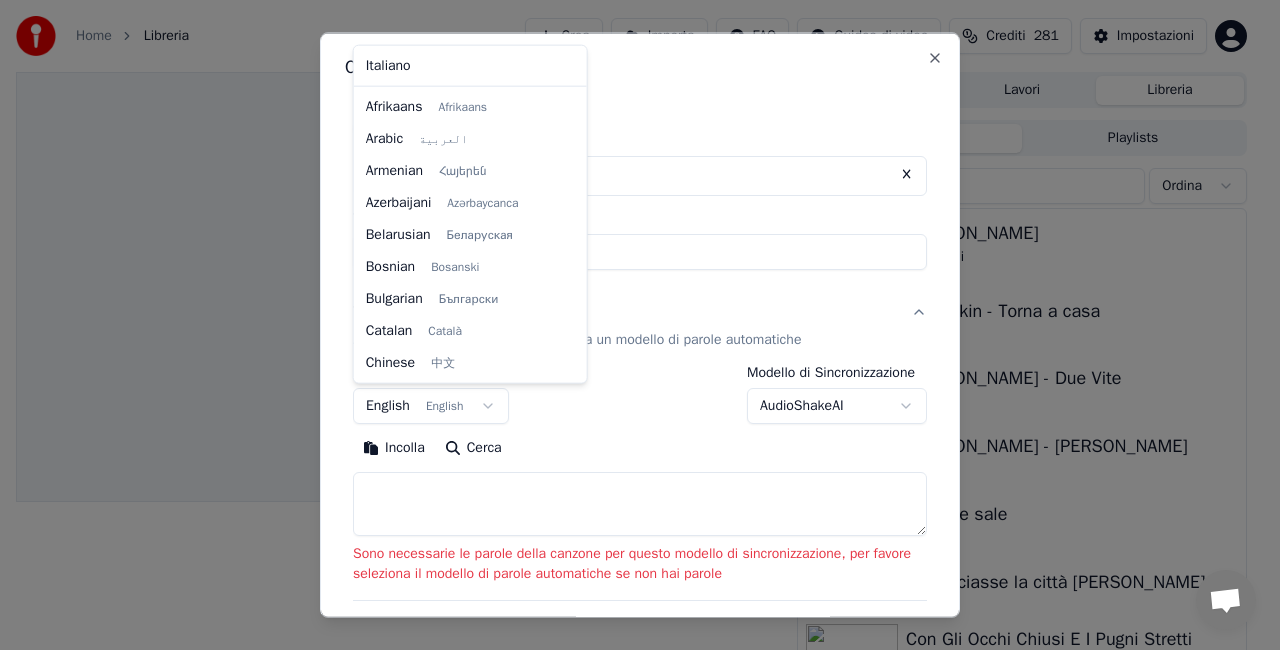 scroll, scrollTop: 160, scrollLeft: 0, axis: vertical 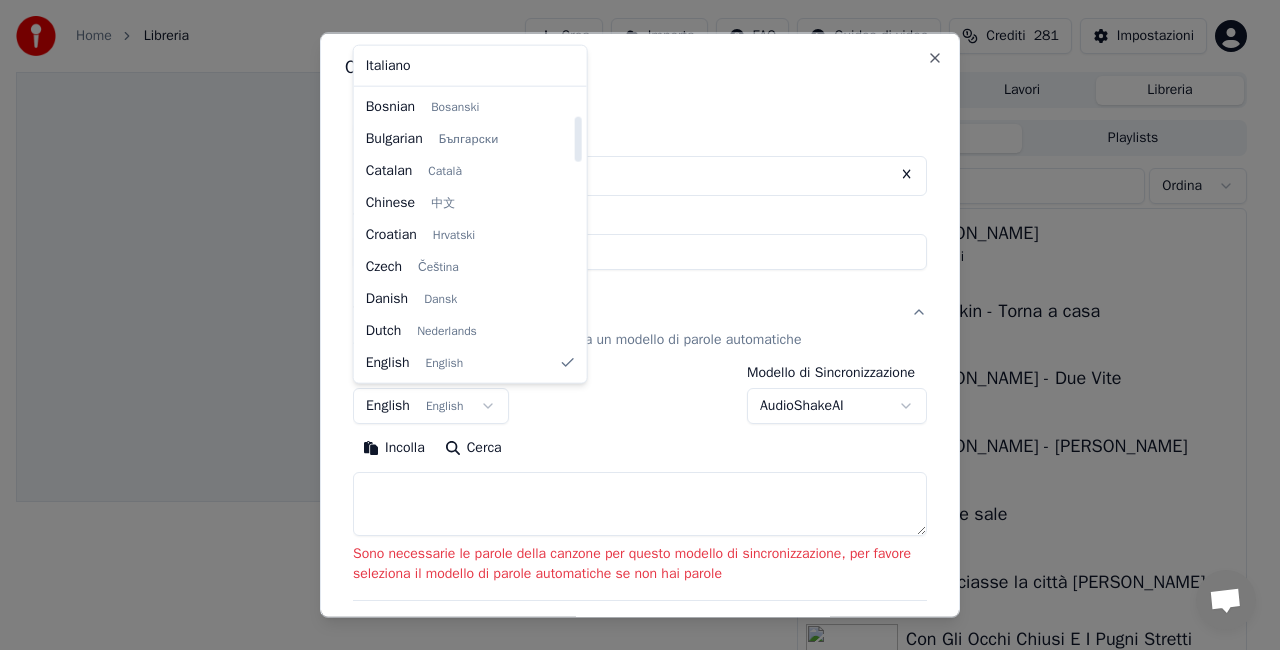 select on "**" 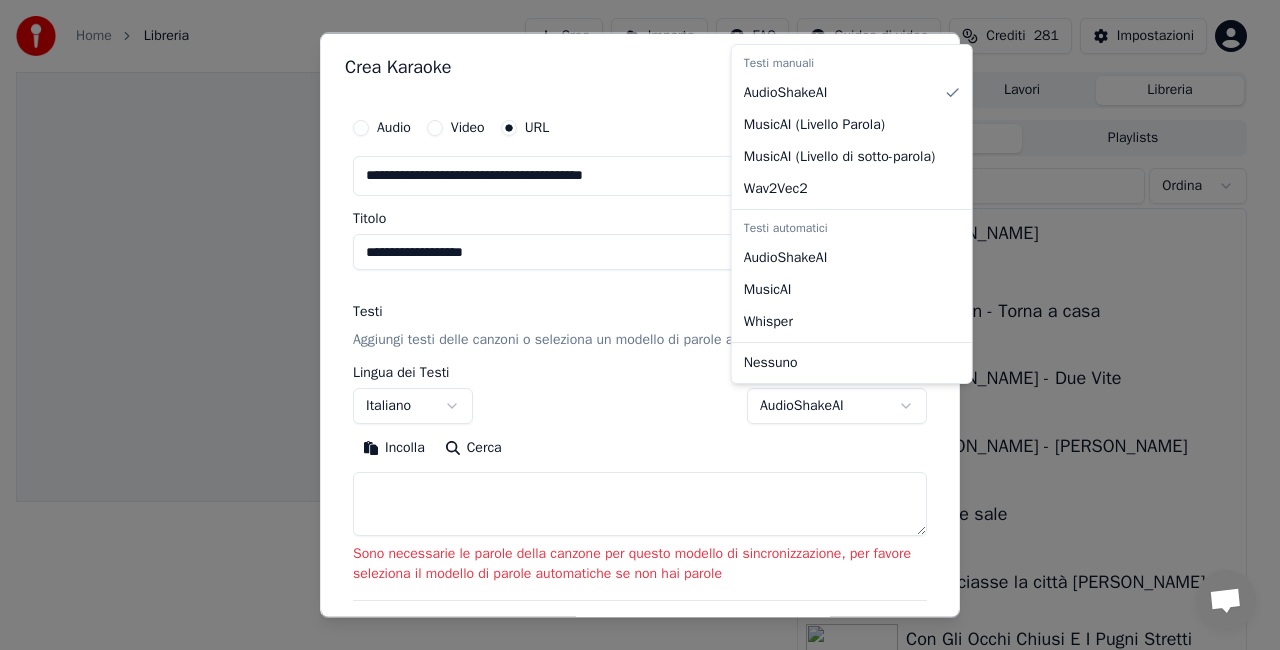 click on "**********" at bounding box center [631, 325] 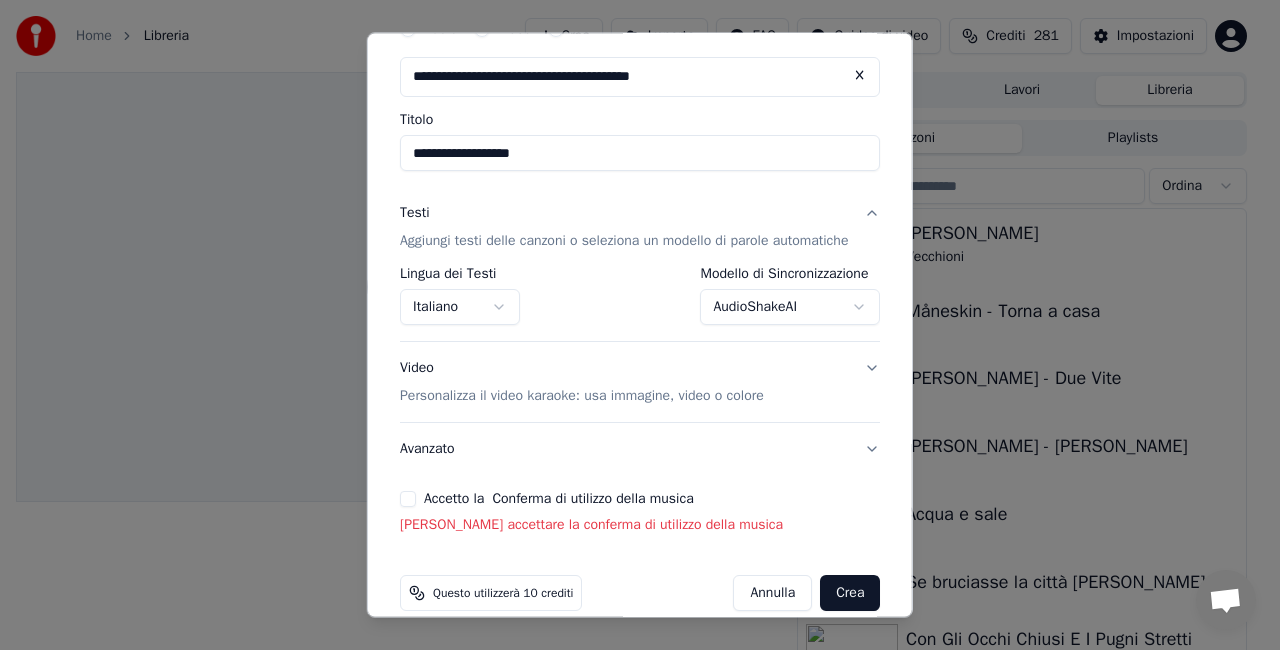 scroll, scrollTop: 123, scrollLeft: 0, axis: vertical 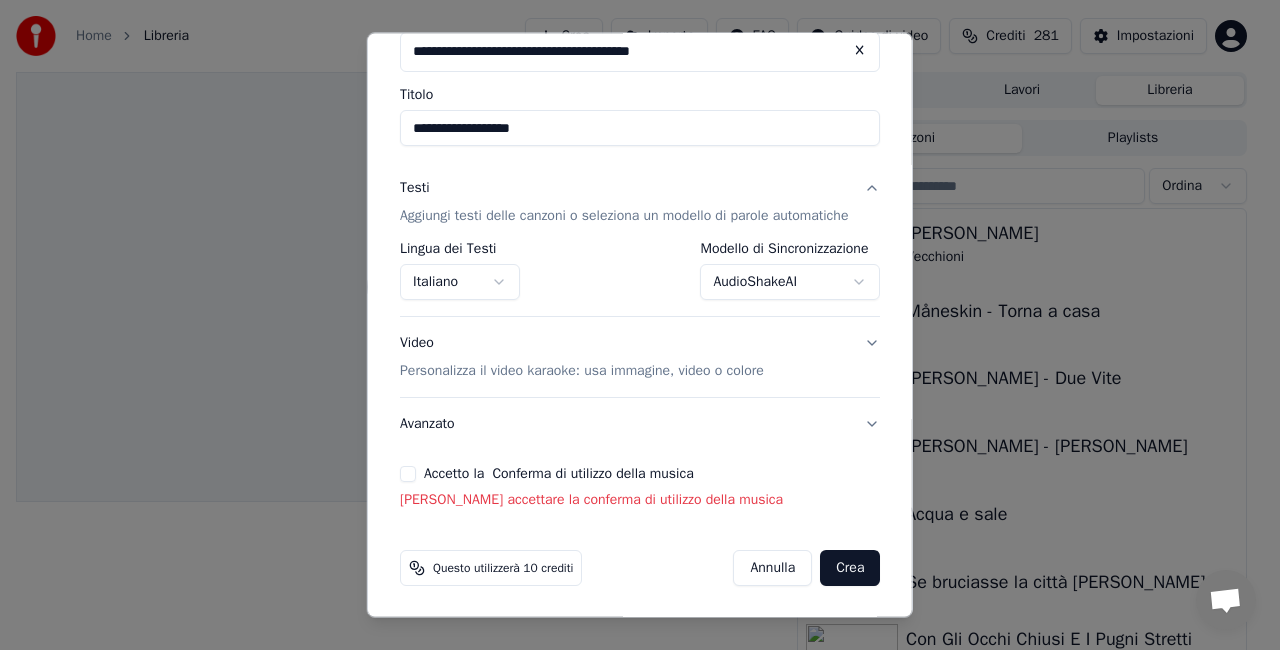 click on "Accetto la   Conferma di utilizzo della musica" at bounding box center [408, 474] 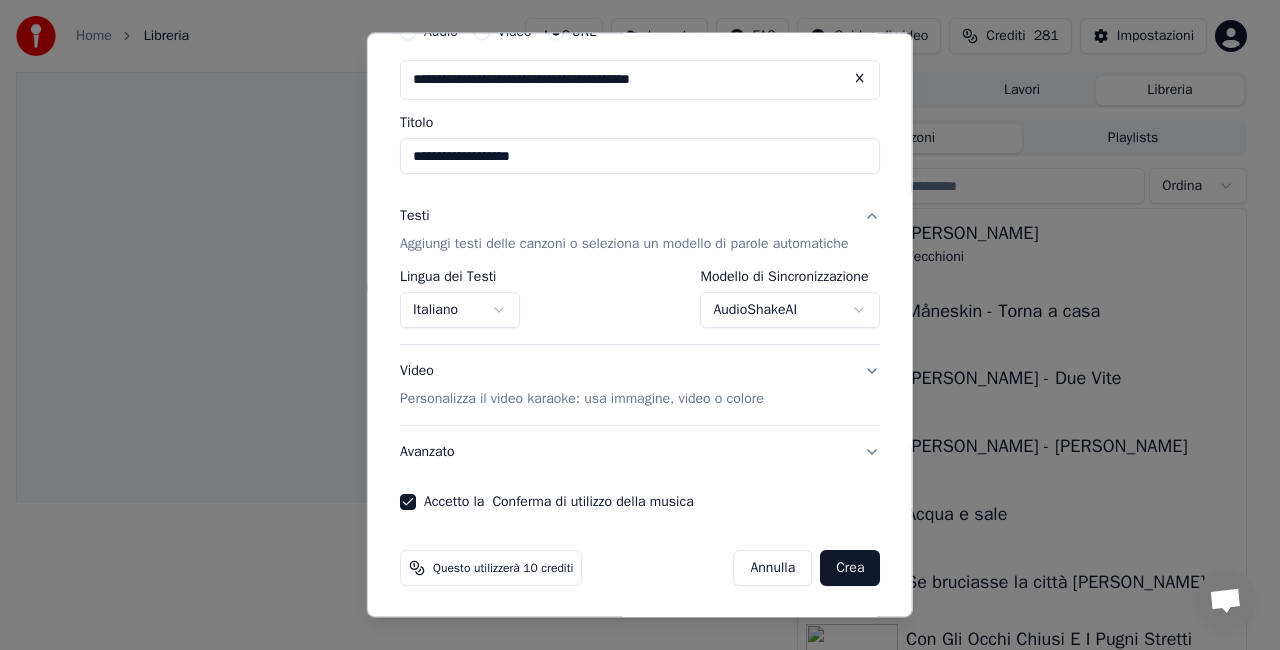 click on "Crea" at bounding box center (850, 568) 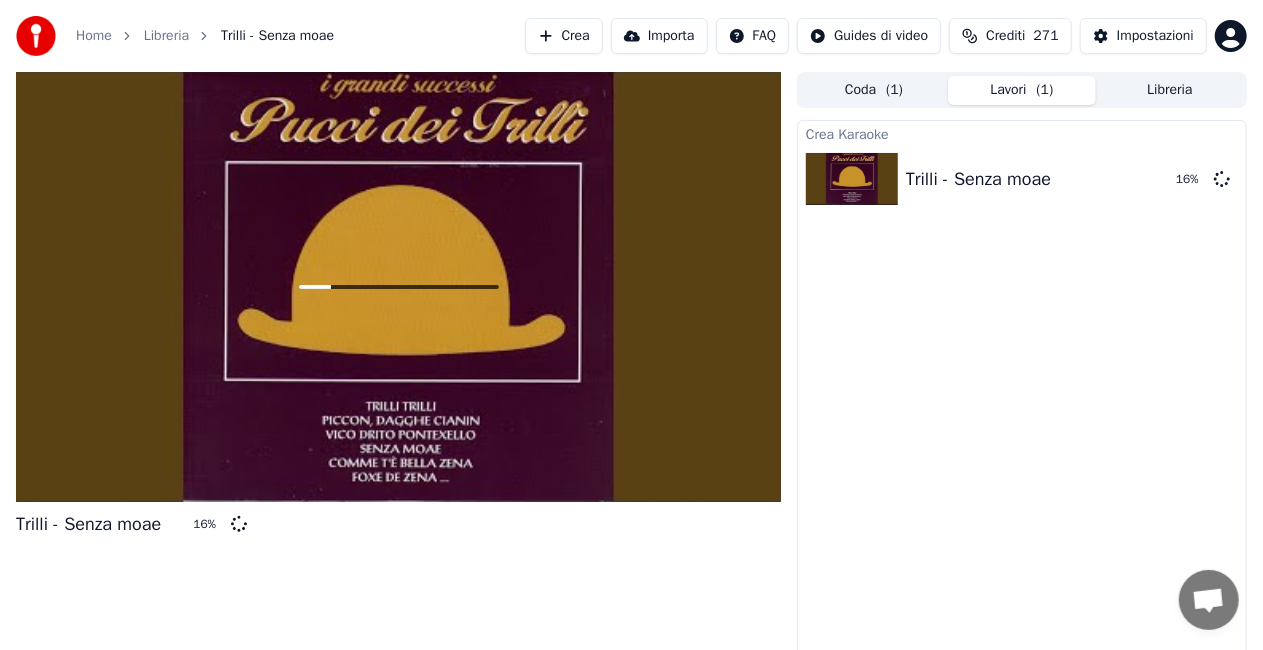 click on "Crea" at bounding box center (564, 36) 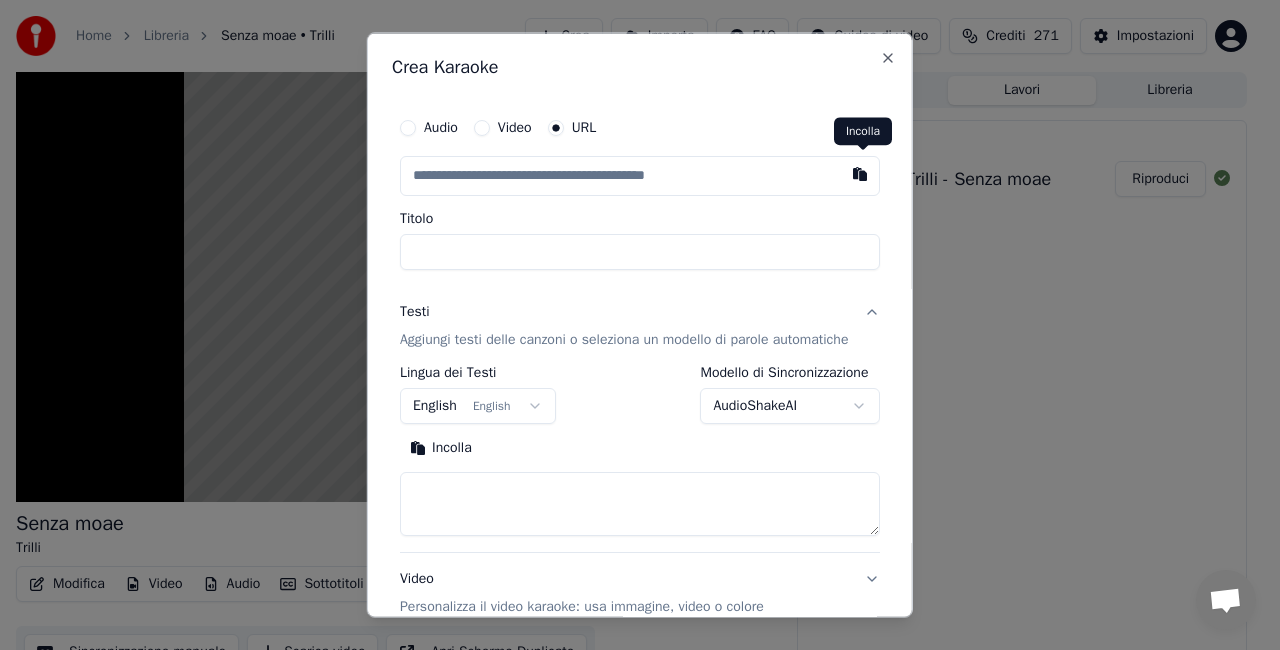 click at bounding box center [860, 174] 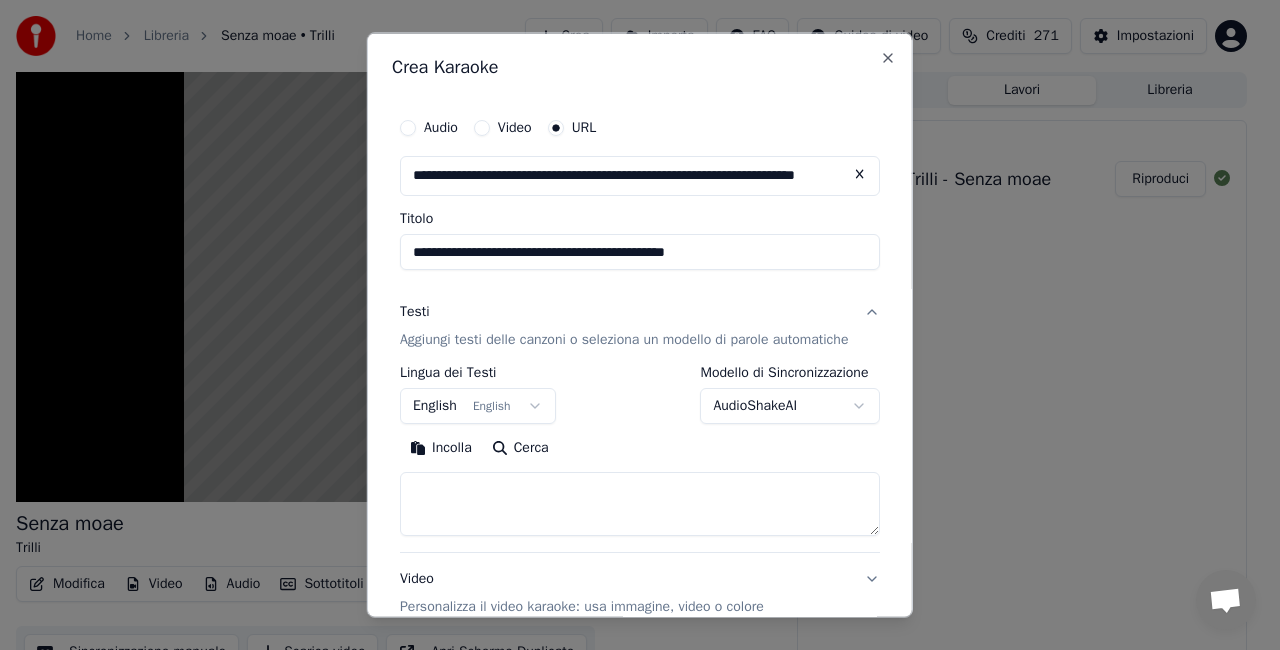 drag, startPoint x: 449, startPoint y: 246, endPoint x: 133, endPoint y: 374, distance: 340.93988 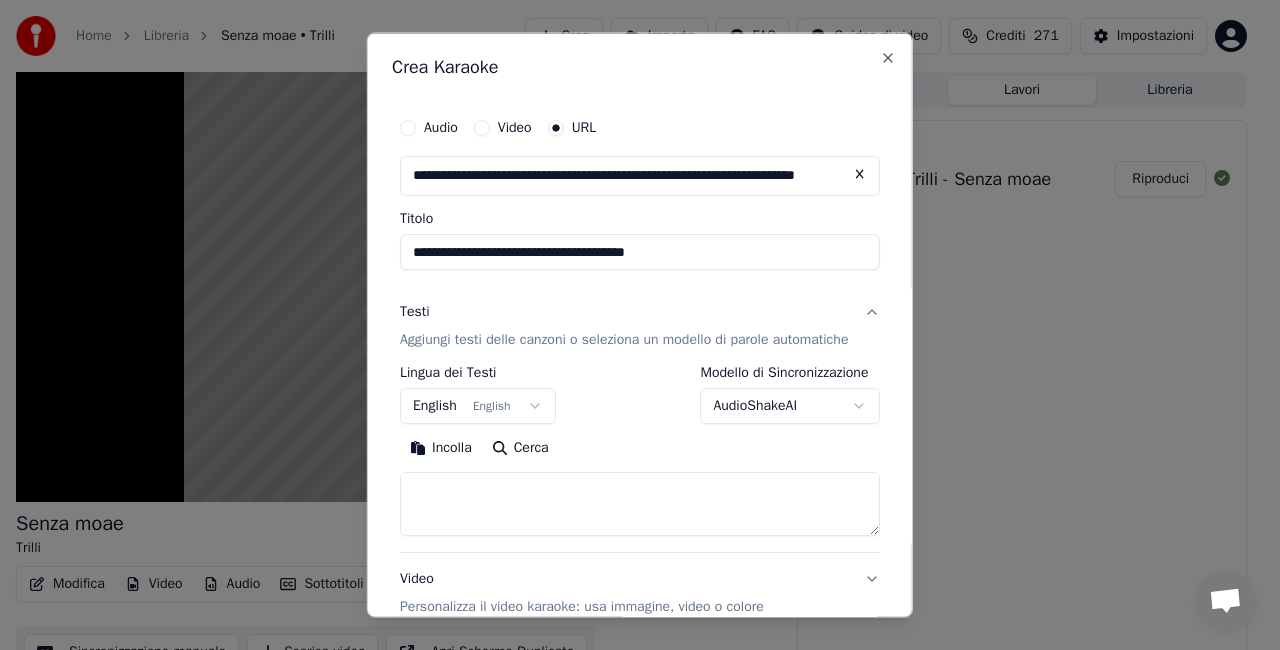 type on "**********" 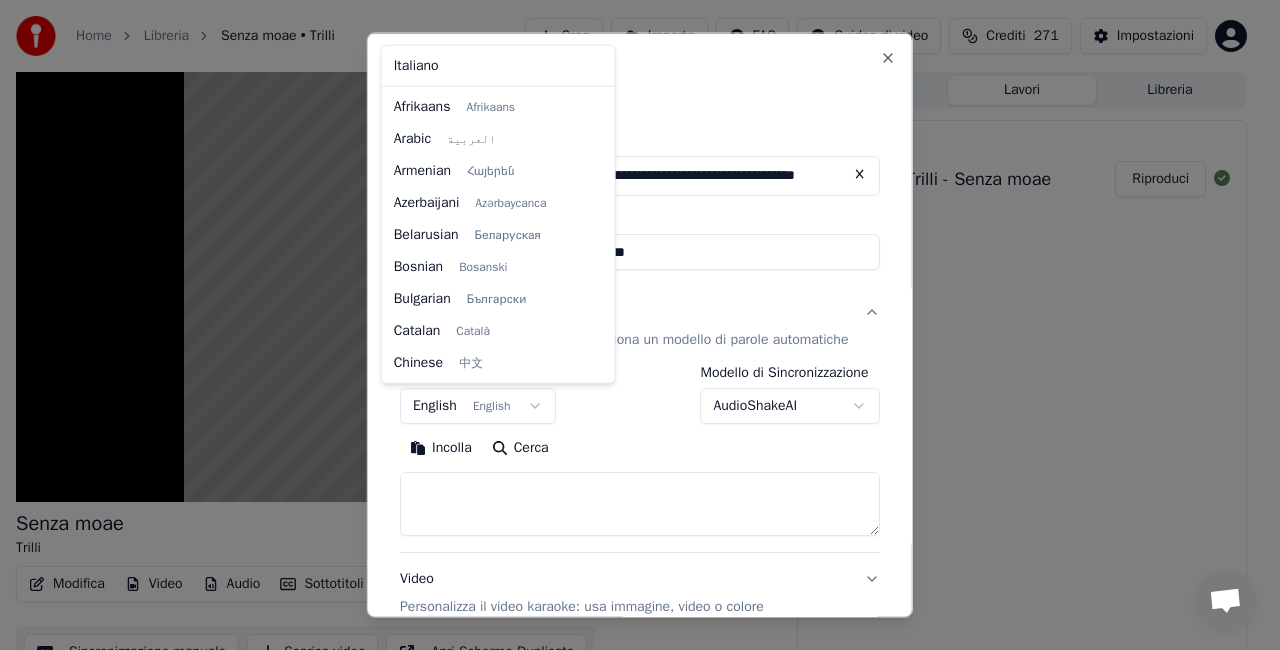 click on "**********" at bounding box center [631, 325] 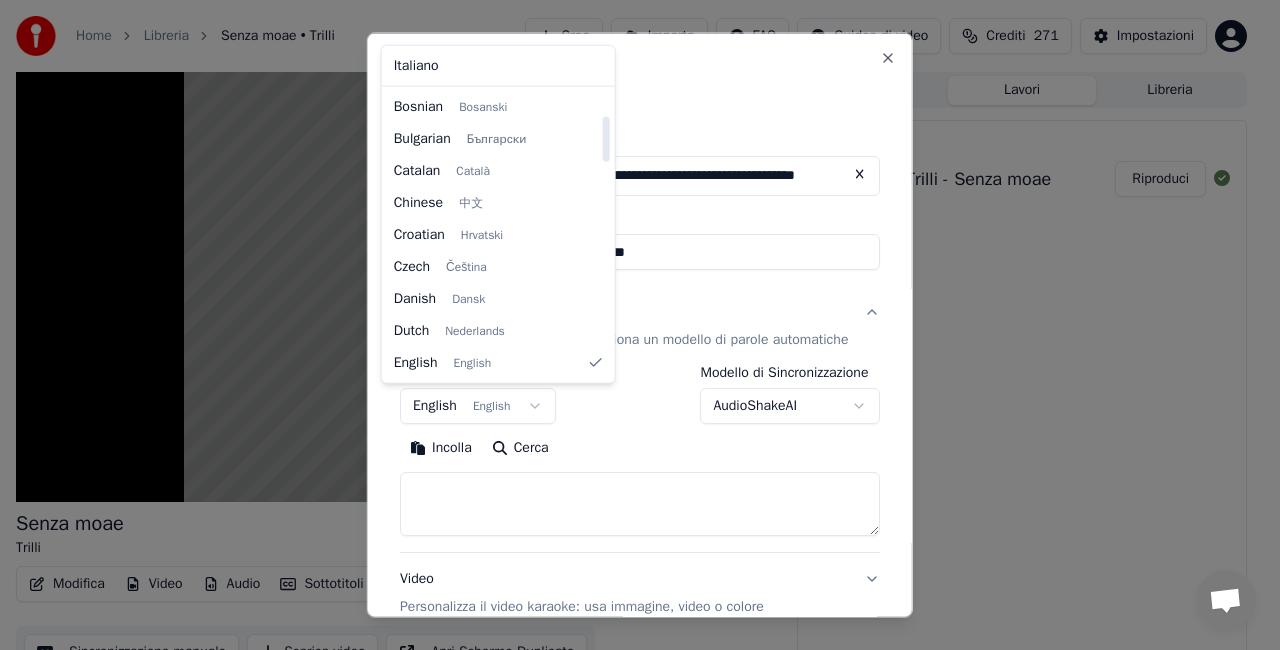 select on "**" 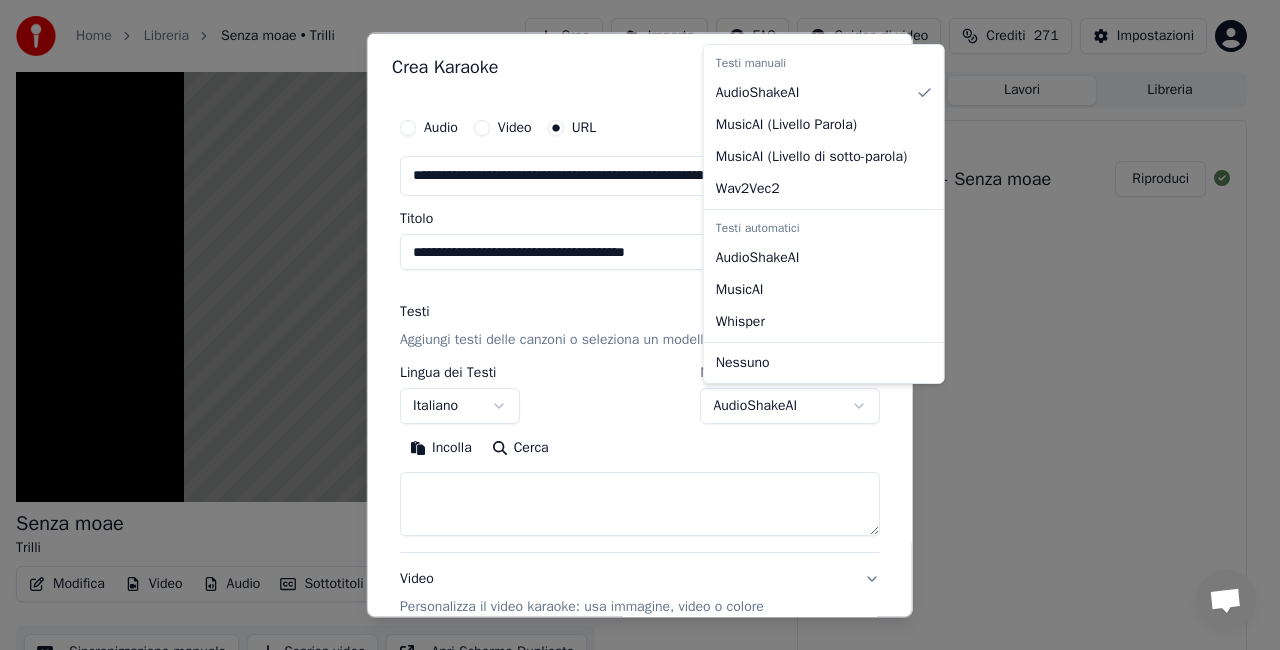 click on "**********" at bounding box center [631, 325] 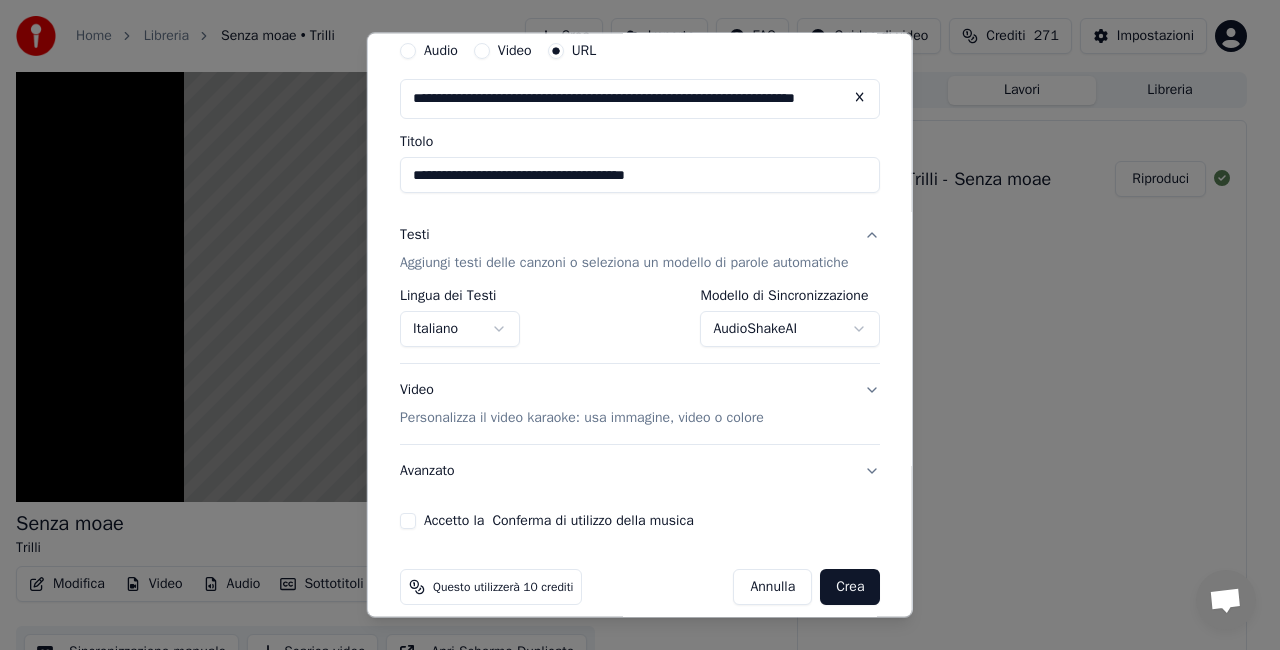 scroll, scrollTop: 95, scrollLeft: 0, axis: vertical 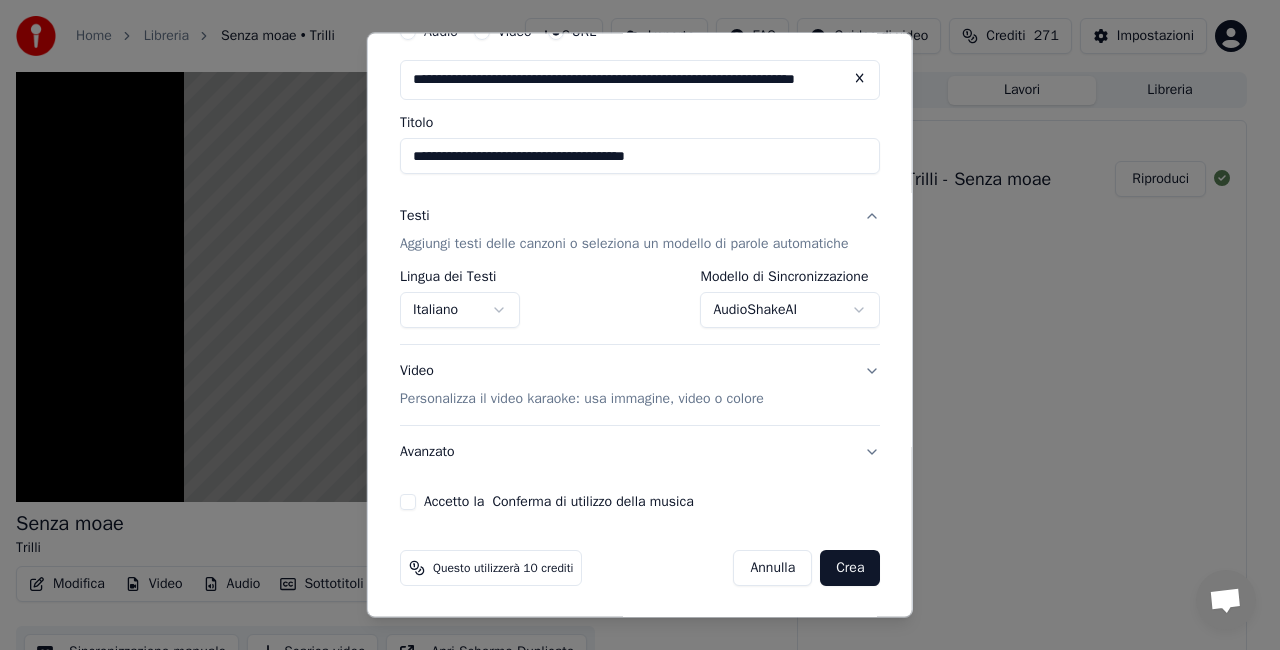 click on "Accetto la   Conferma di utilizzo della musica" at bounding box center (408, 502) 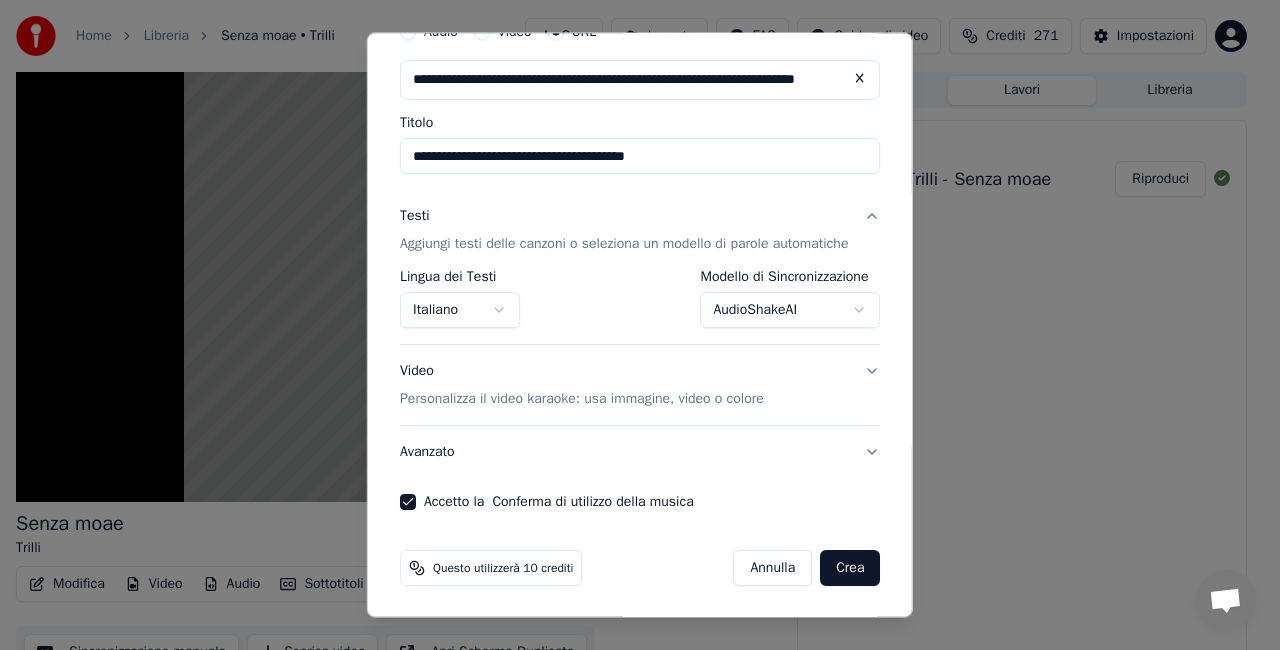 click on "Crea" at bounding box center [850, 568] 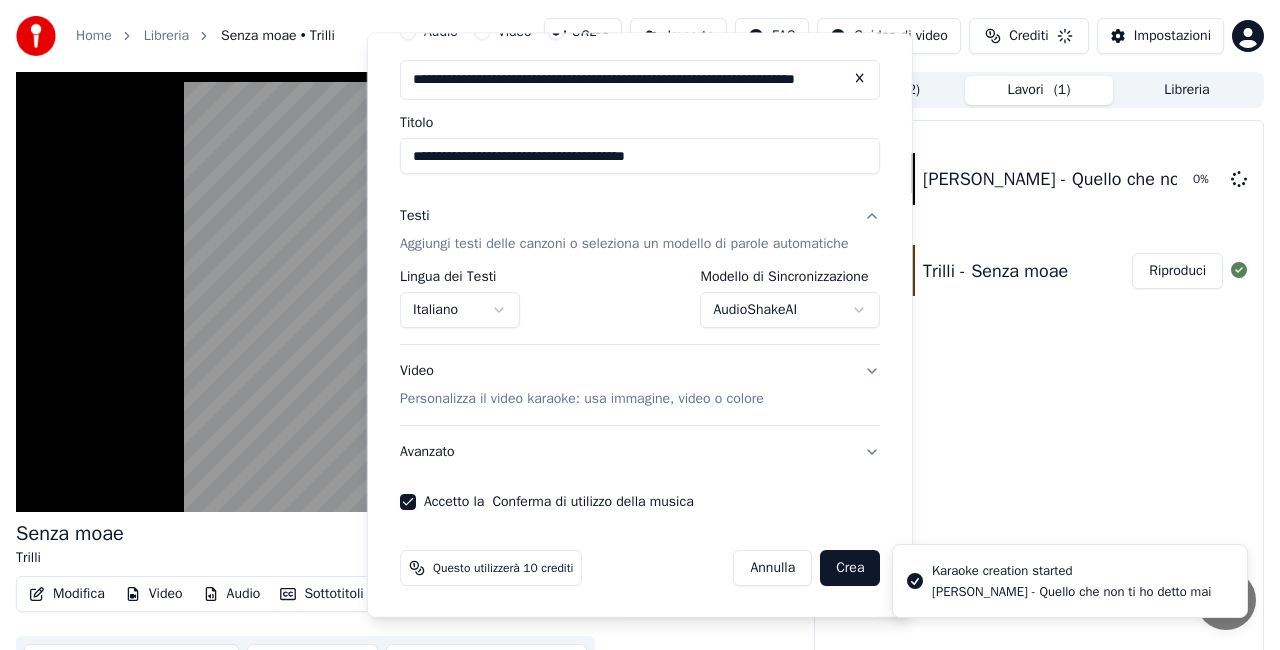 select on "**********" 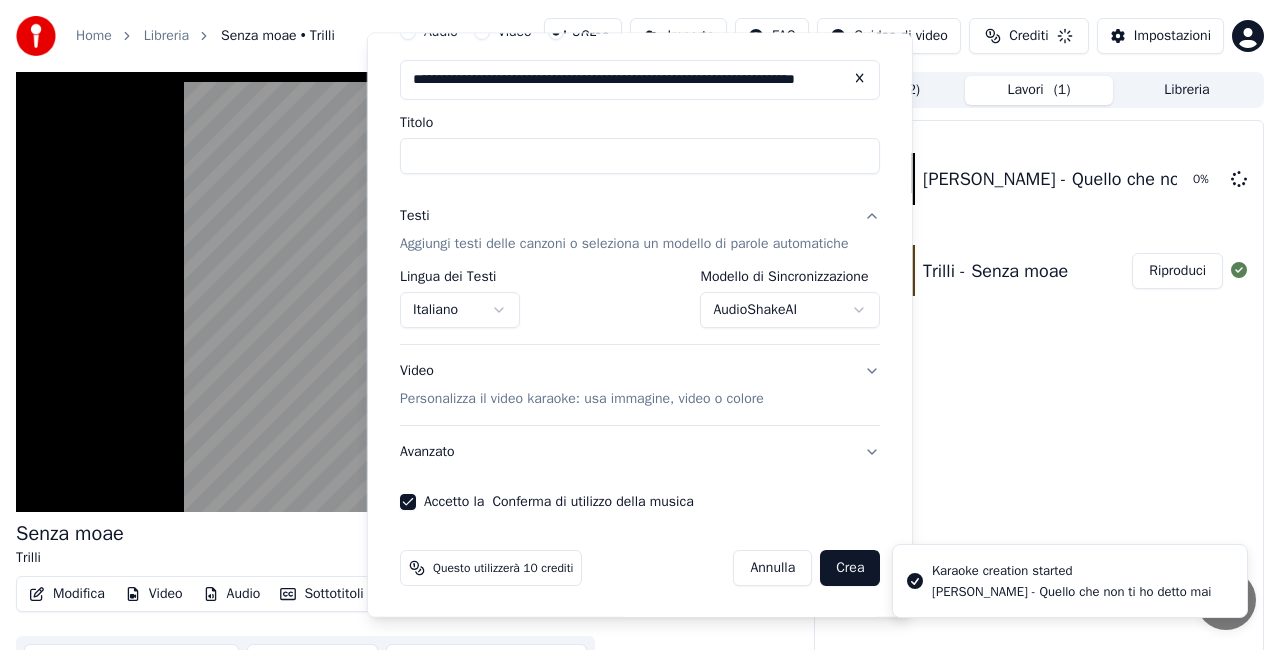 select 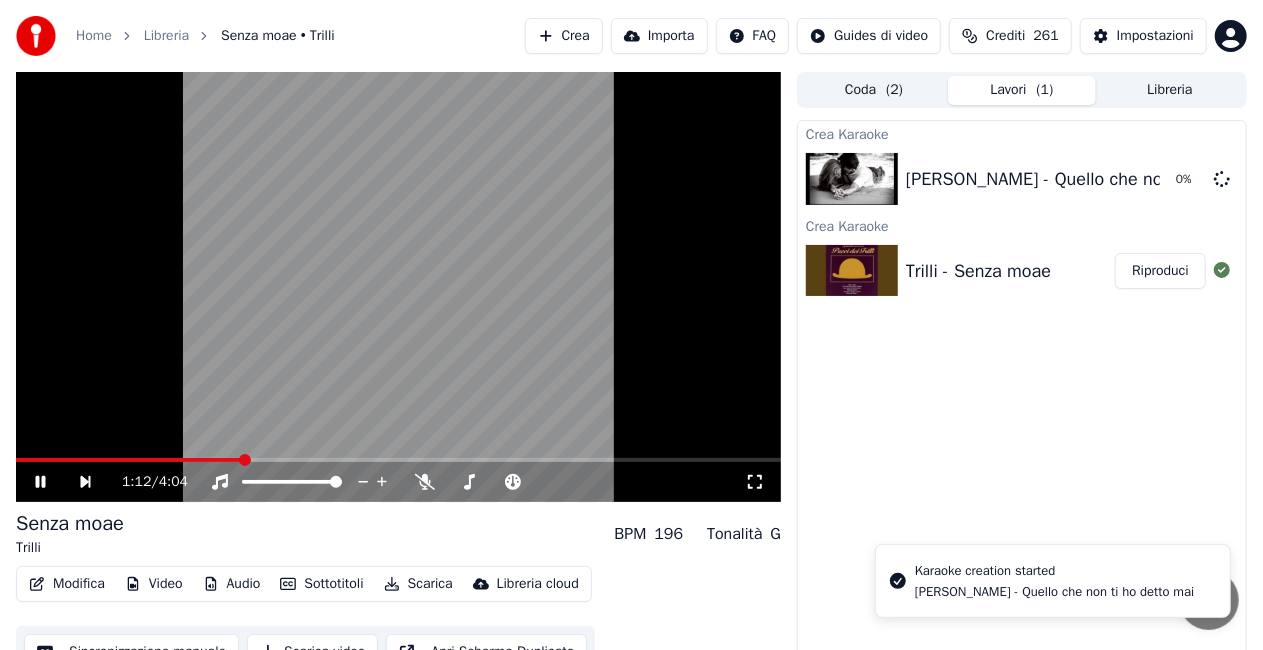 click at bounding box center [398, 287] 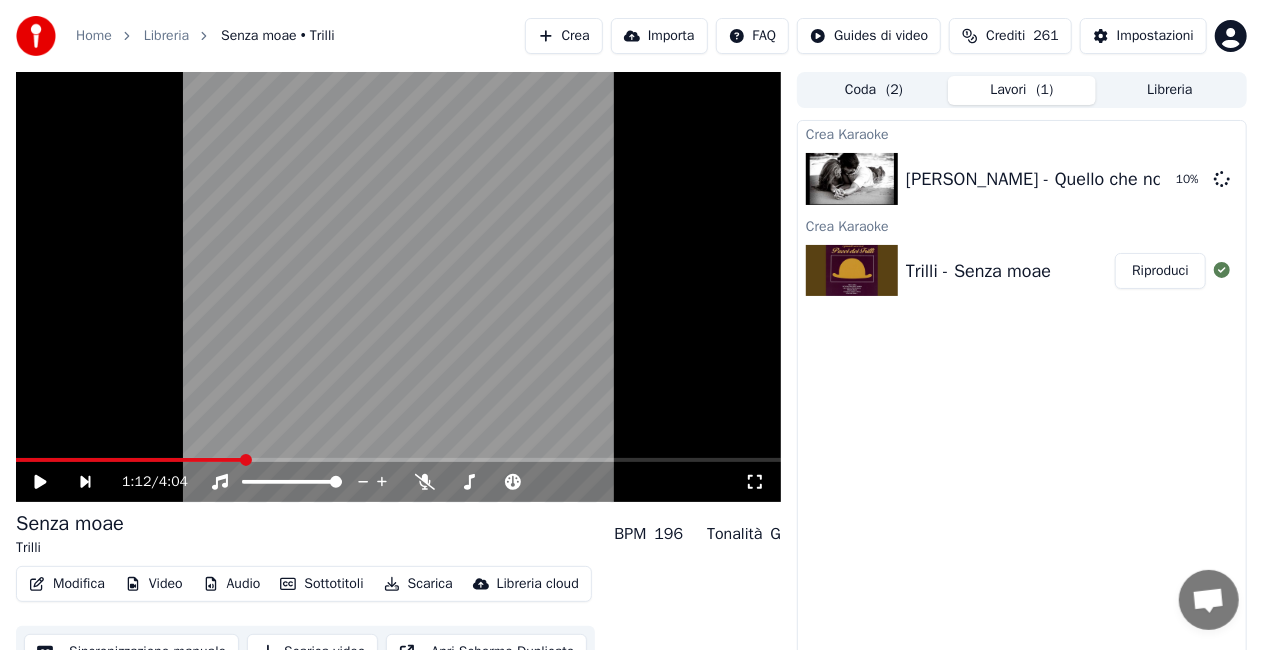 click on "Crea" at bounding box center (564, 36) 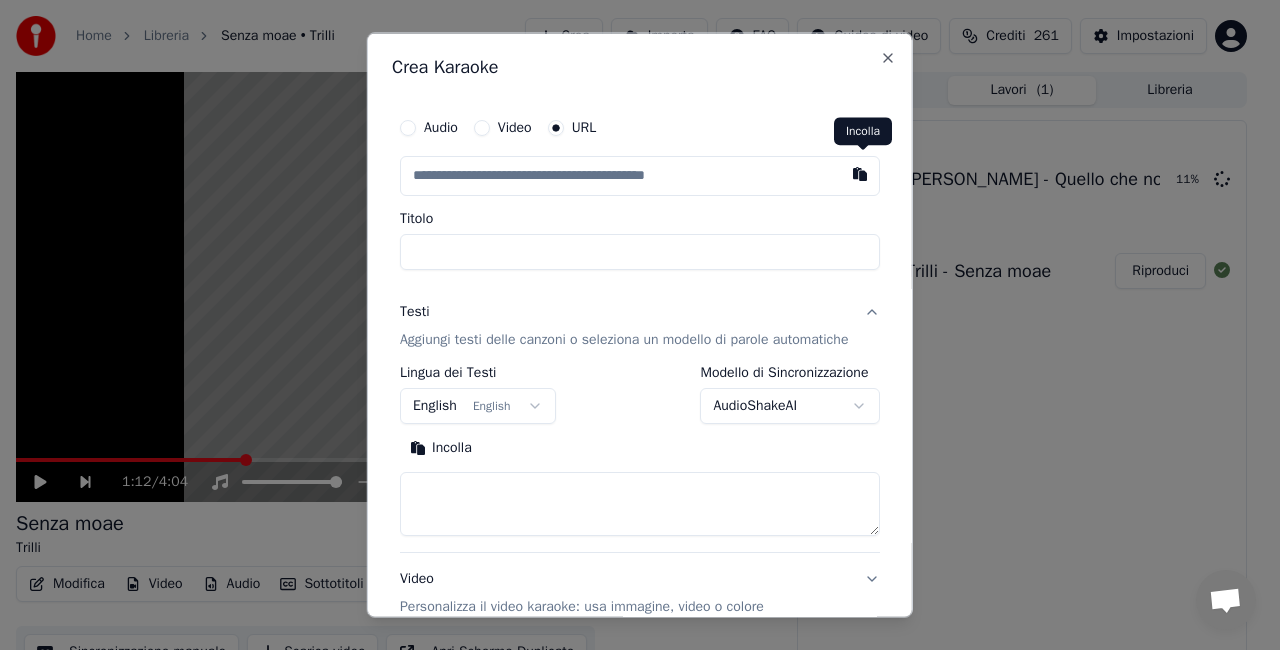 click at bounding box center (860, 174) 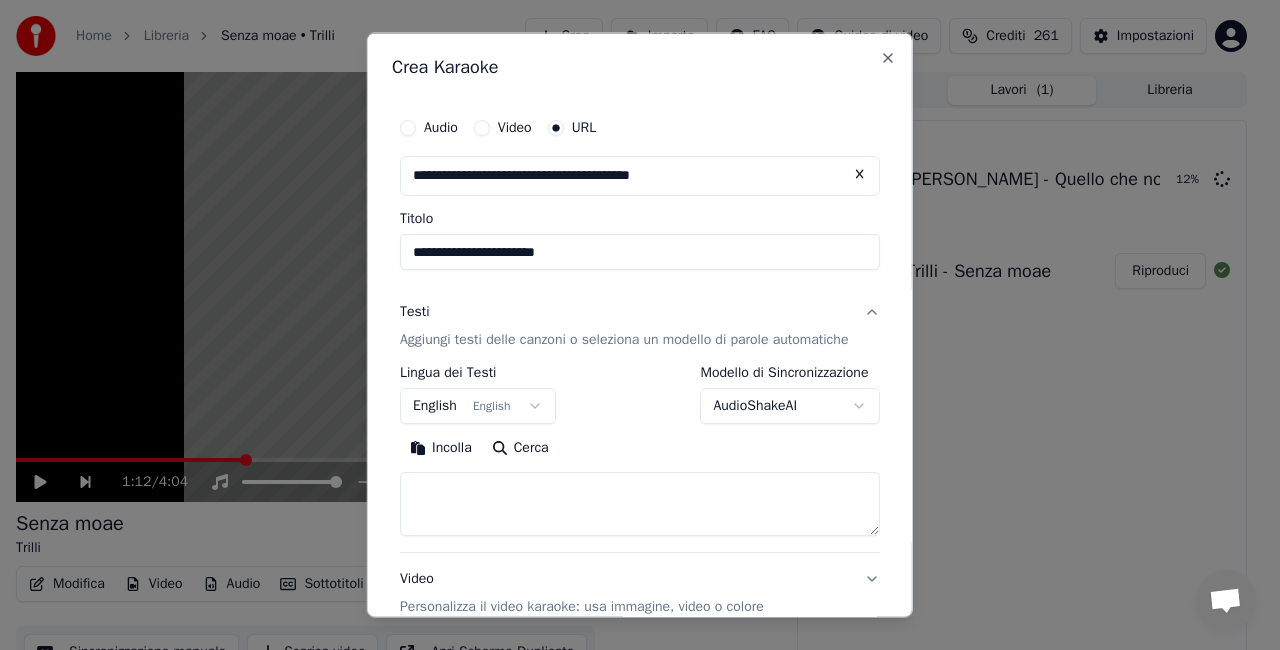 click on "**********" at bounding box center [640, 252] 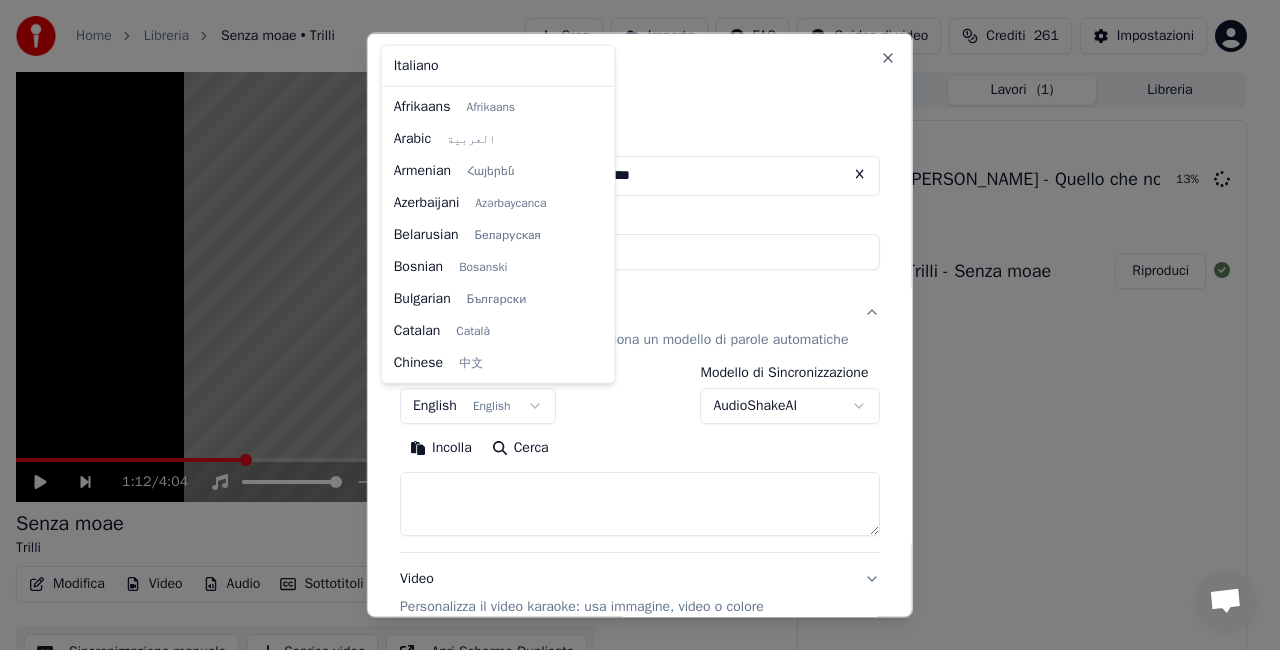 scroll, scrollTop: 160, scrollLeft: 0, axis: vertical 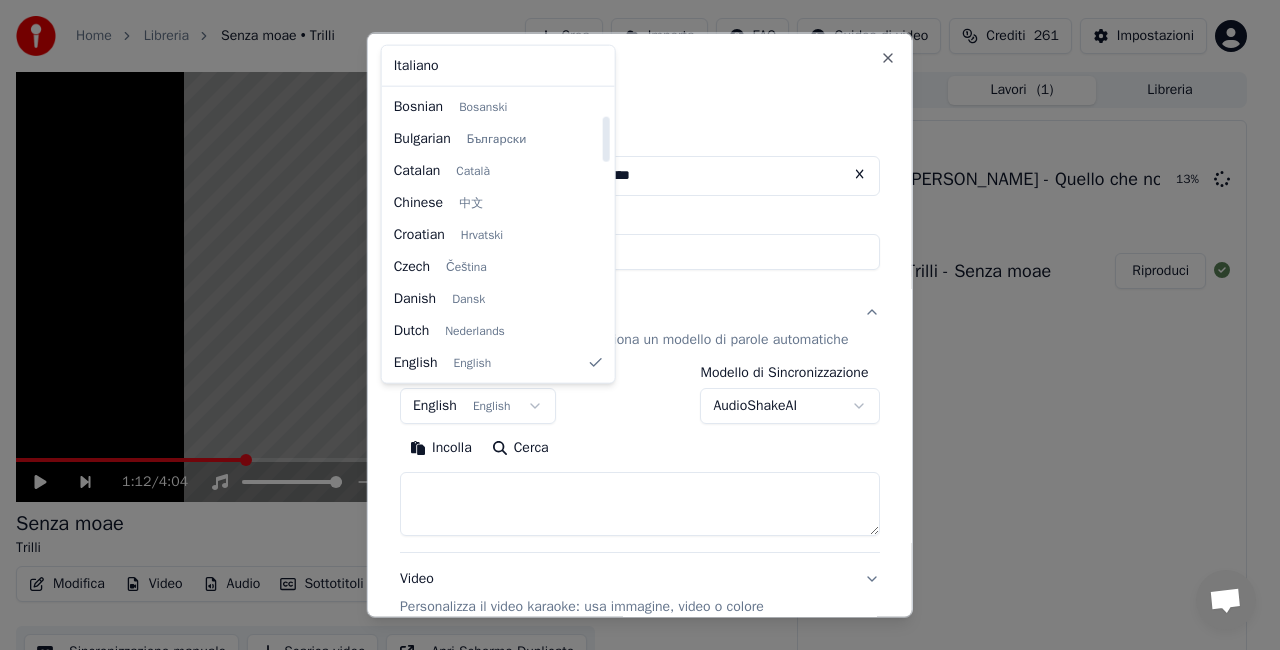click on "Italiano Afrikaans Afrikaans Arabic العربية Armenian Հայերեն Azerbaijani Azərbaycanca Belarusian Беларуская Bosnian Bosanski Bulgarian Български Catalan Català Chinese 中文 Croatian Hrvatski Czech Čeština Danish Dansk Dutch Nederlands English English Estonian Eesti Filipino Filipino Finnish Suomi French Français Galician Galego German Deutsch Greek Ελληνικά Hebrew עברית Hindi हिन्दी Hungarian Magyar Icelandic Íslenska Indonesian Bahasa Indonesia Japanese 日本語 Kannada ಕನ್ನಡ Kazakh Қазақша Korean 한국어 Kurdish Kurmanji Latvian Latviešu Lithuanian Lietuvių Macedonian Македонски Maori Māori Malay Bahasa Melayu Marathi मराठी Nepali नेपाली Norwegian Norsk Persian فارسی Polish Polski Portuguese Português Romanian Română Russian Русский Serbian Српски Slovak Slovenčina Slovenian Slovenščina Spanish Español Swahili Kiswahili Swedish Svenska Tamil தமிழ் Thai" at bounding box center [498, 214] 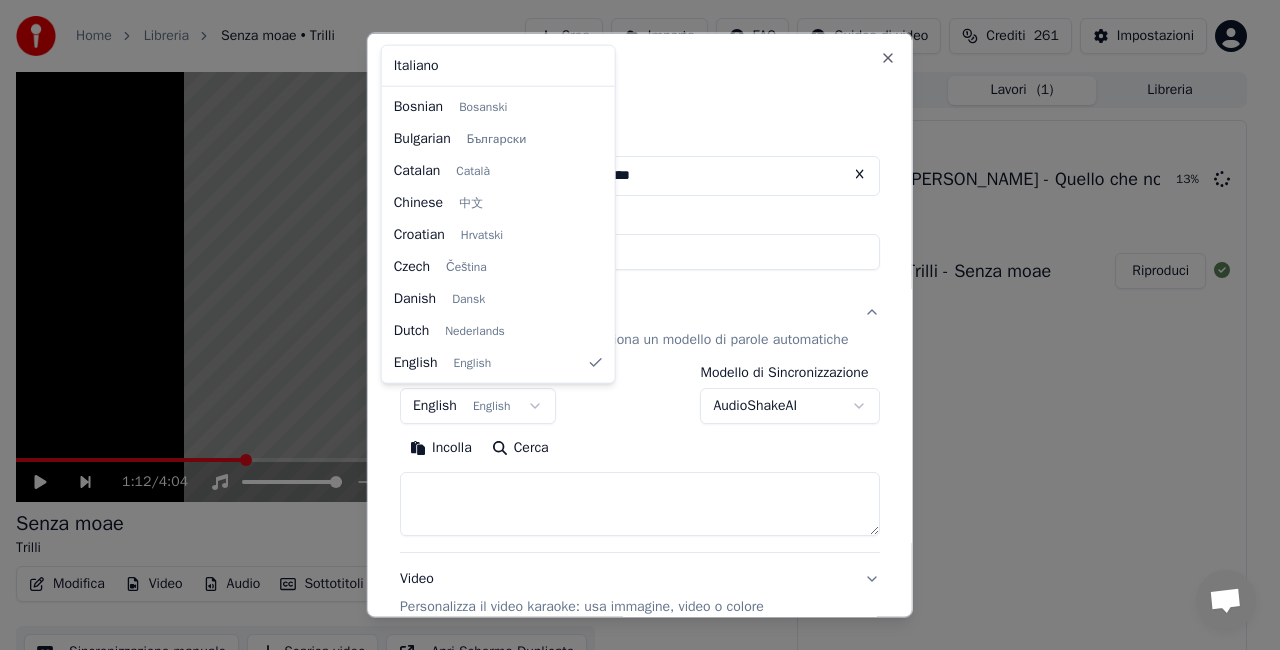 select on "**" 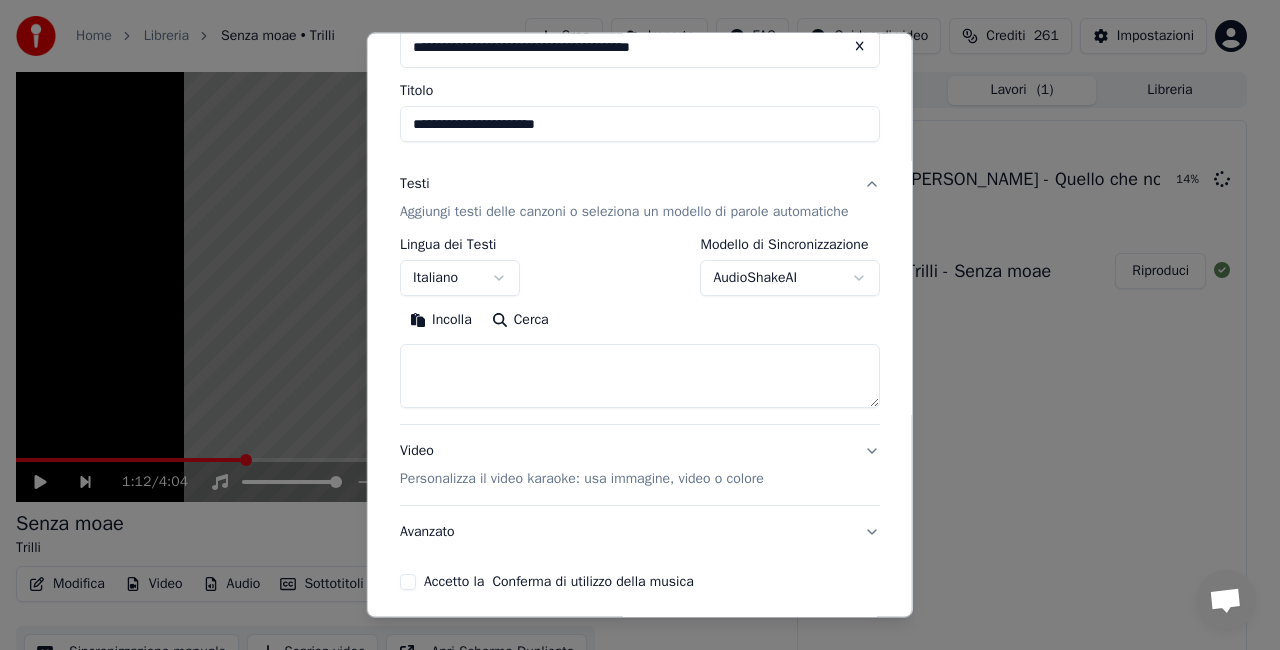 scroll, scrollTop: 207, scrollLeft: 0, axis: vertical 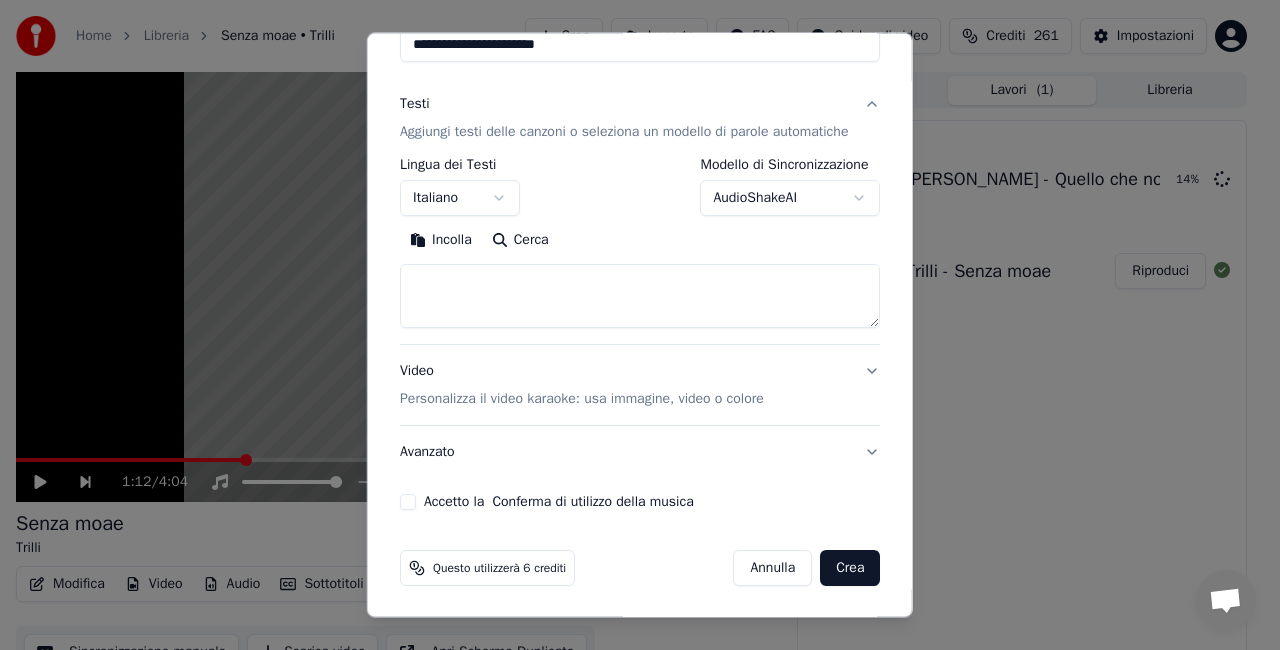 click on "Accetto la   Conferma di utilizzo della musica" at bounding box center [408, 502] 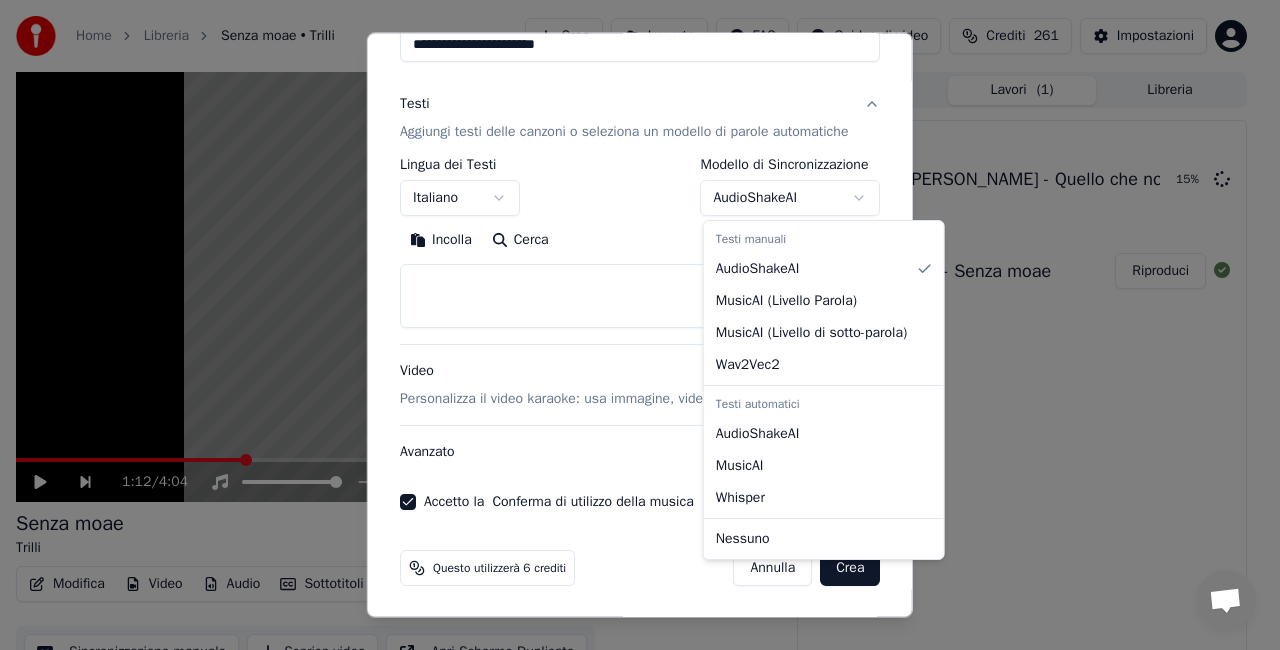 click on "**********" at bounding box center [631, 325] 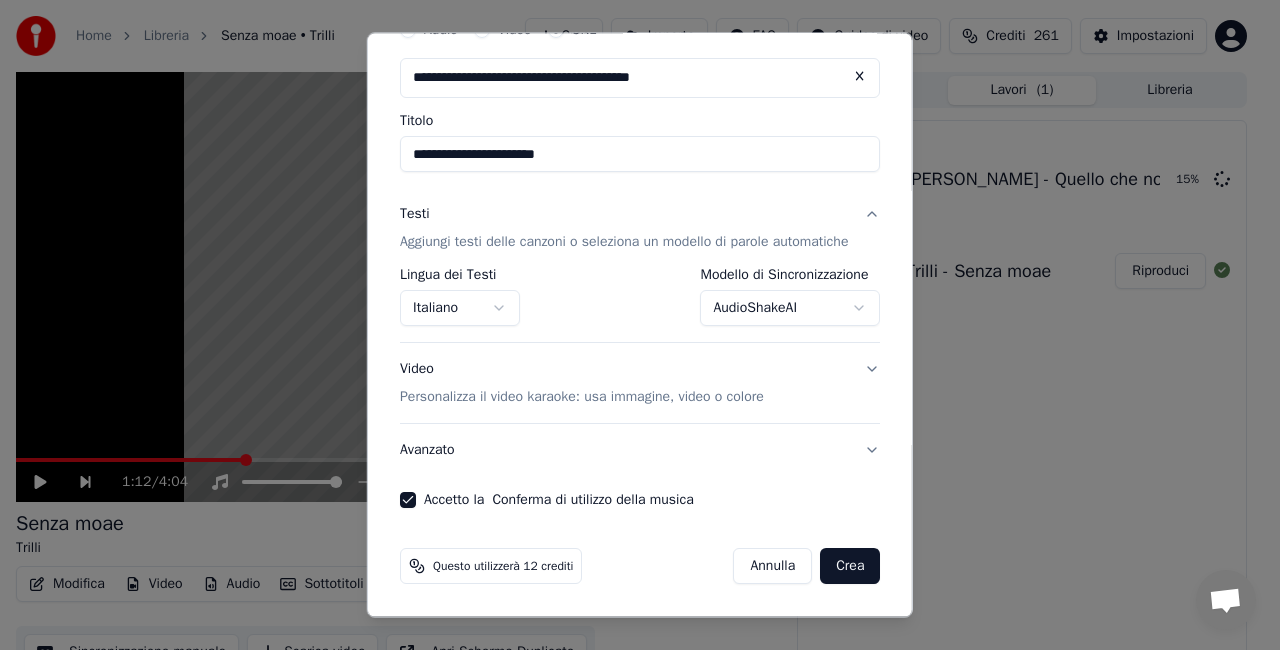 scroll, scrollTop: 95, scrollLeft: 0, axis: vertical 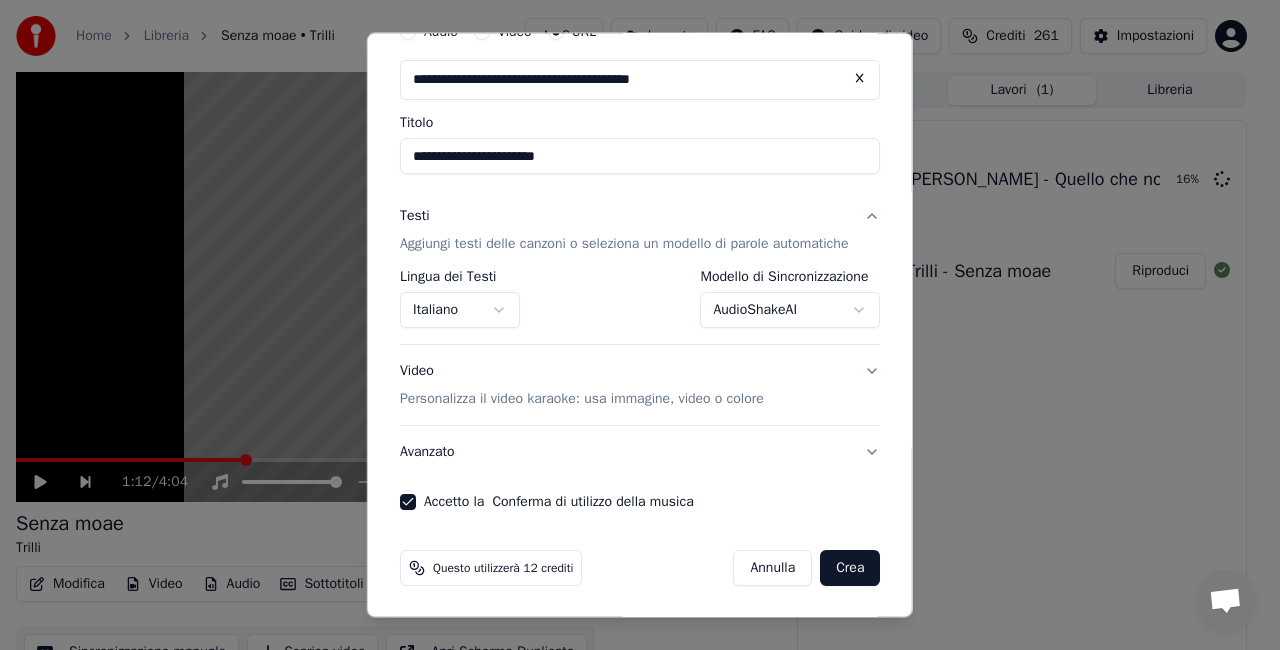 click on "Crea" at bounding box center (850, 568) 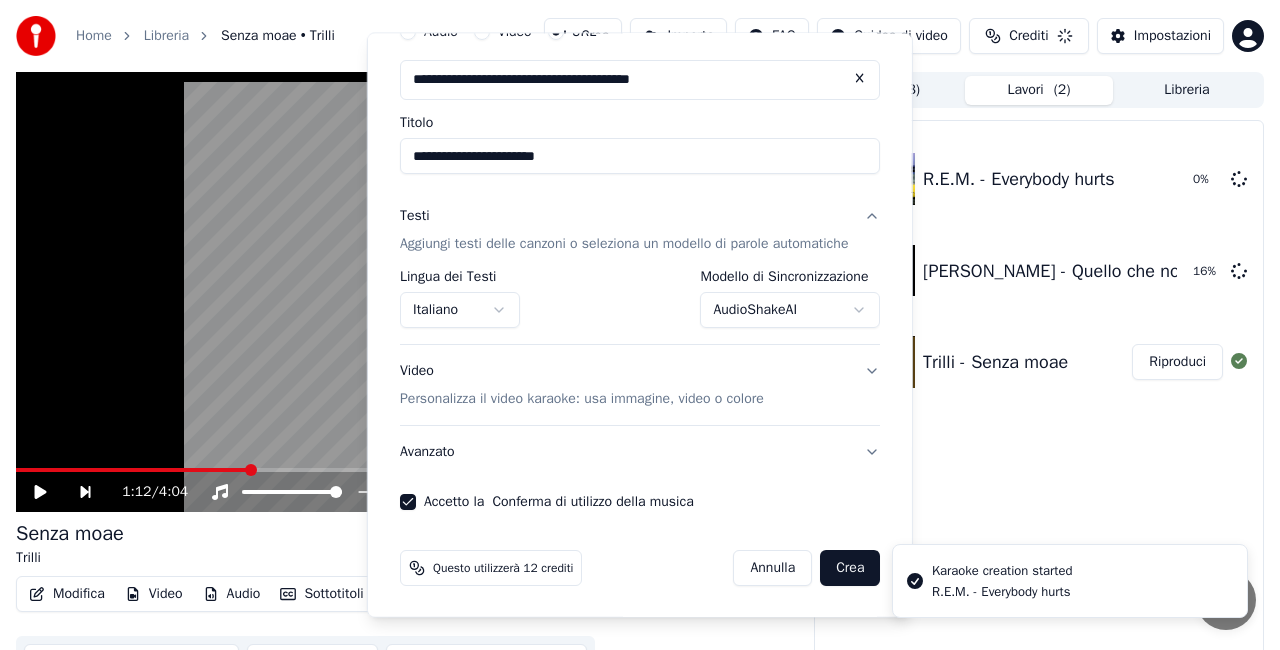 select on "**********" 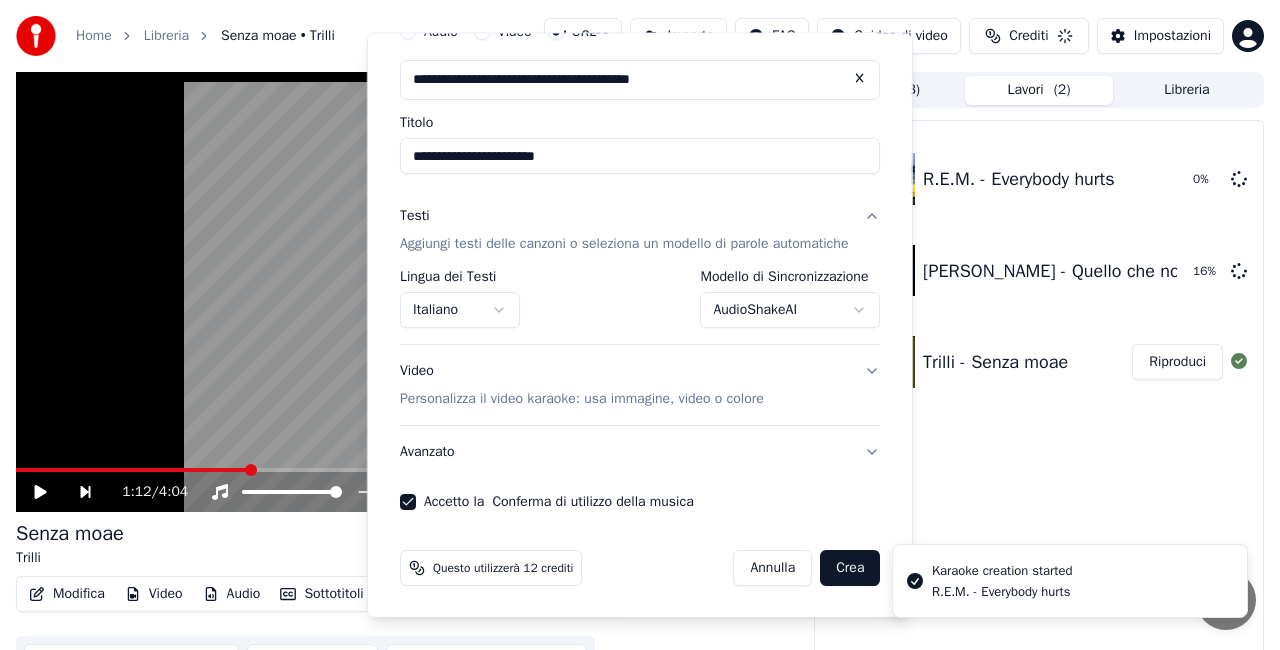 type 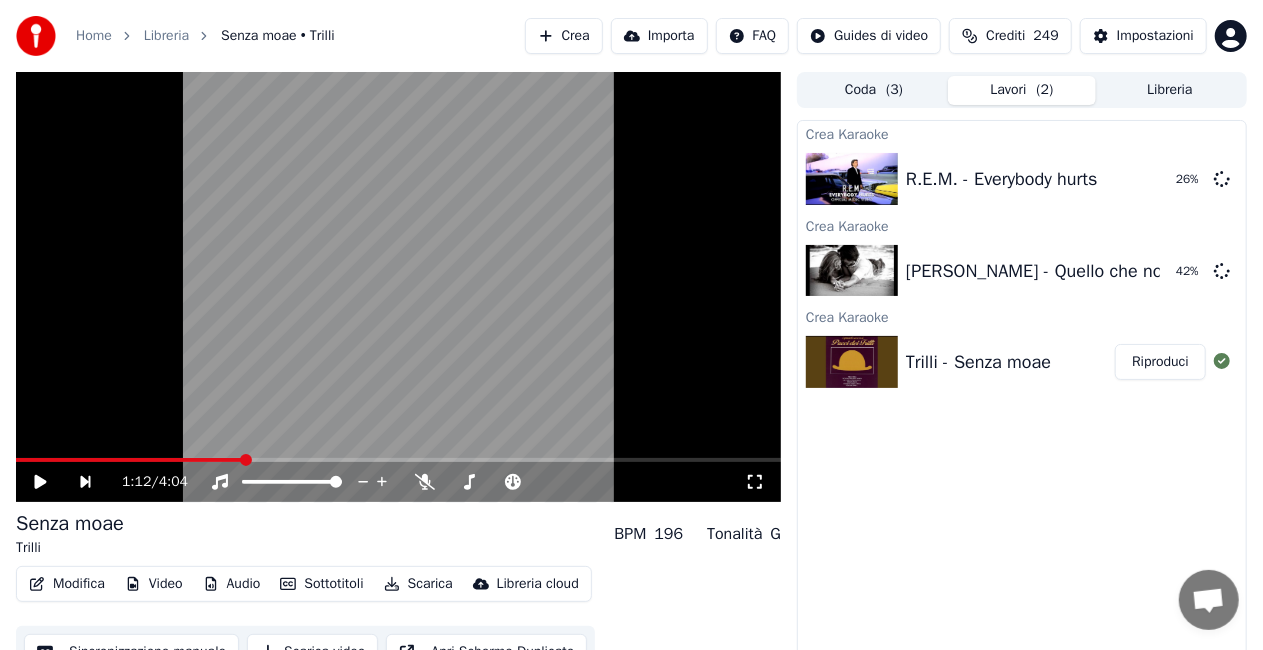 click on "Crea" at bounding box center [564, 36] 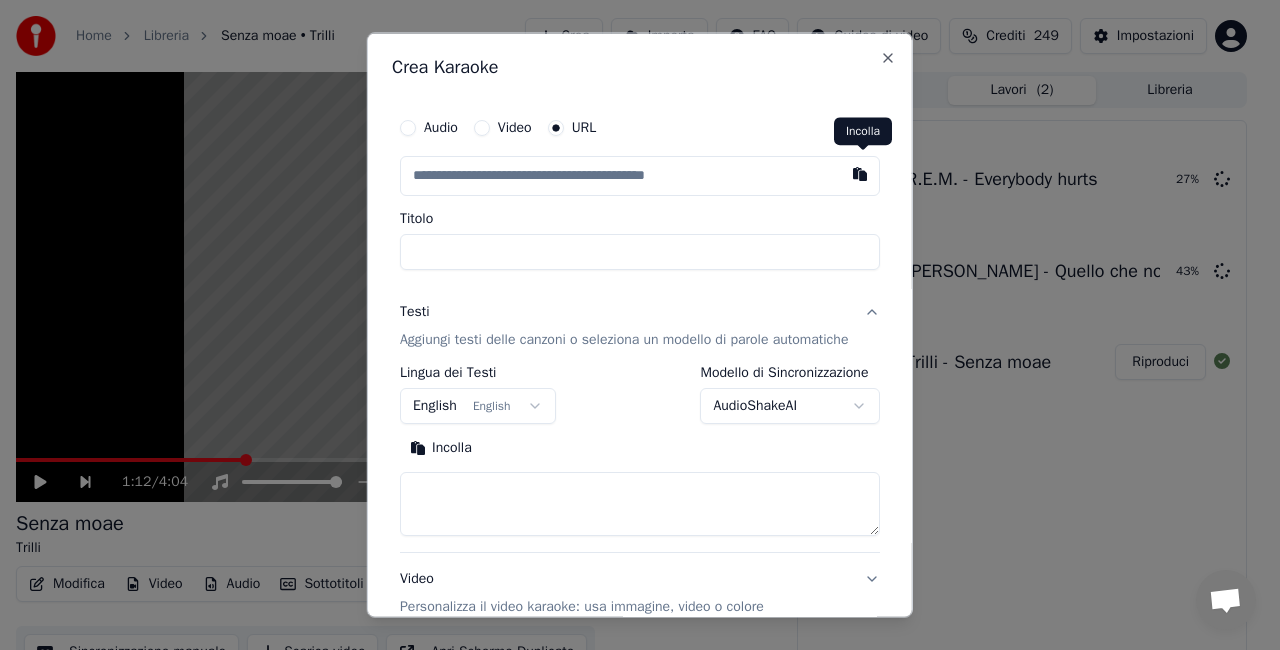click at bounding box center [860, 174] 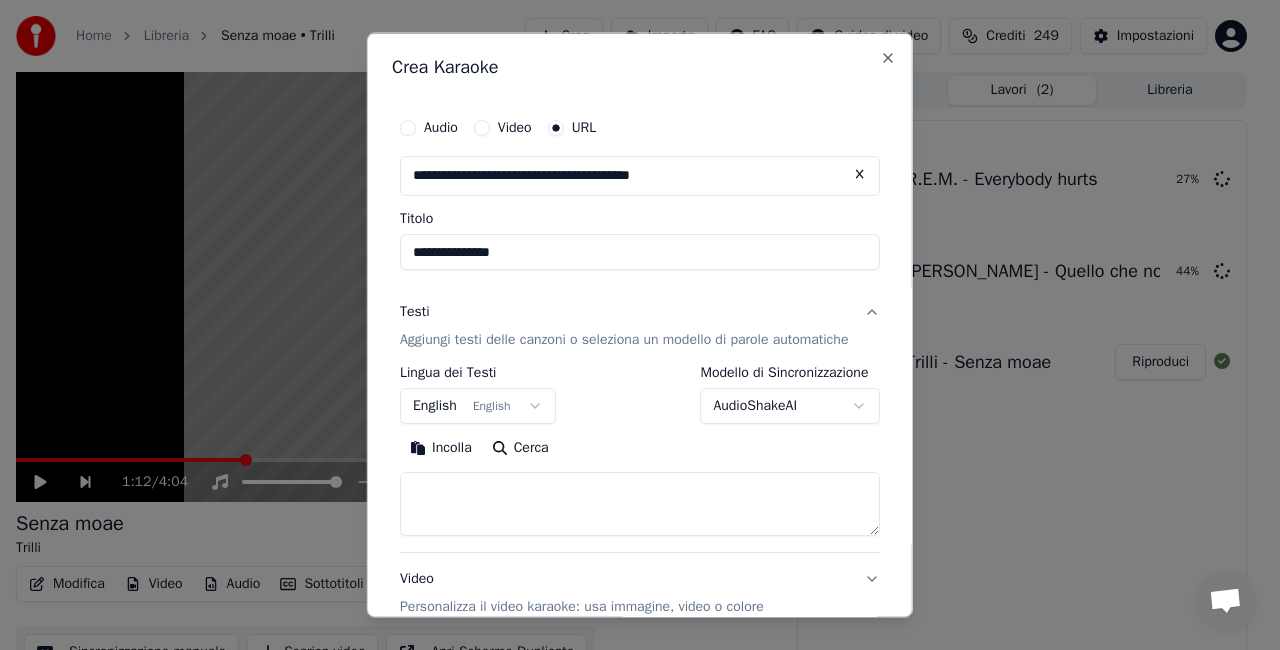 click on "**********" at bounding box center (640, 252) 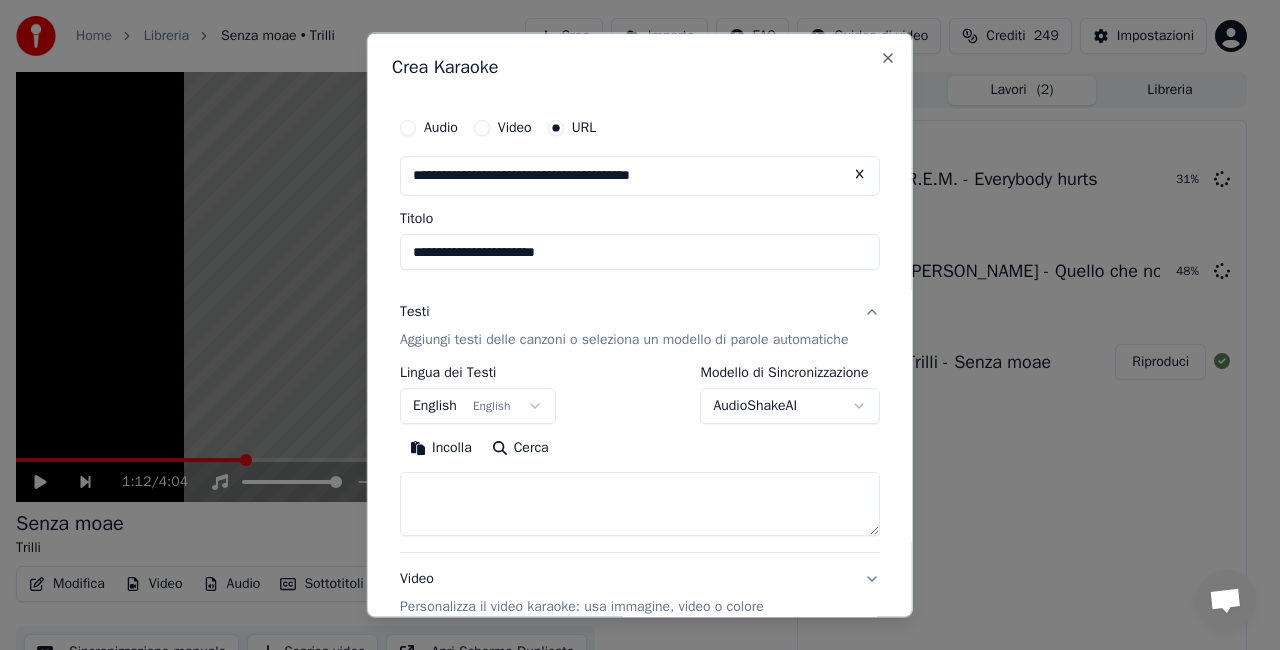 type on "**********" 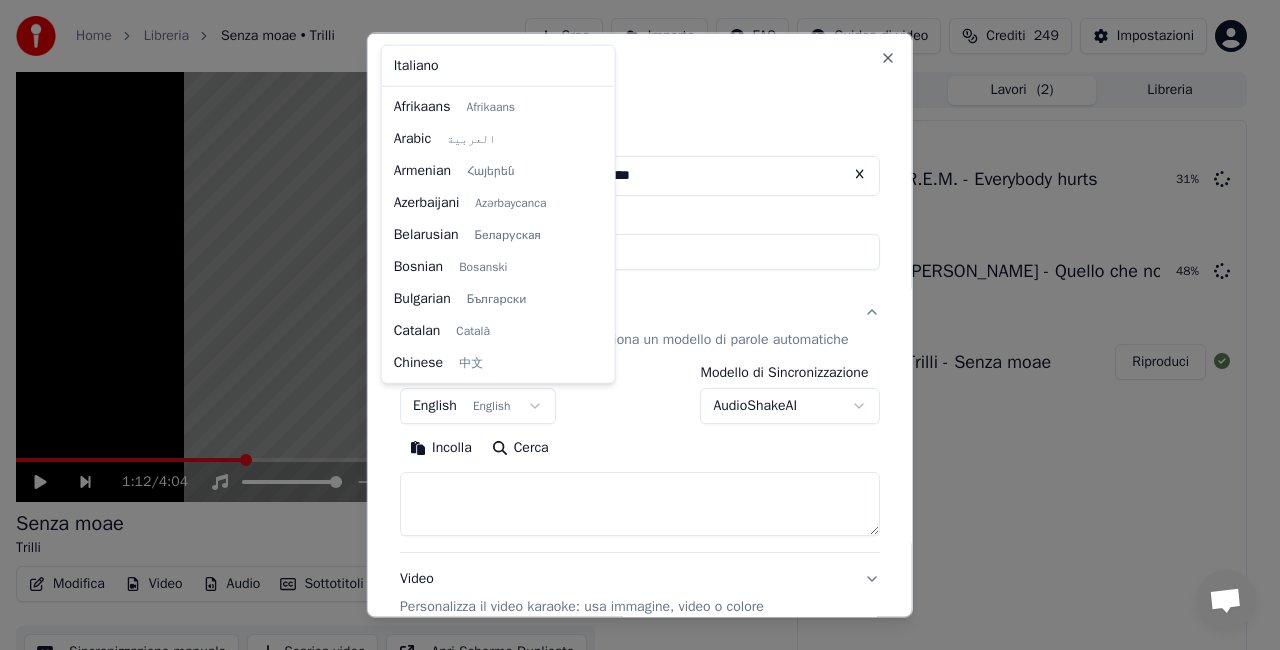 click on "**********" at bounding box center [631, 325] 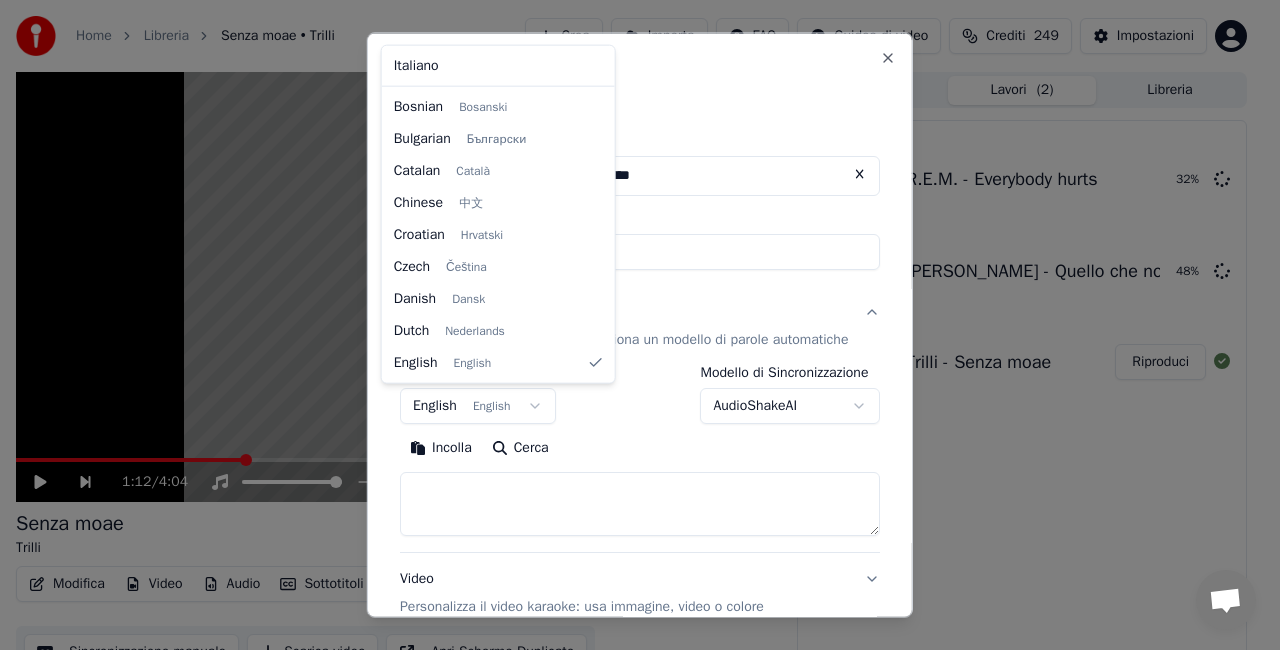 select on "**" 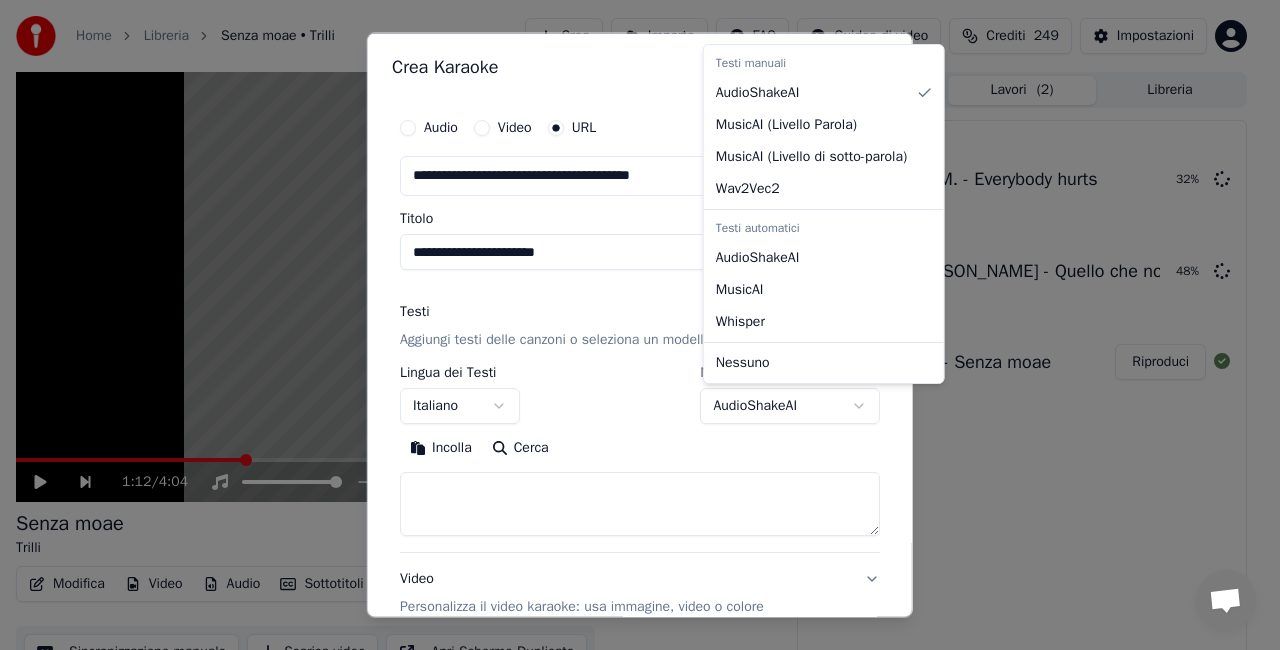 click on "**********" at bounding box center (631, 325) 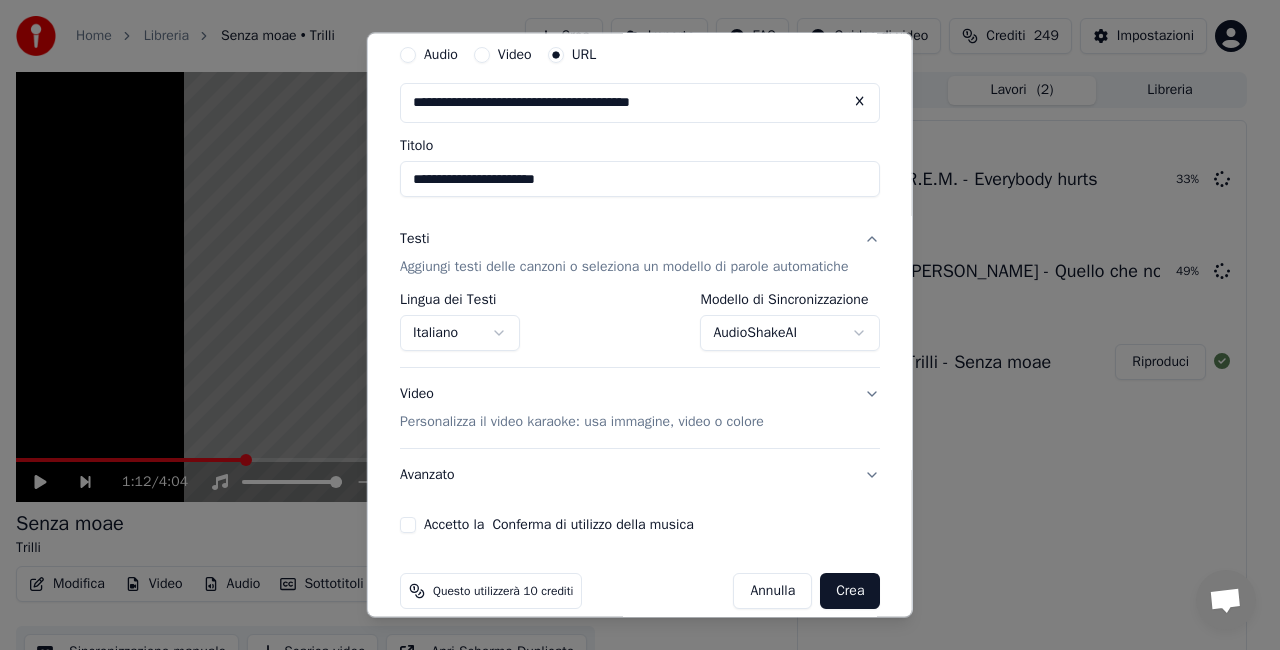 scroll, scrollTop: 95, scrollLeft: 0, axis: vertical 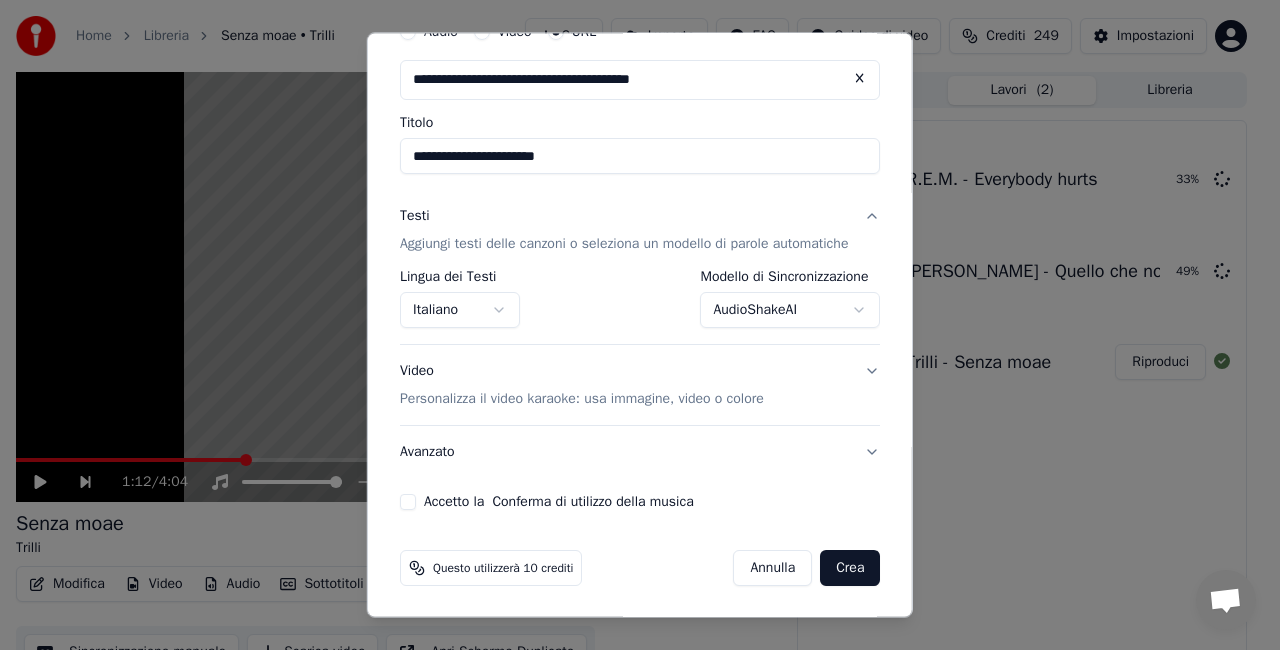 click on "Accetto la   Conferma di utilizzo della musica" at bounding box center (408, 502) 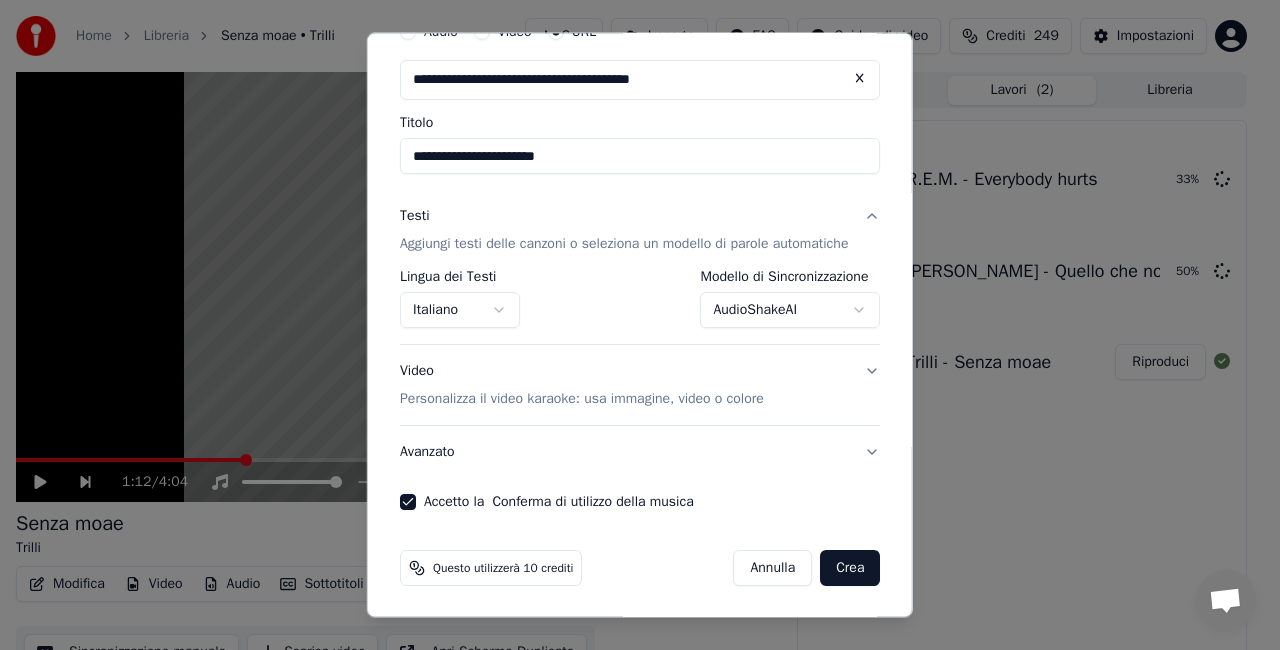 click on "Crea" at bounding box center [850, 568] 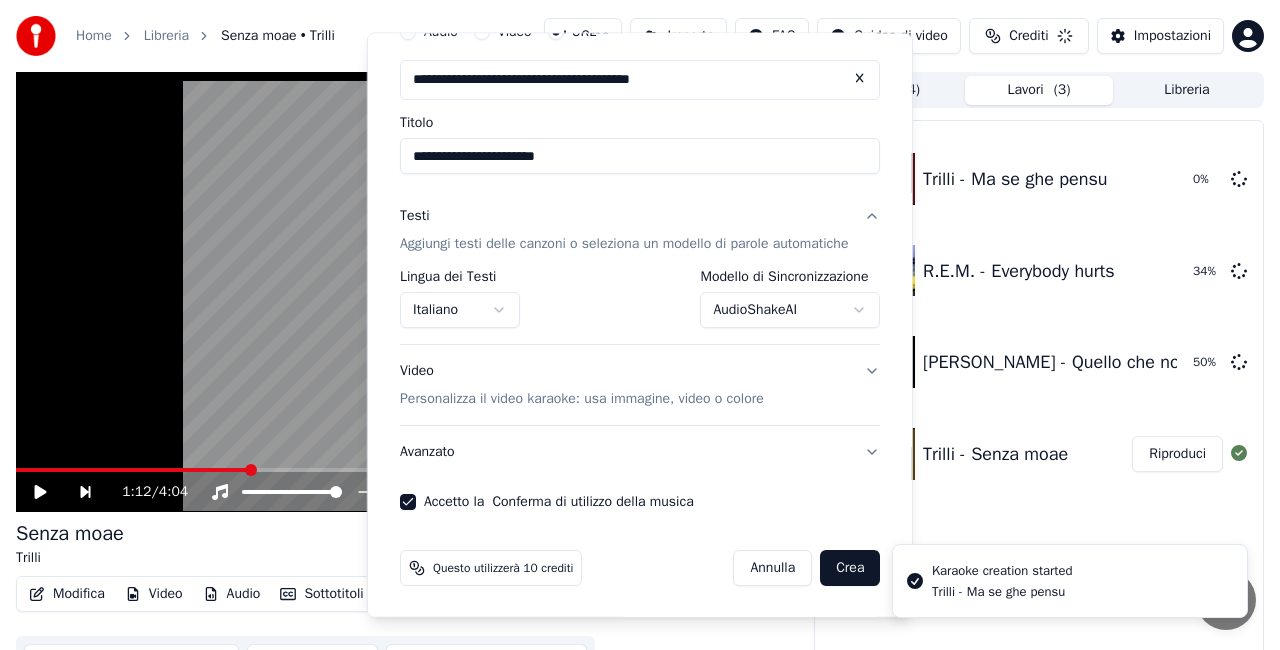 select on "**********" 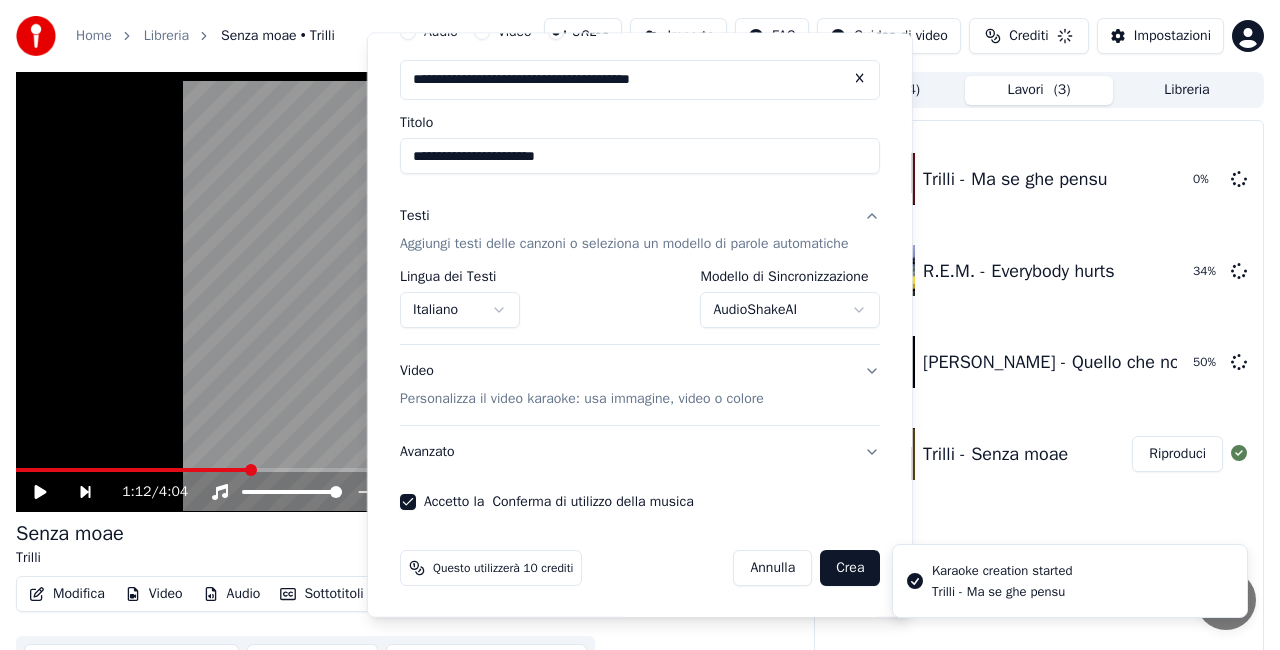 type 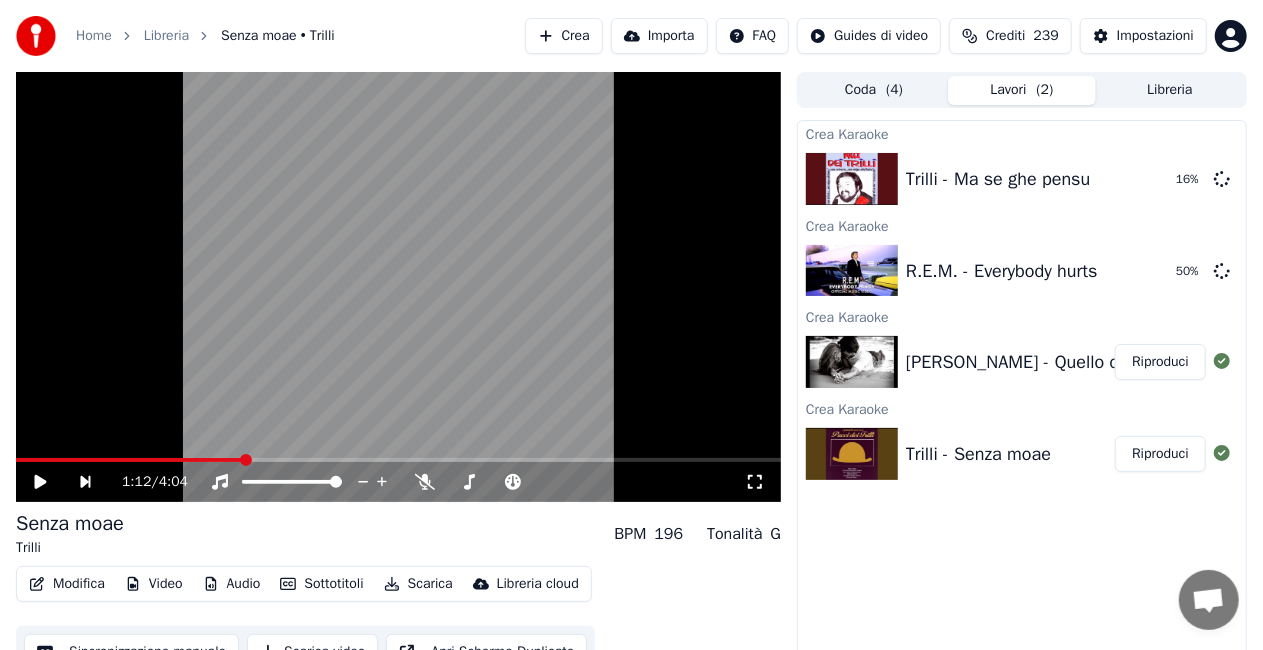 click on "Crea" at bounding box center [564, 36] 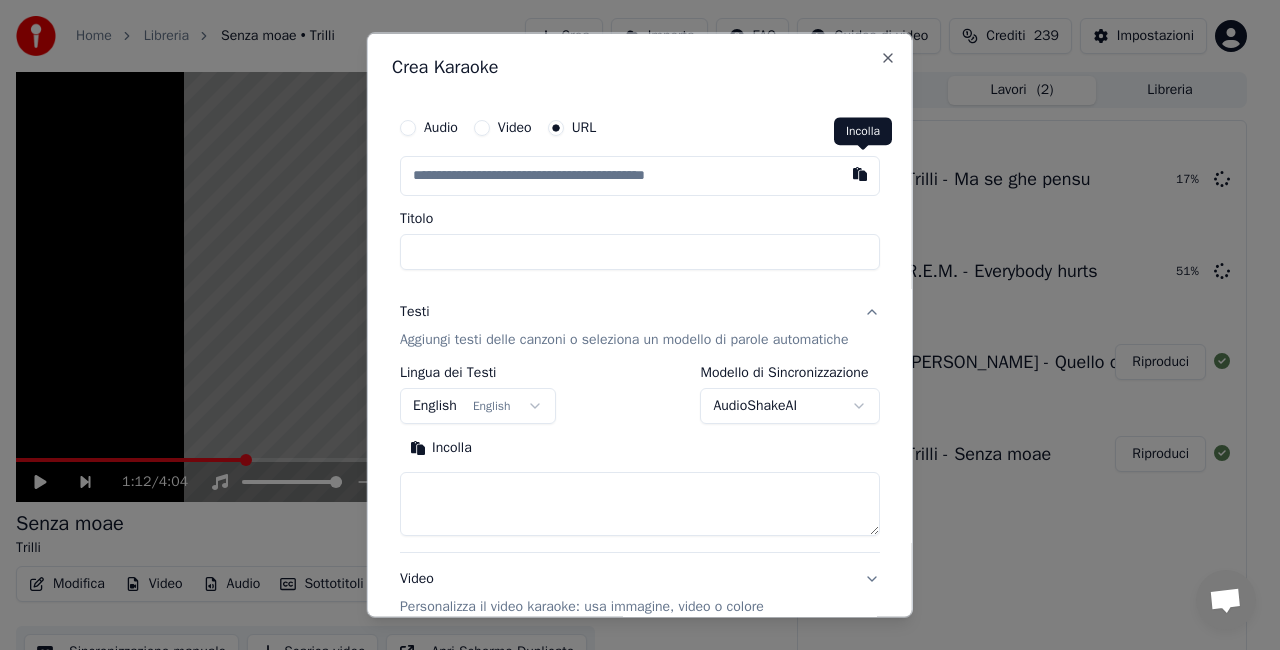 click at bounding box center (860, 174) 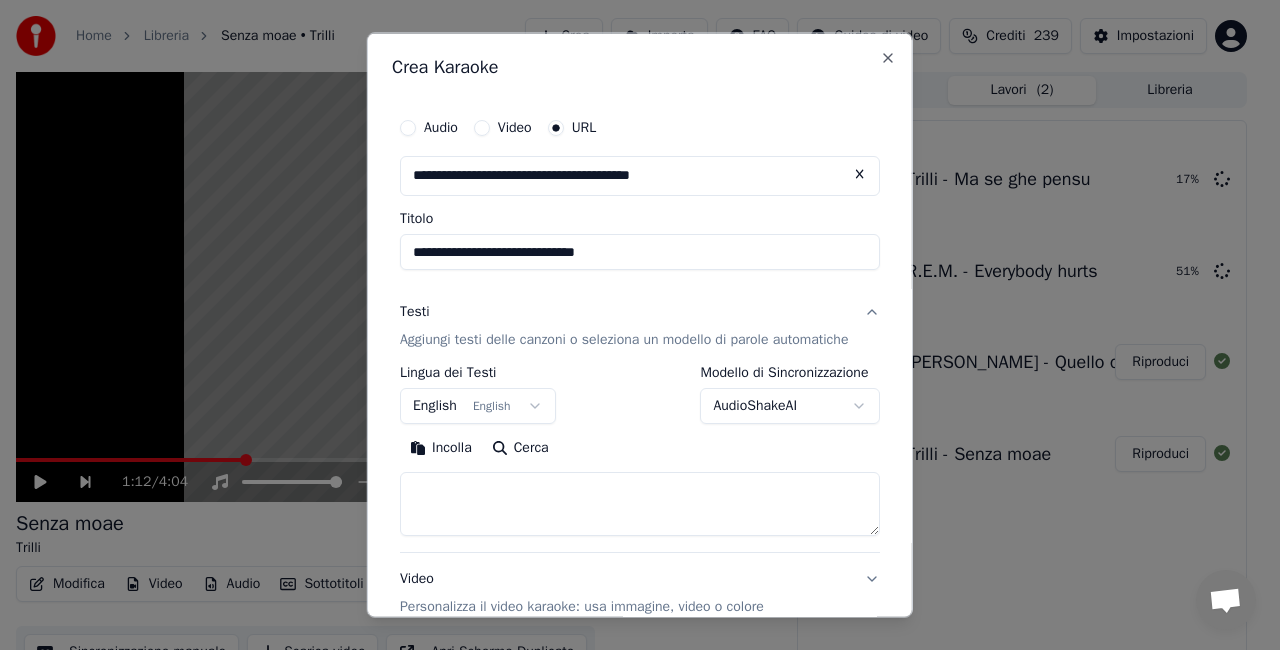 type on "**********" 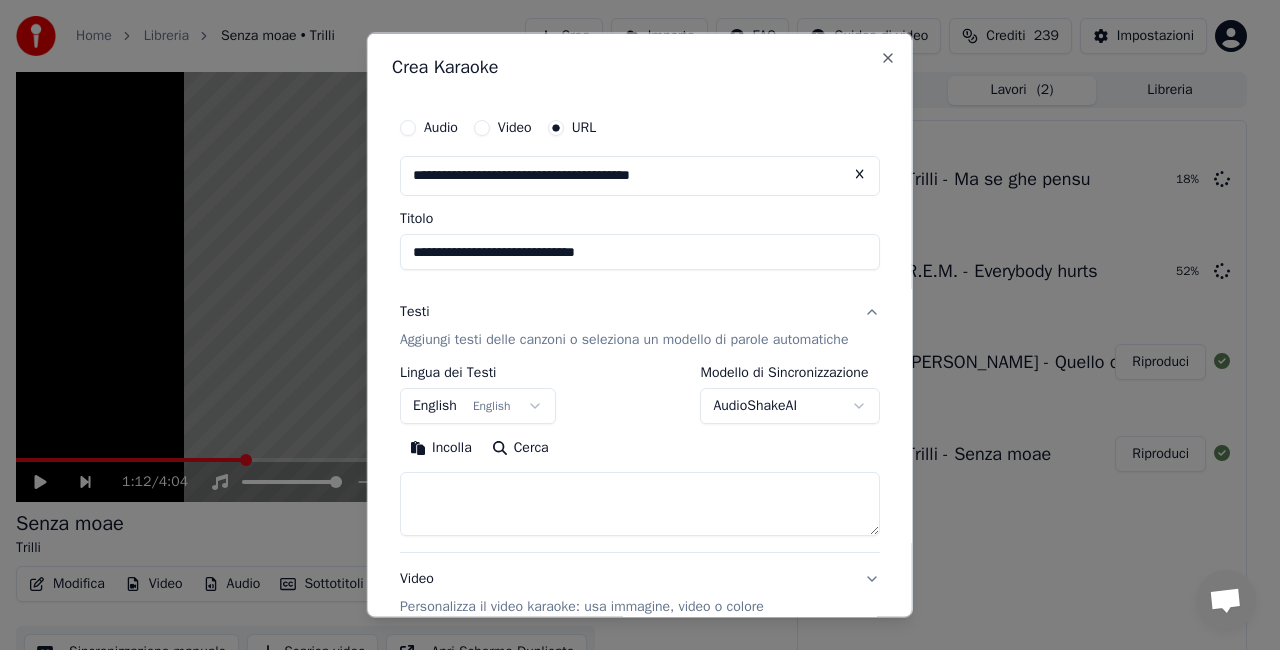 click on "**********" at bounding box center (631, 325) 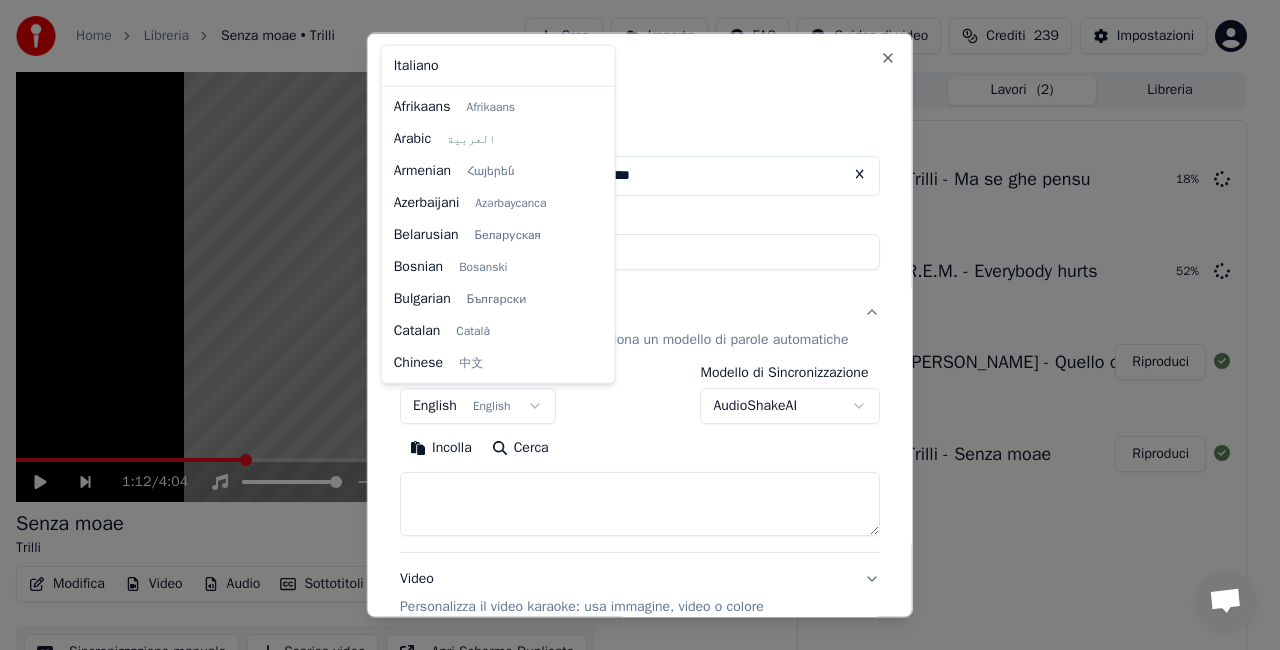 scroll, scrollTop: 160, scrollLeft: 0, axis: vertical 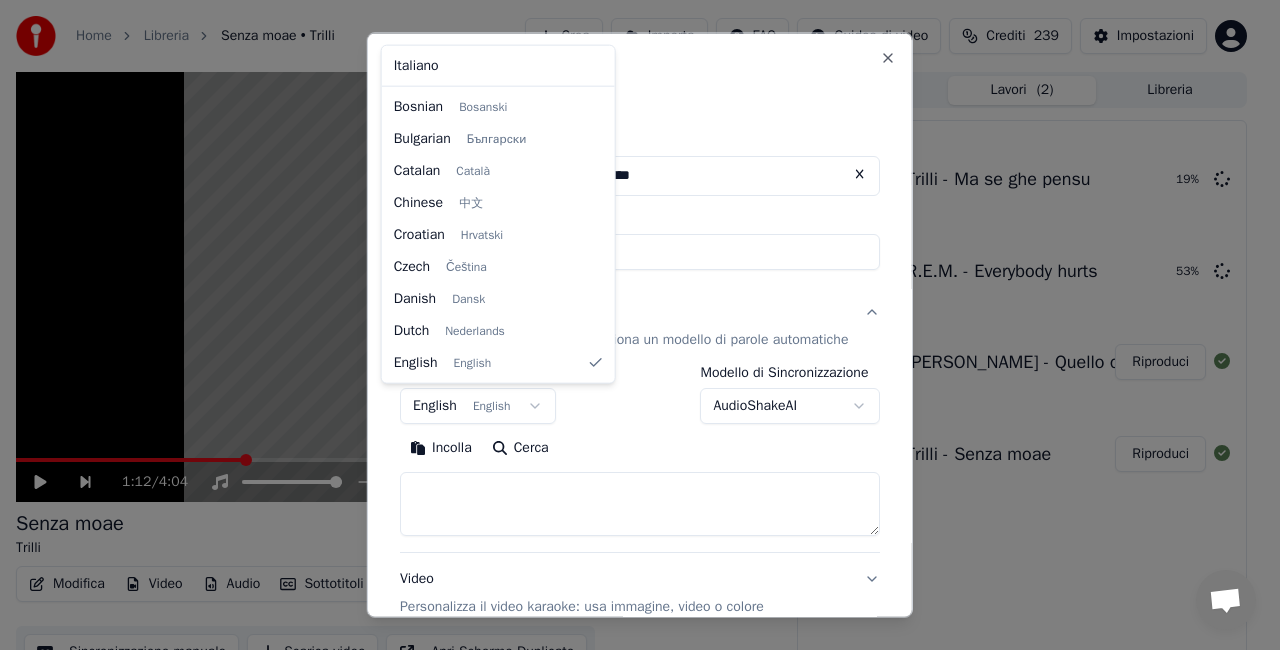 select on "**" 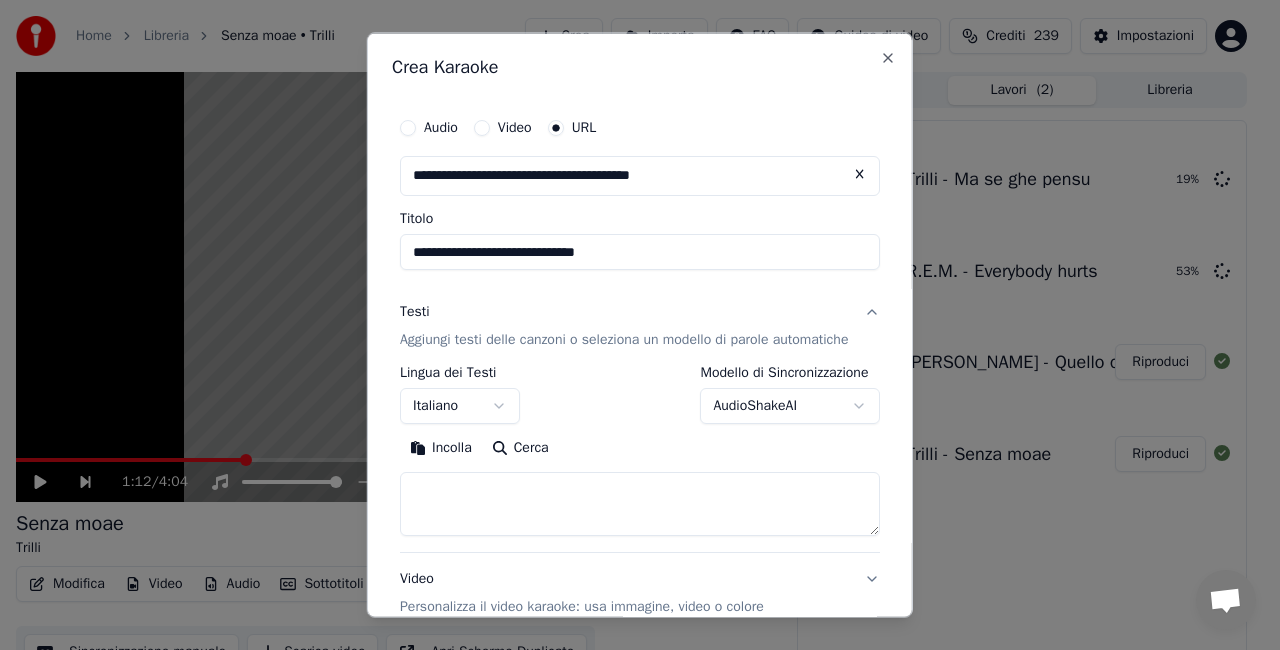 click on "**********" at bounding box center [631, 325] 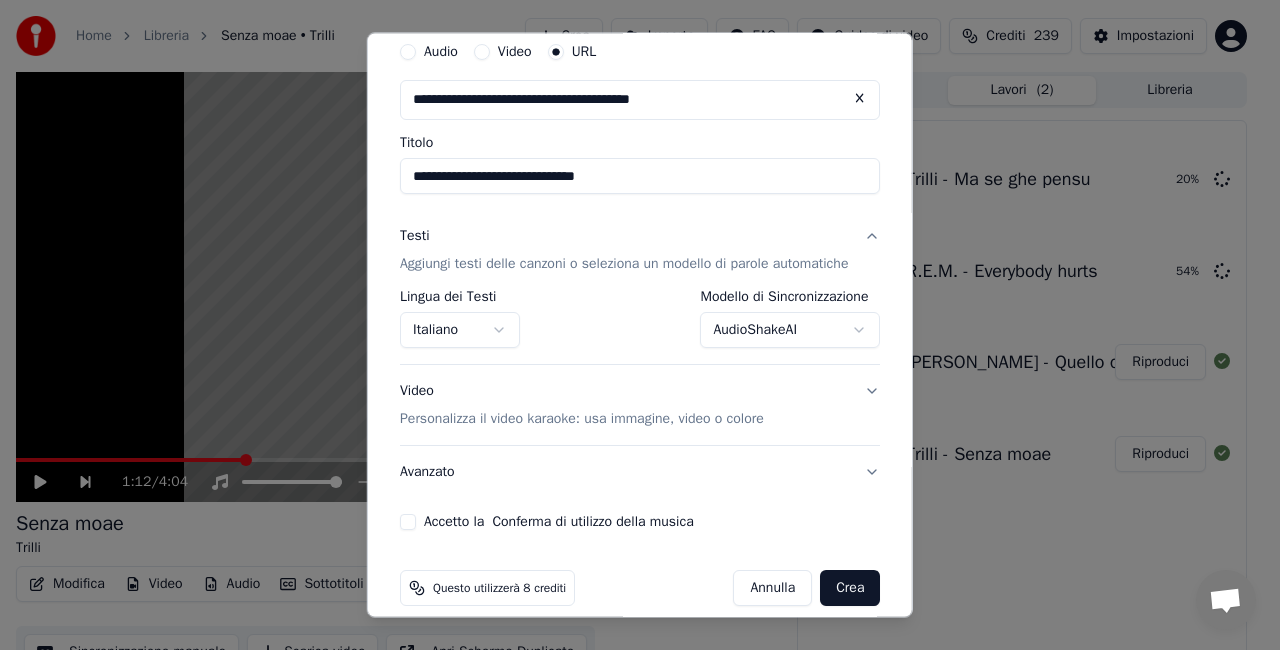 scroll, scrollTop: 95, scrollLeft: 0, axis: vertical 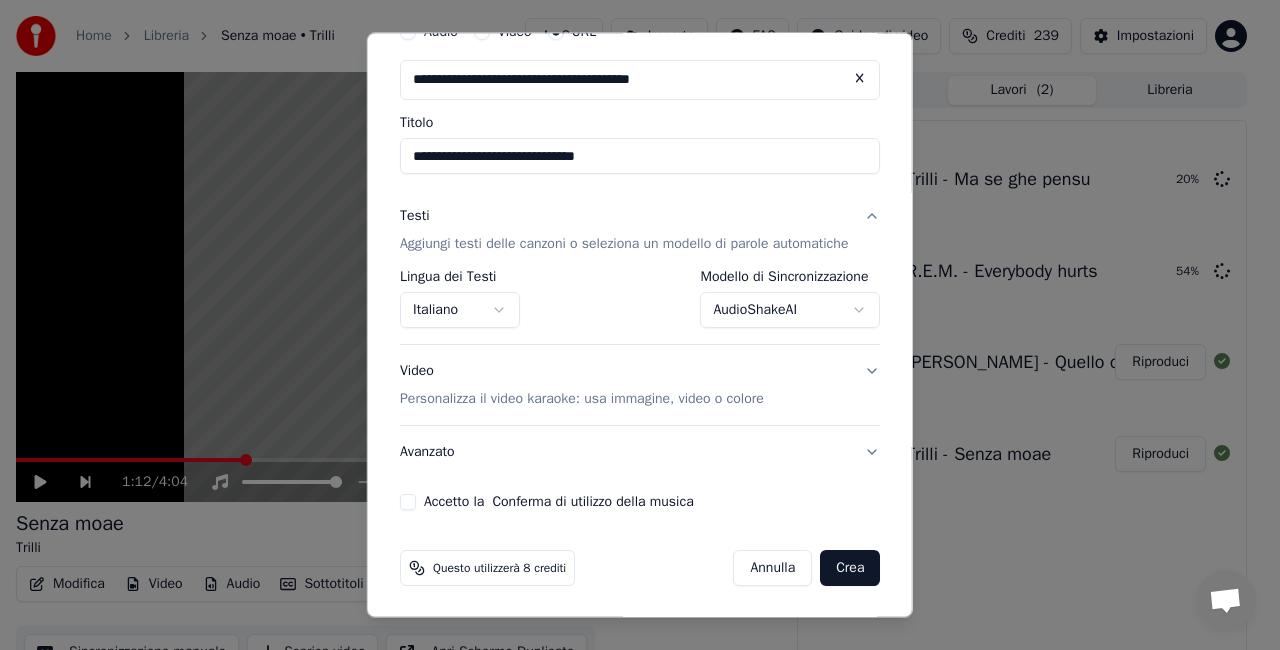 click on "Accetto la   Conferma di utilizzo della musica" at bounding box center (408, 502) 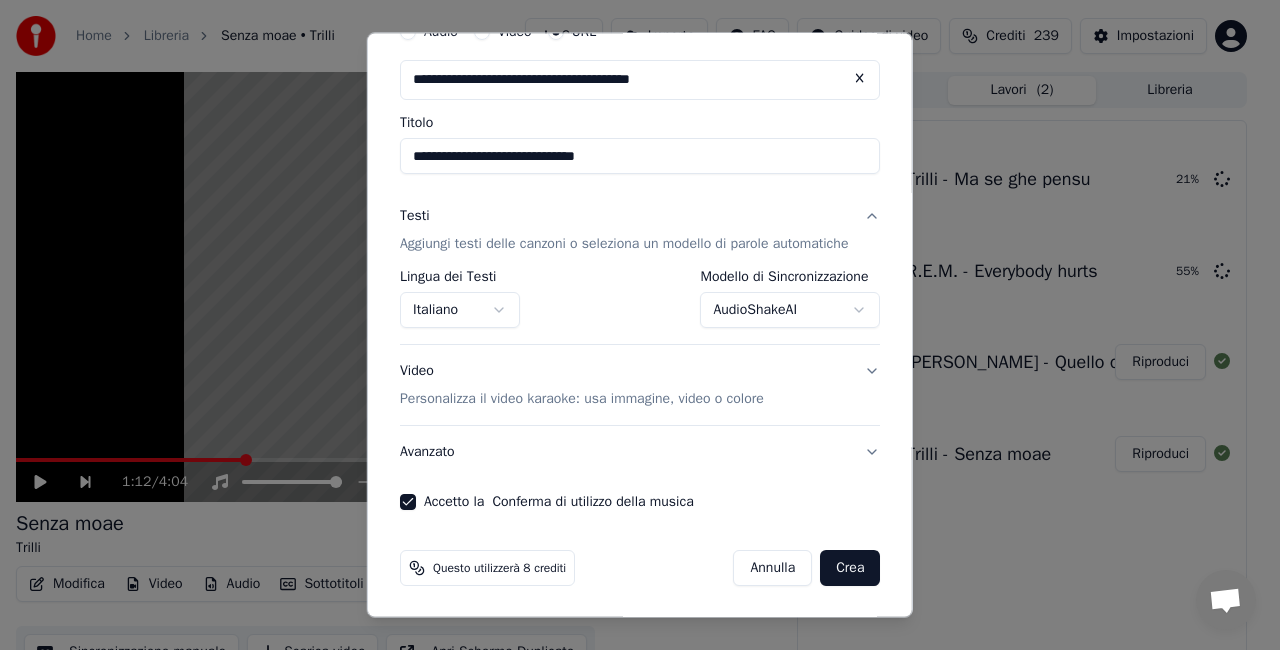 click on "Crea" at bounding box center (850, 568) 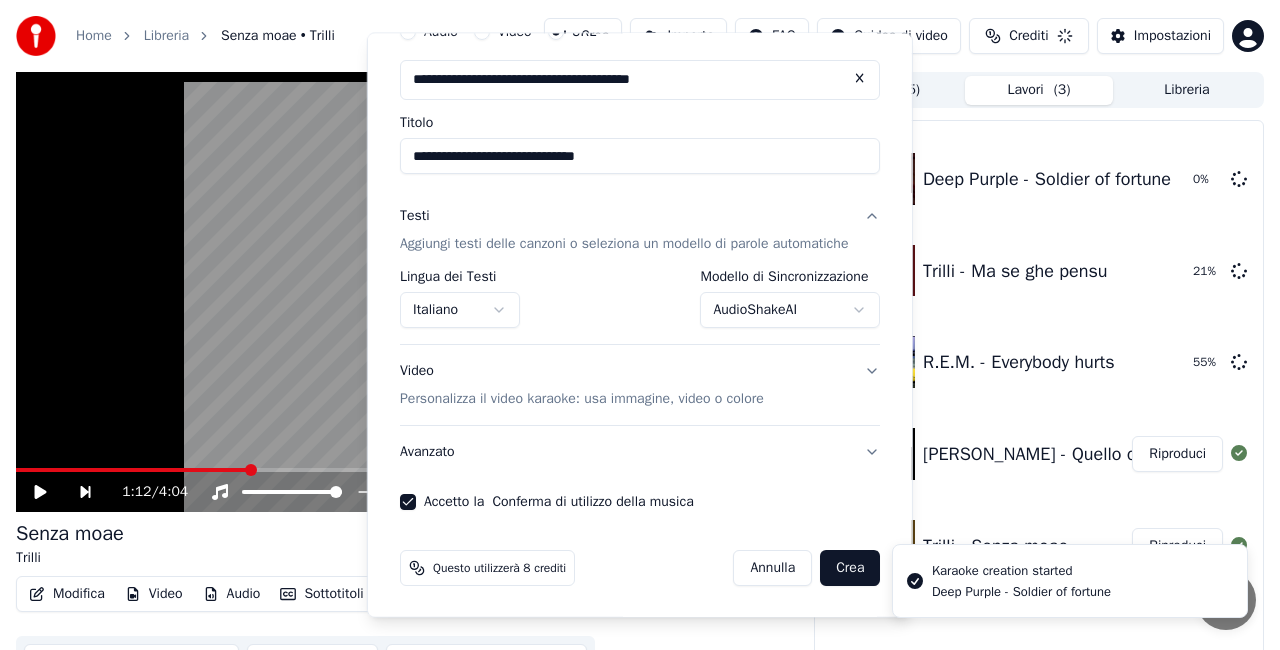 select on "**********" 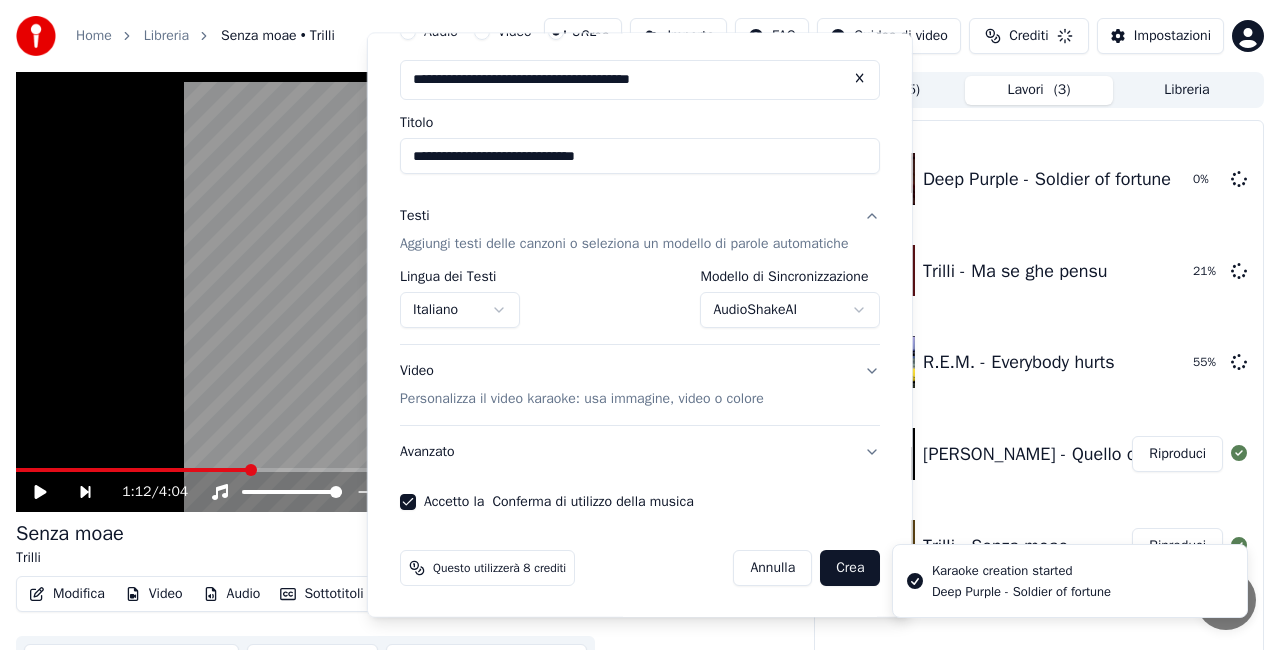 type 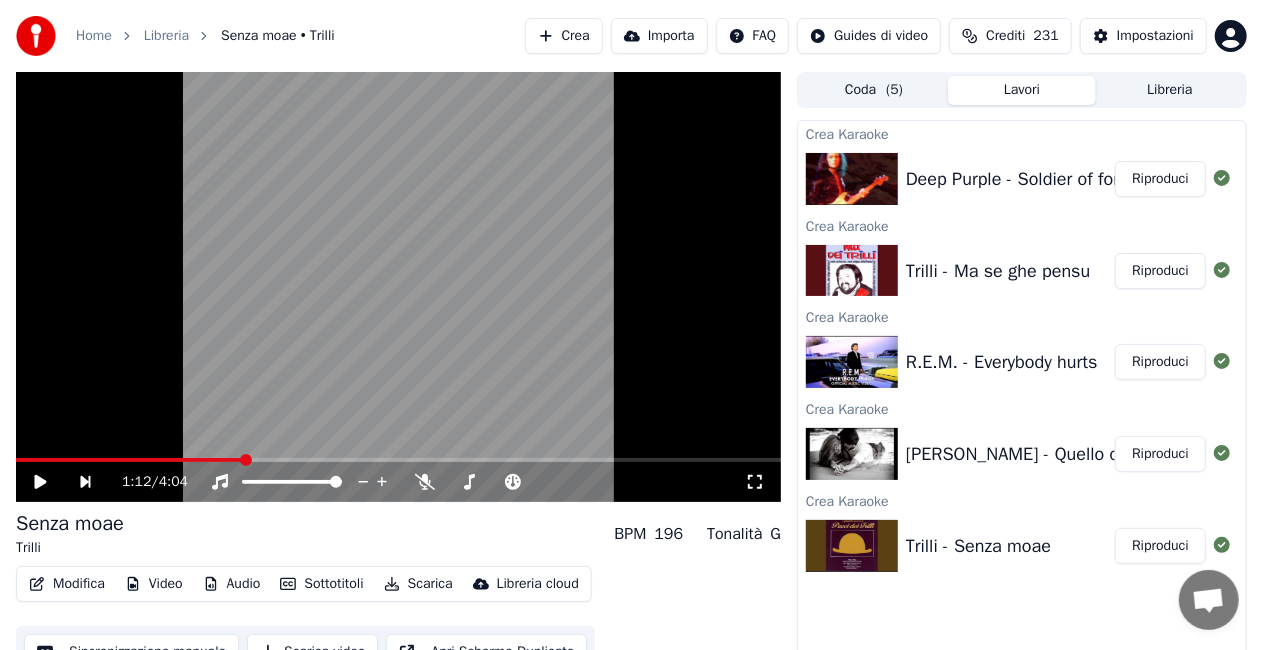 click on "Crea" at bounding box center (564, 36) 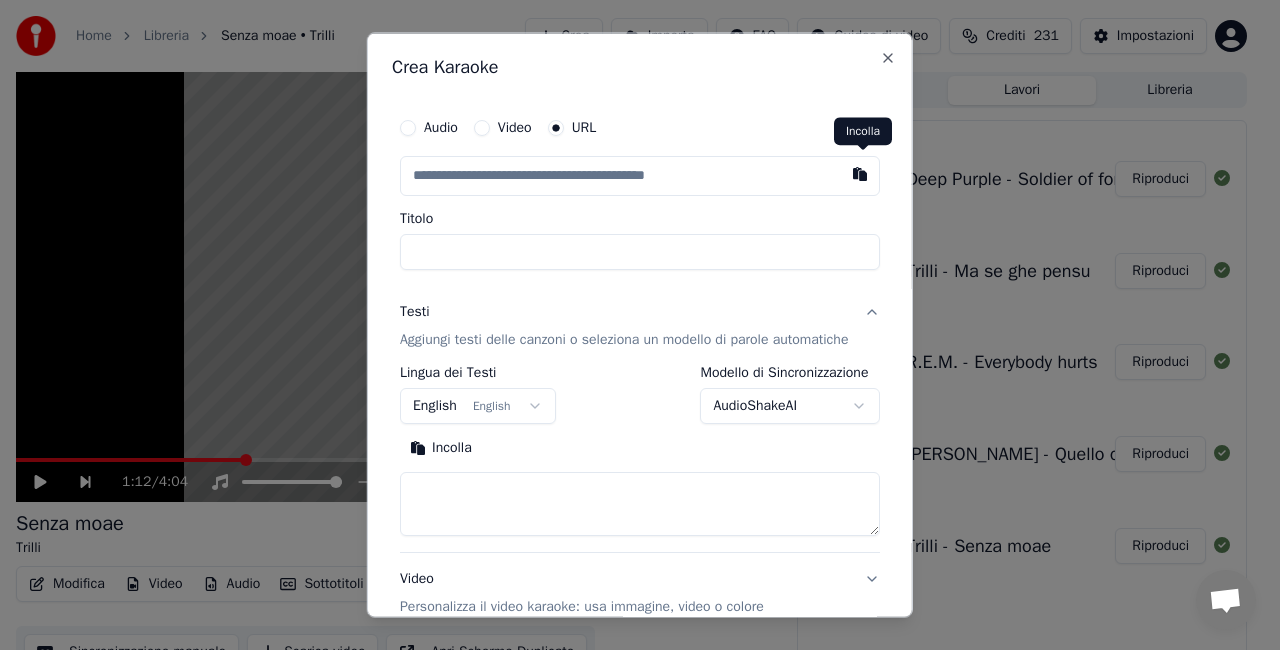 click at bounding box center (860, 174) 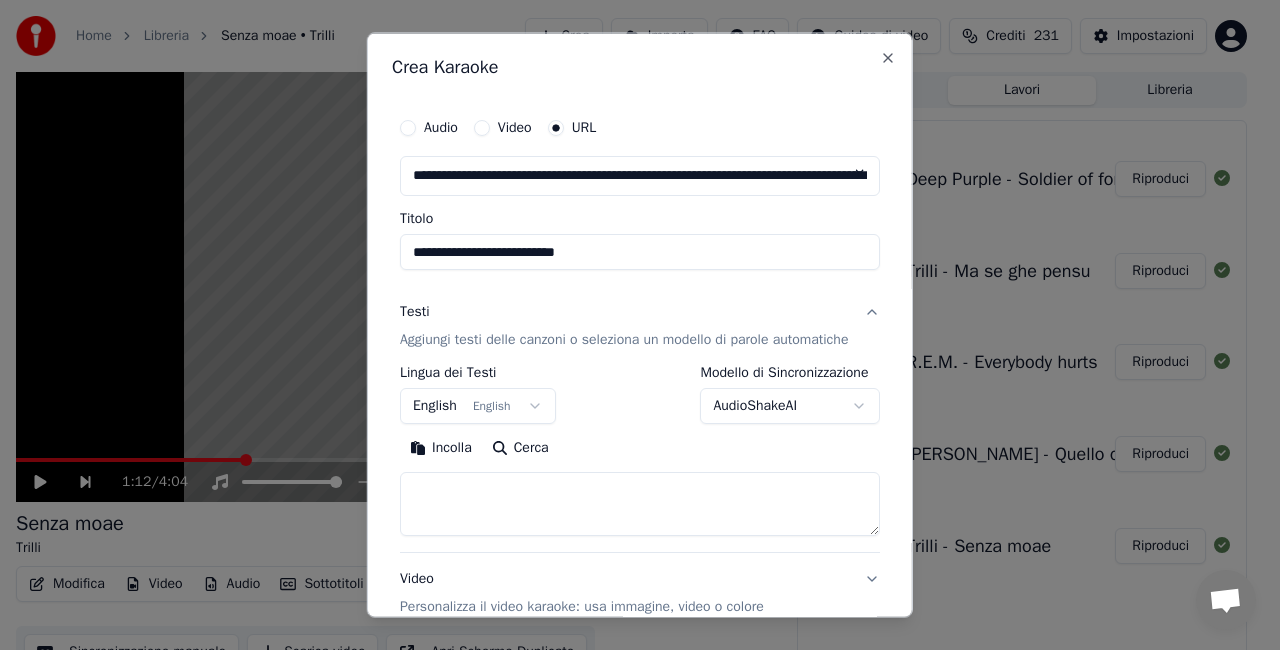 scroll, scrollTop: 207, scrollLeft: 0, axis: vertical 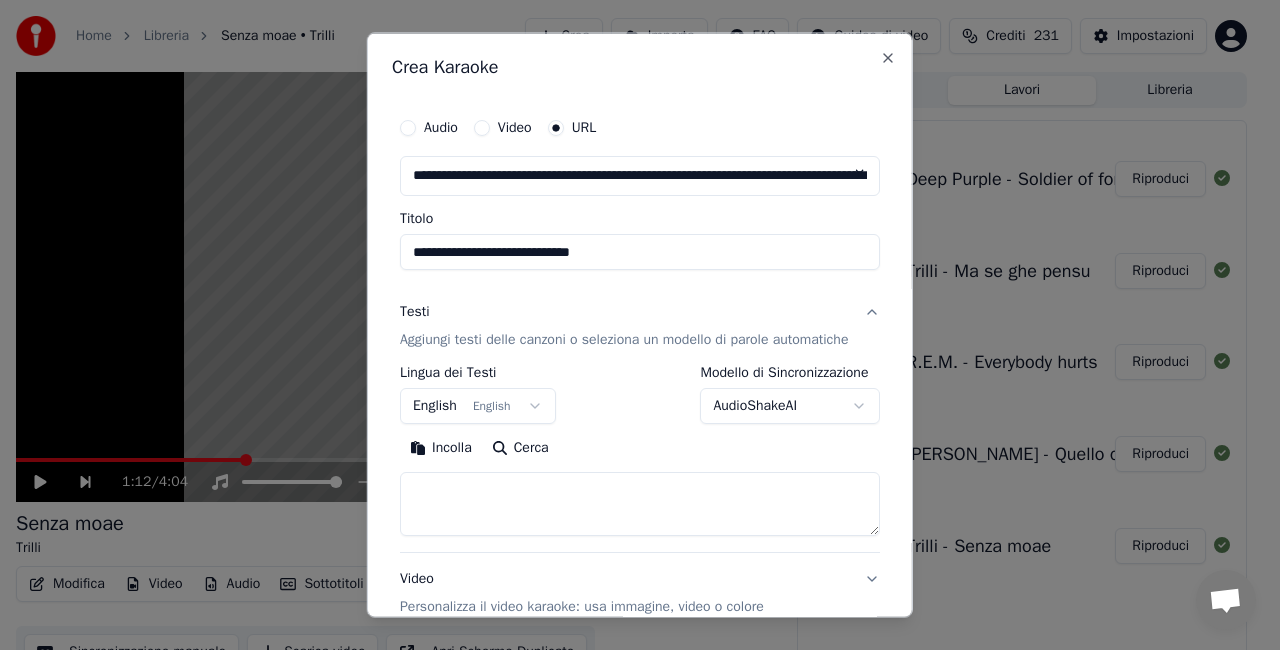 type on "**********" 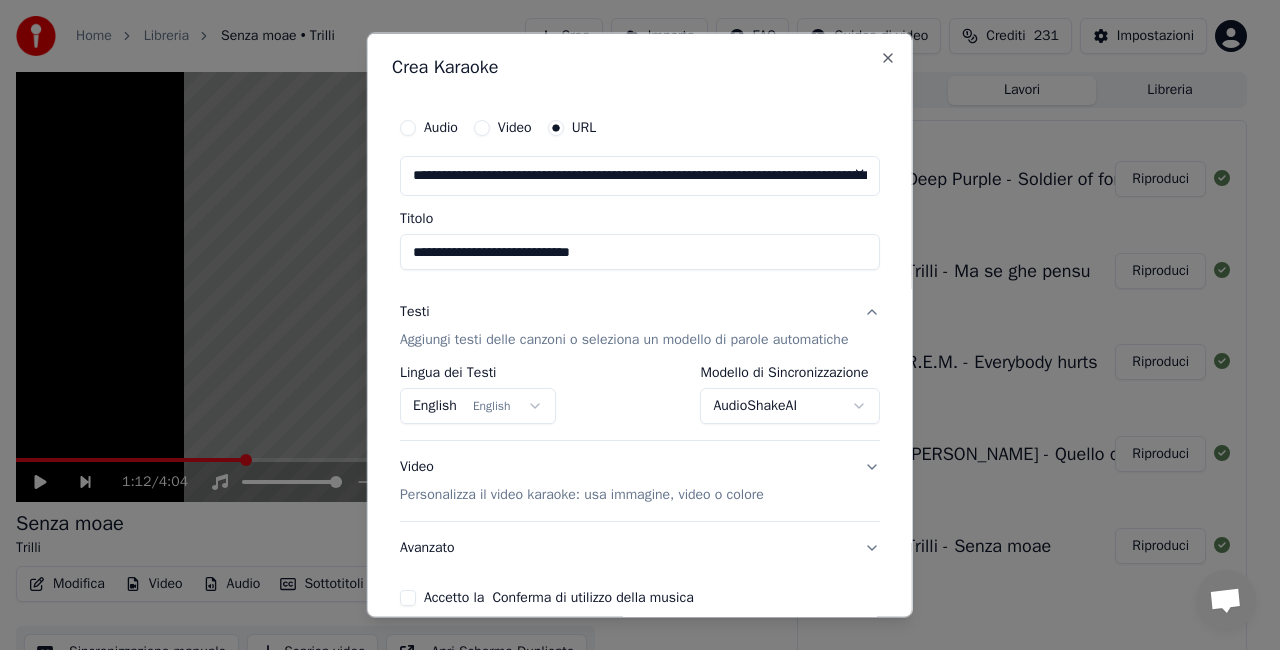 click on "**********" at bounding box center [631, 325] 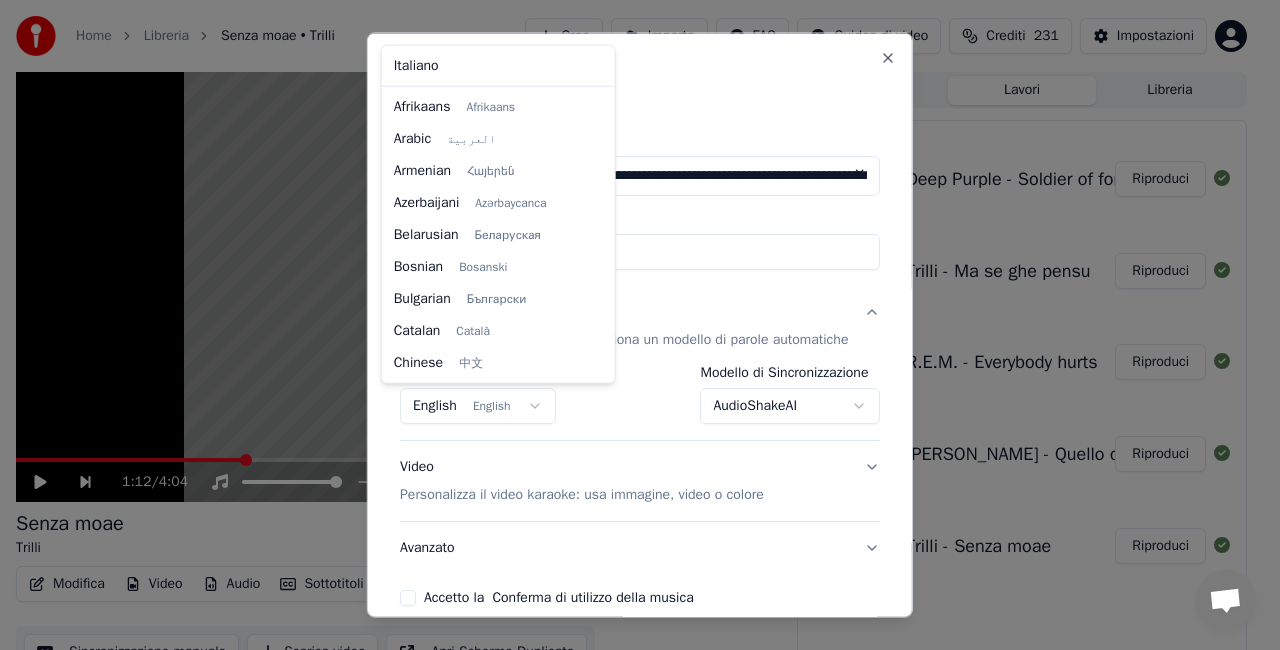 scroll, scrollTop: 160, scrollLeft: 0, axis: vertical 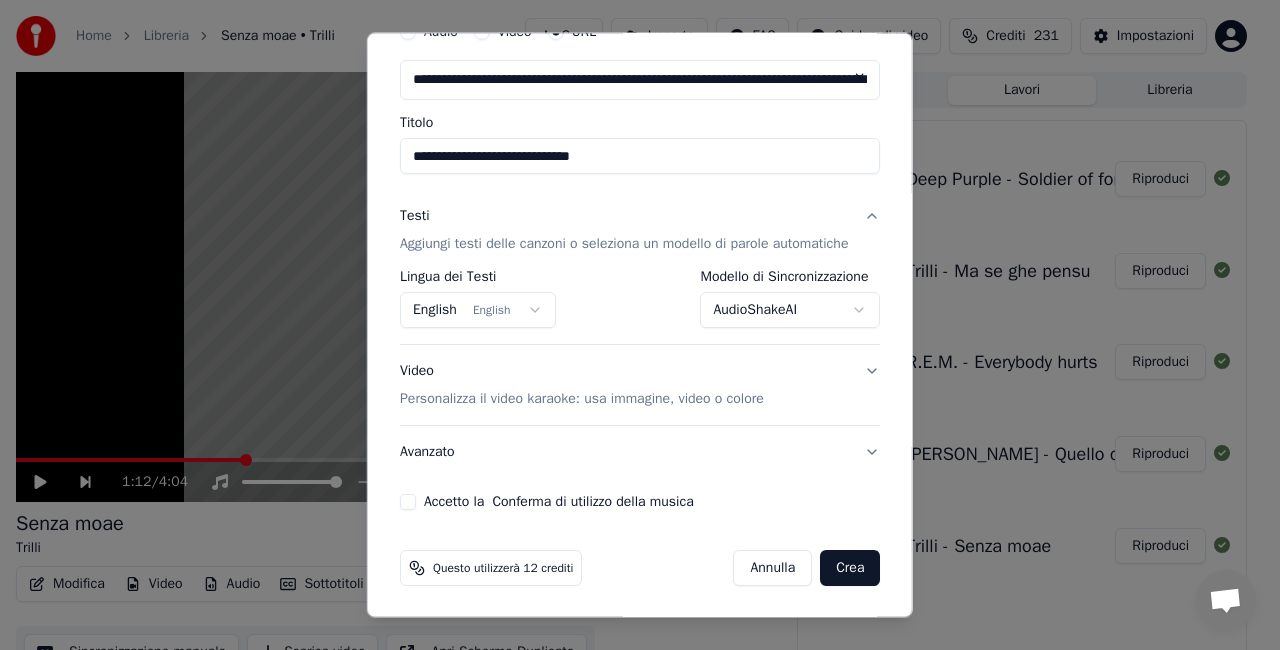 click on "Accetto la   Conferma di utilizzo della musica" at bounding box center (408, 502) 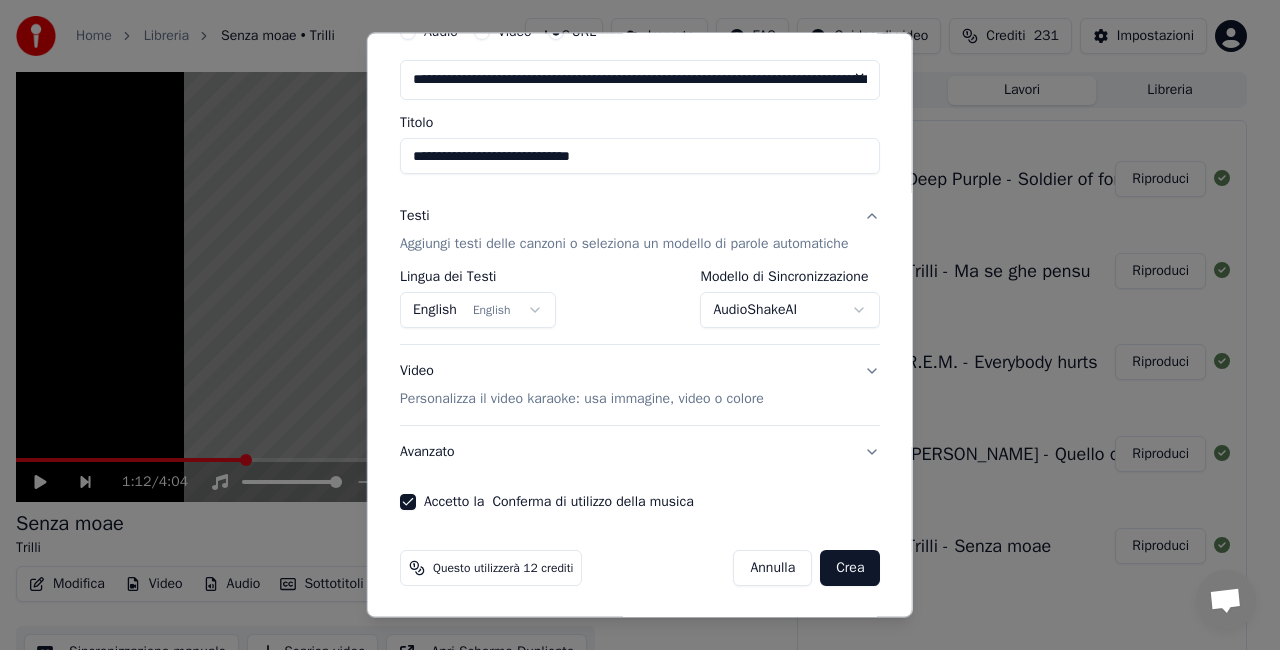 click on "Crea" at bounding box center (850, 568) 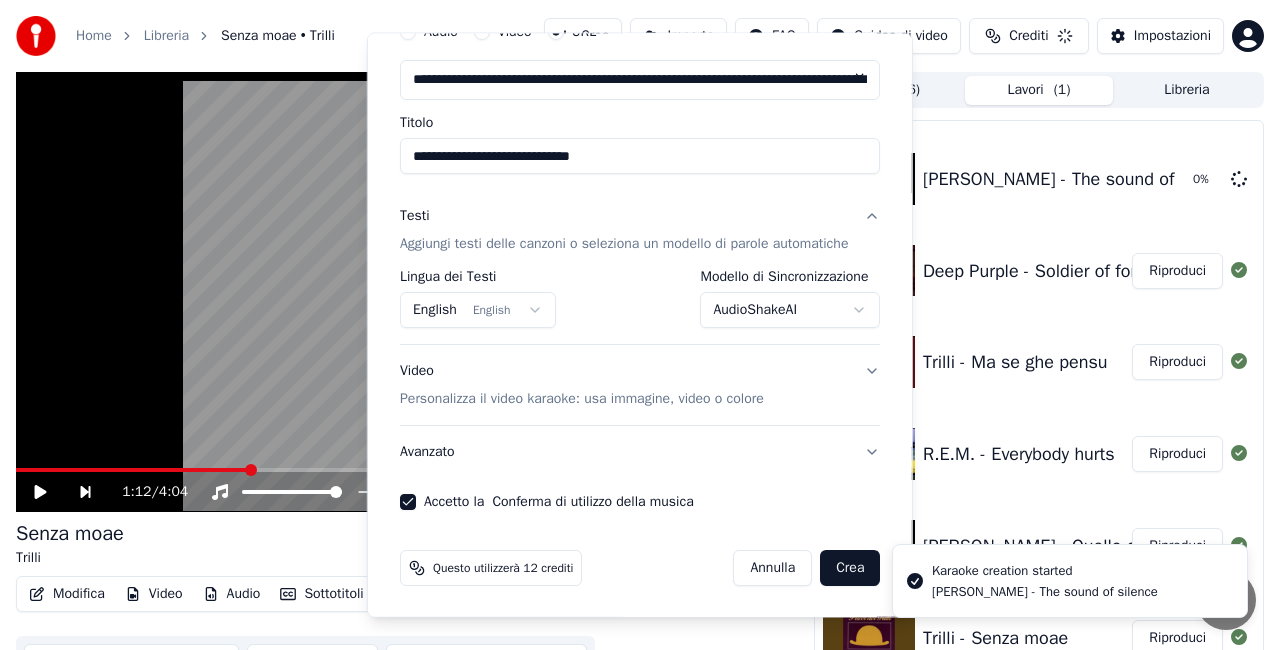 select on "**********" 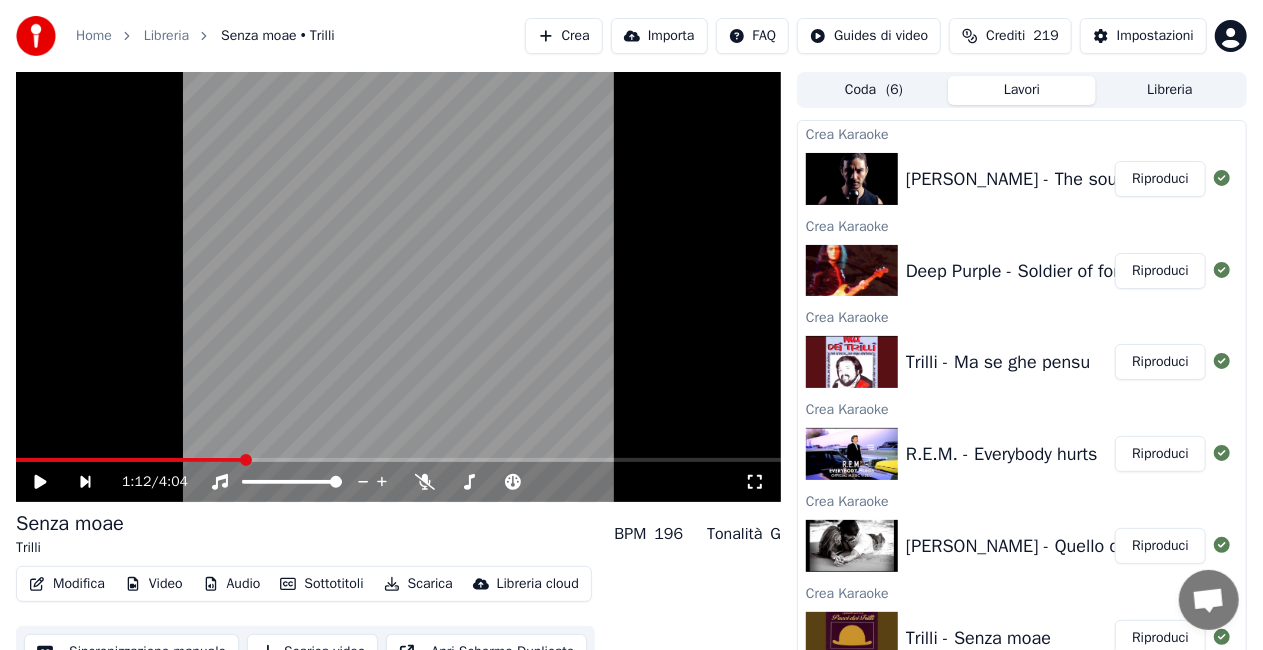 click on "Crea" at bounding box center (564, 36) 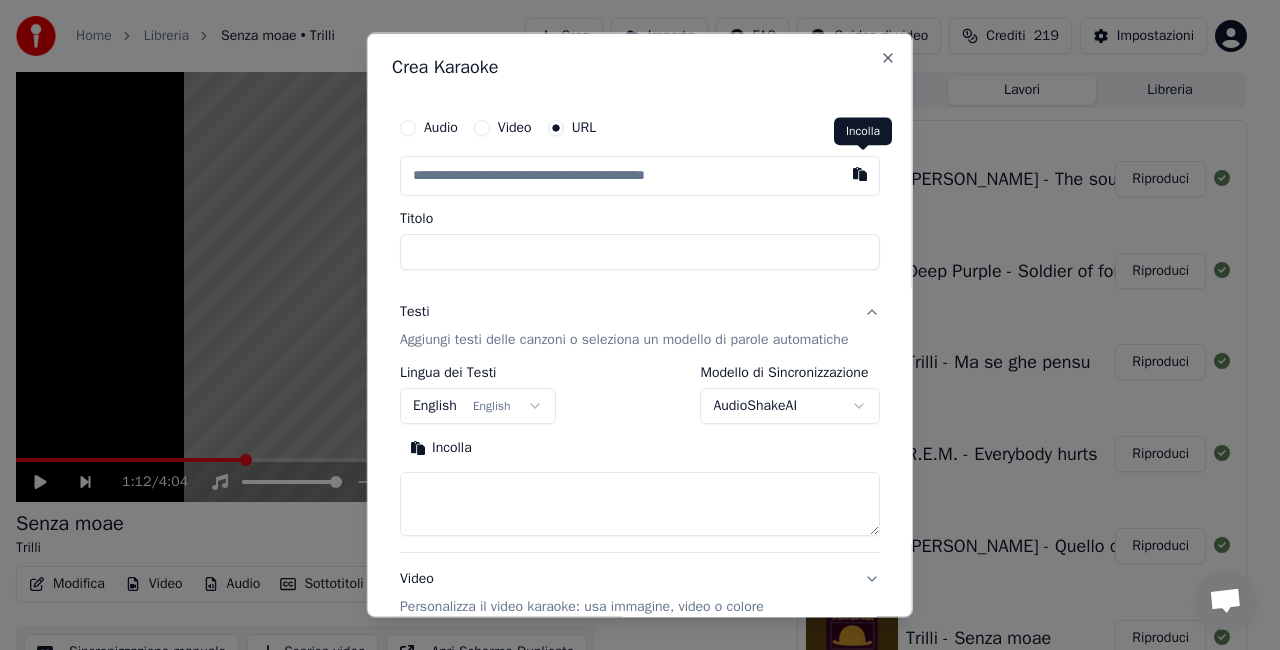 click at bounding box center [860, 174] 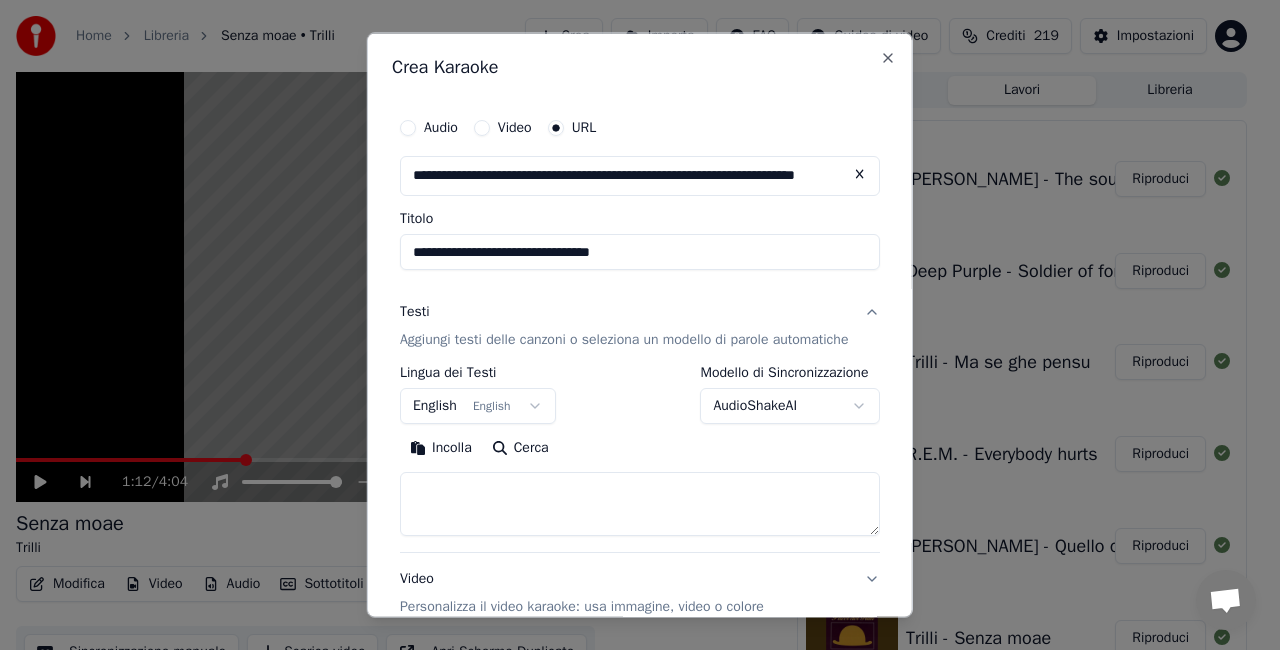 drag, startPoint x: 438, startPoint y: 252, endPoint x: 0, endPoint y: 332, distance: 445.246 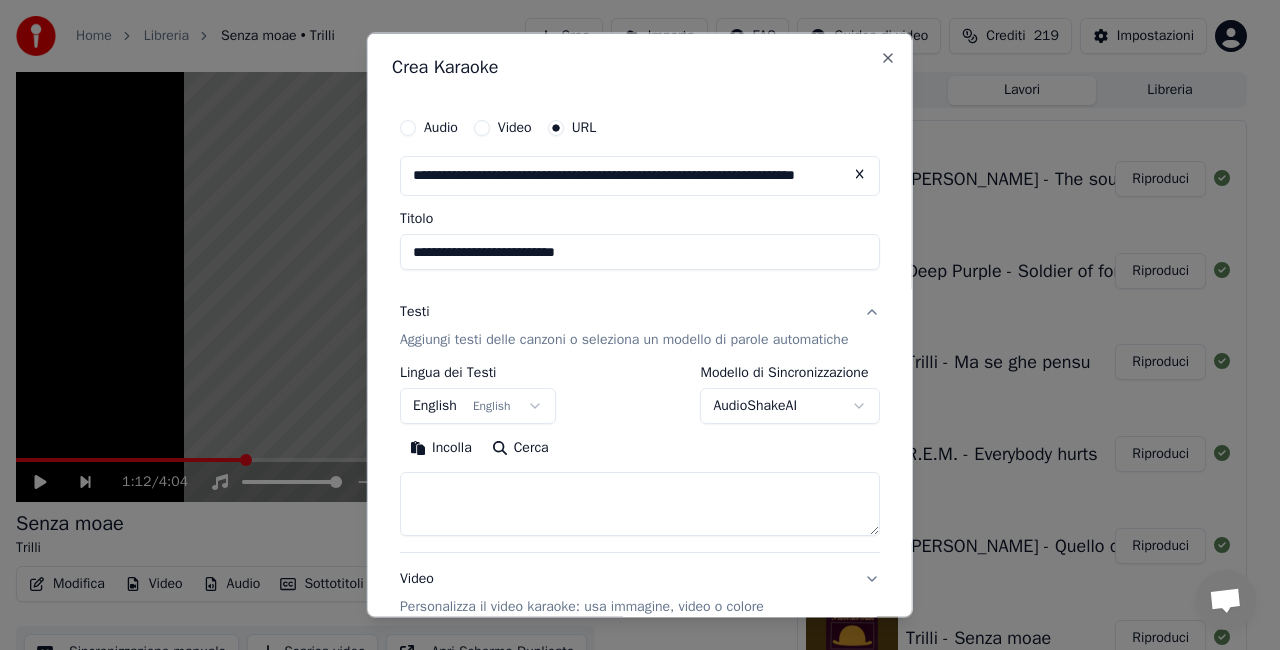 click on "**********" at bounding box center [640, 252] 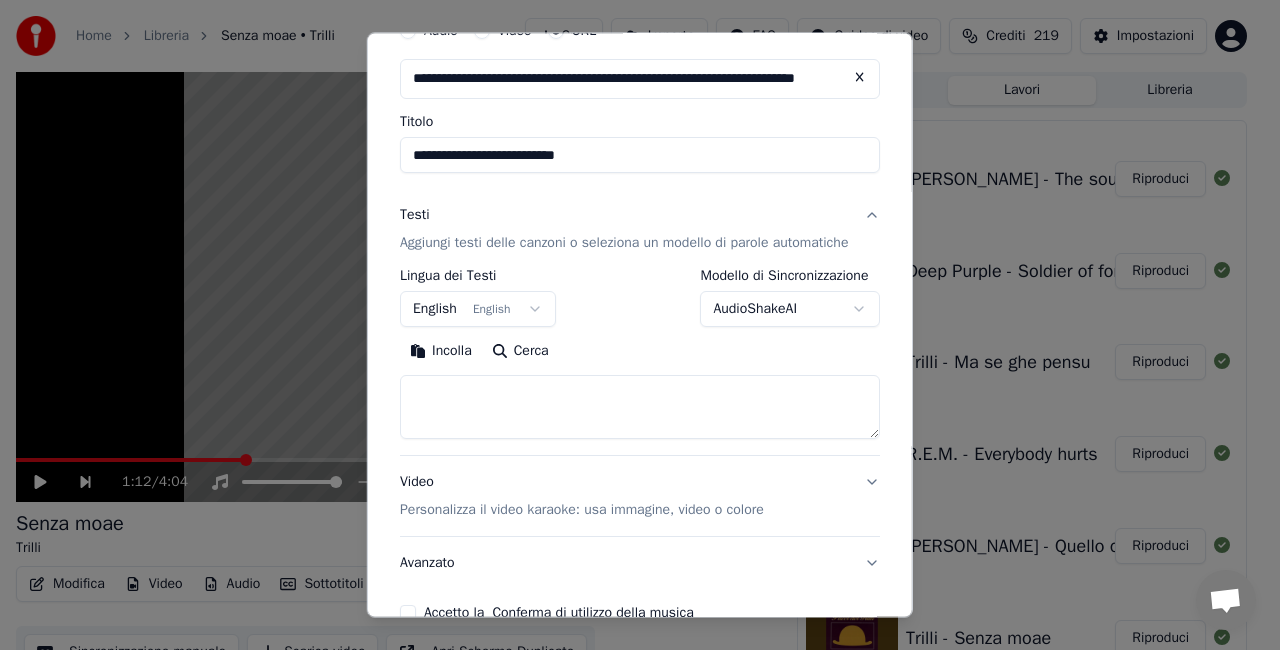 scroll, scrollTop: 200, scrollLeft: 0, axis: vertical 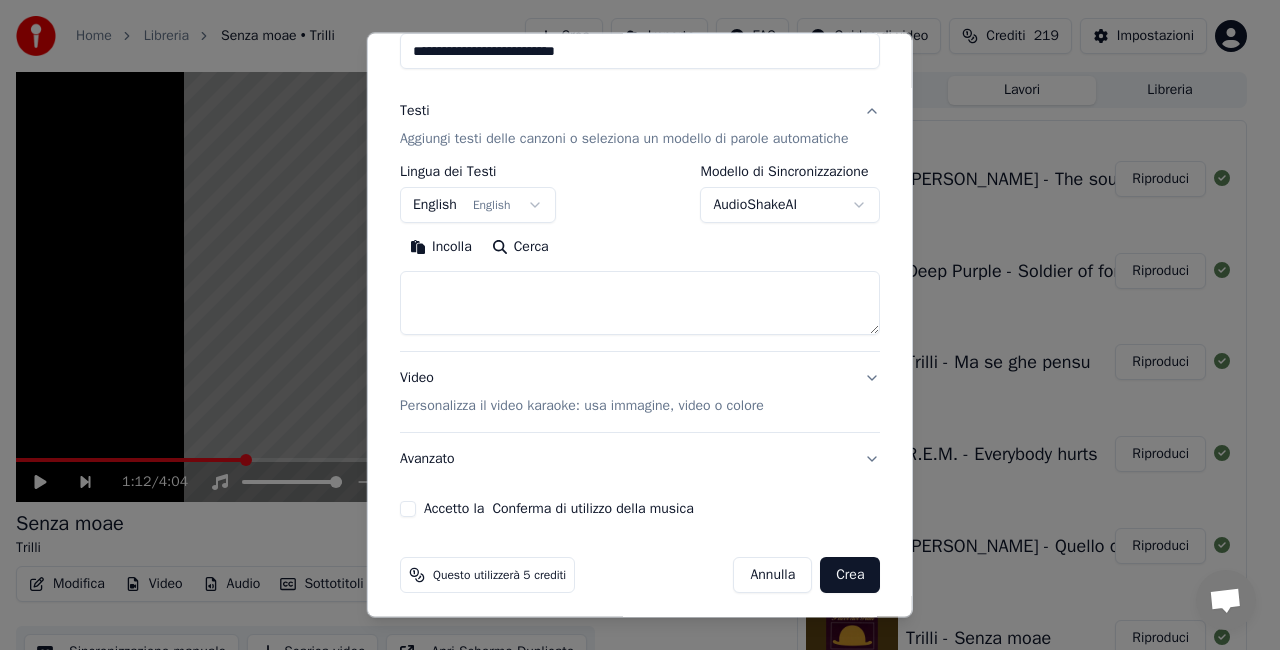 type on "**********" 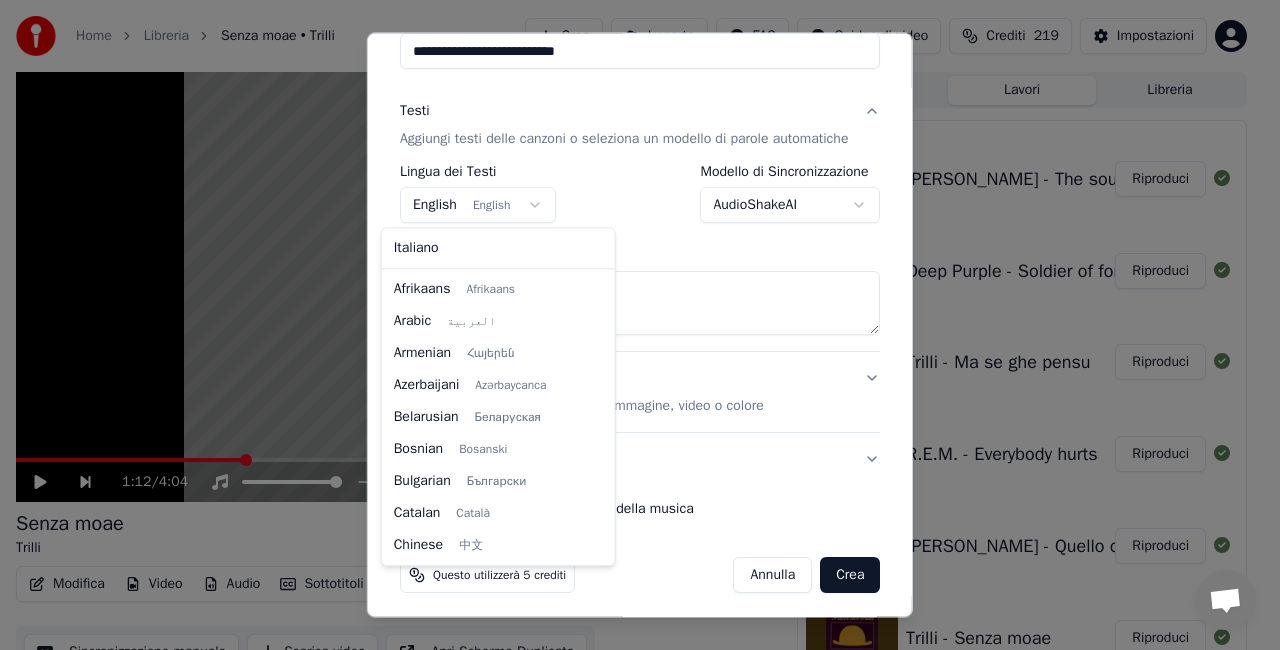 click on "**********" at bounding box center (631, 325) 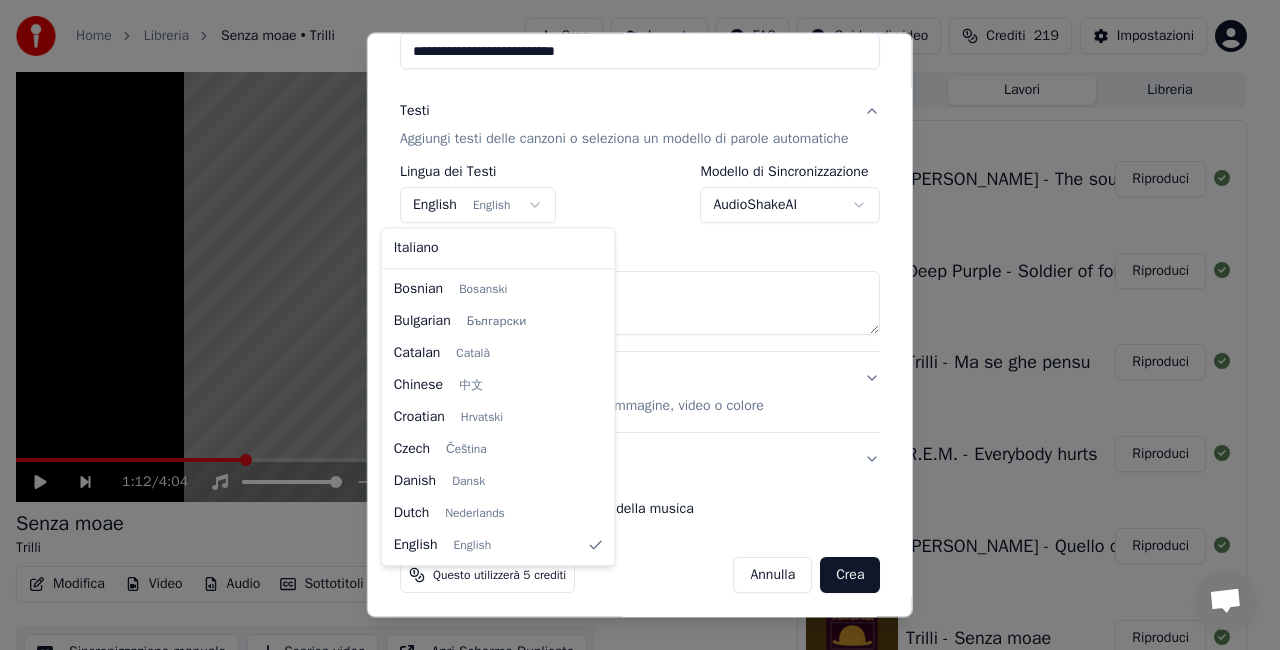 select on "**" 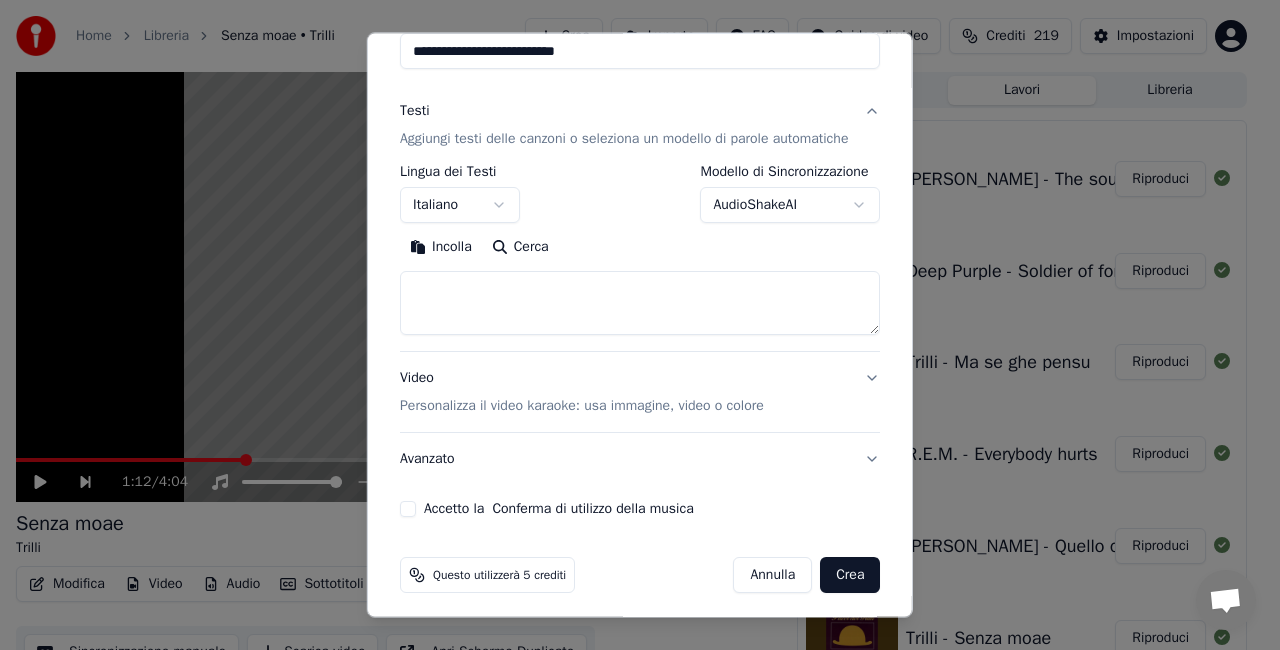click on "**********" at bounding box center [631, 325] 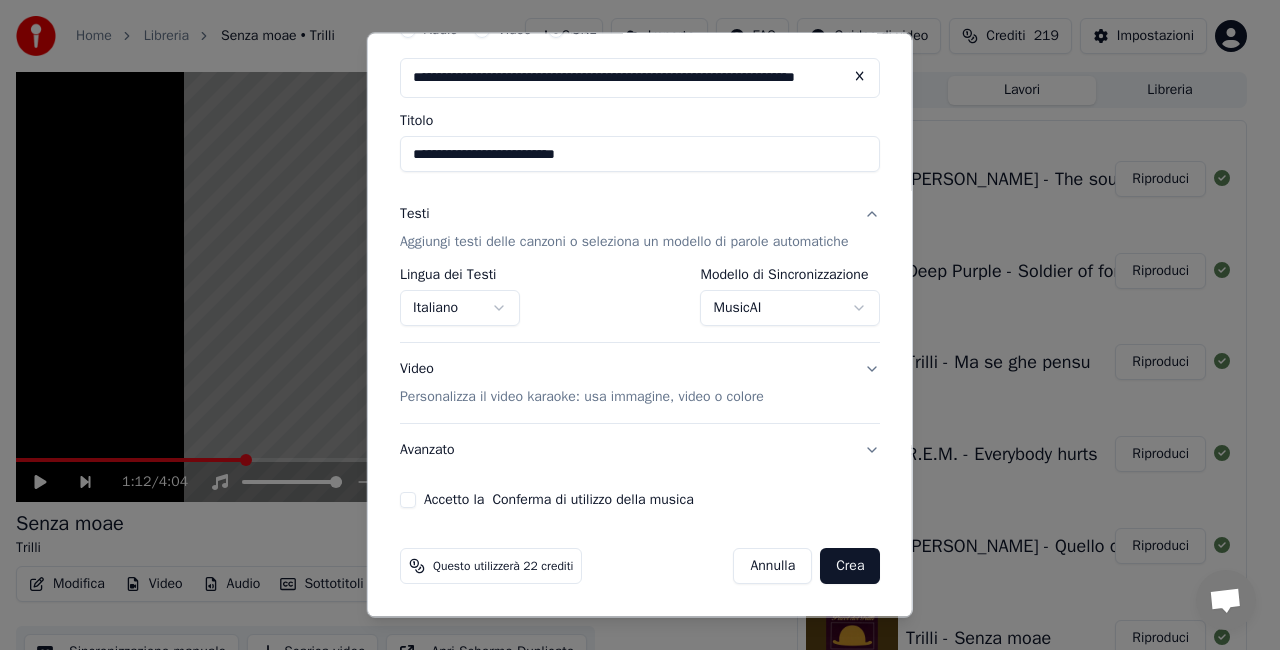 scroll, scrollTop: 95, scrollLeft: 0, axis: vertical 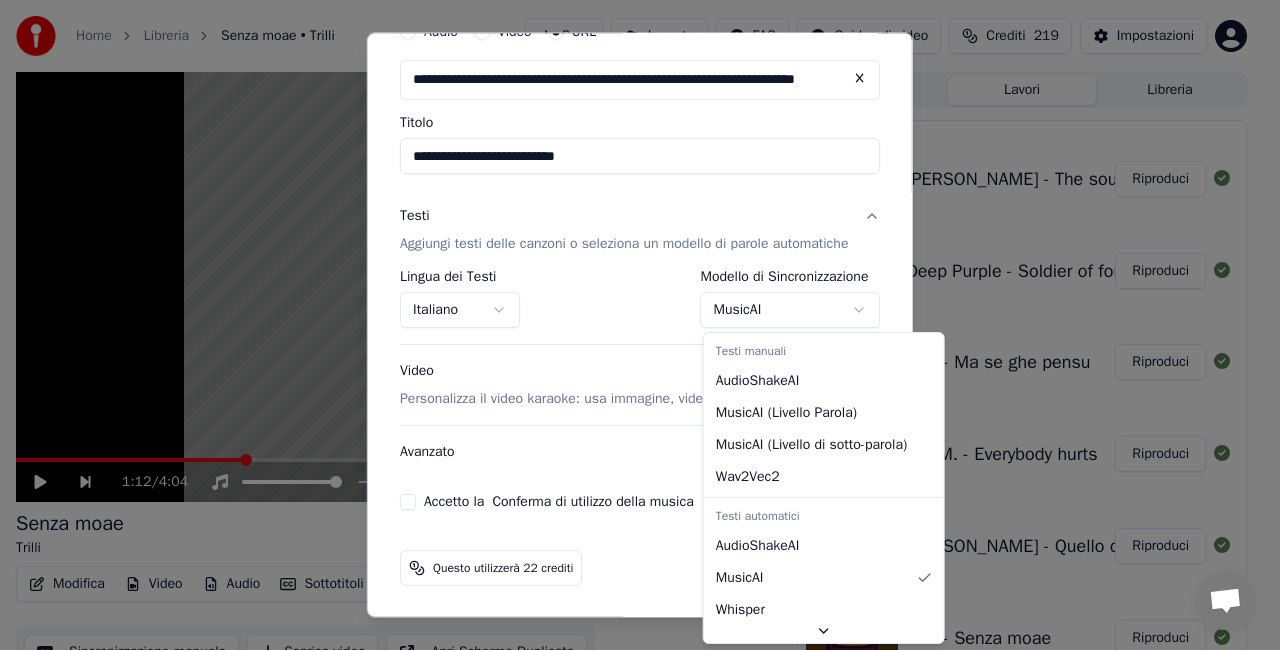 click on "**********" at bounding box center (631, 325) 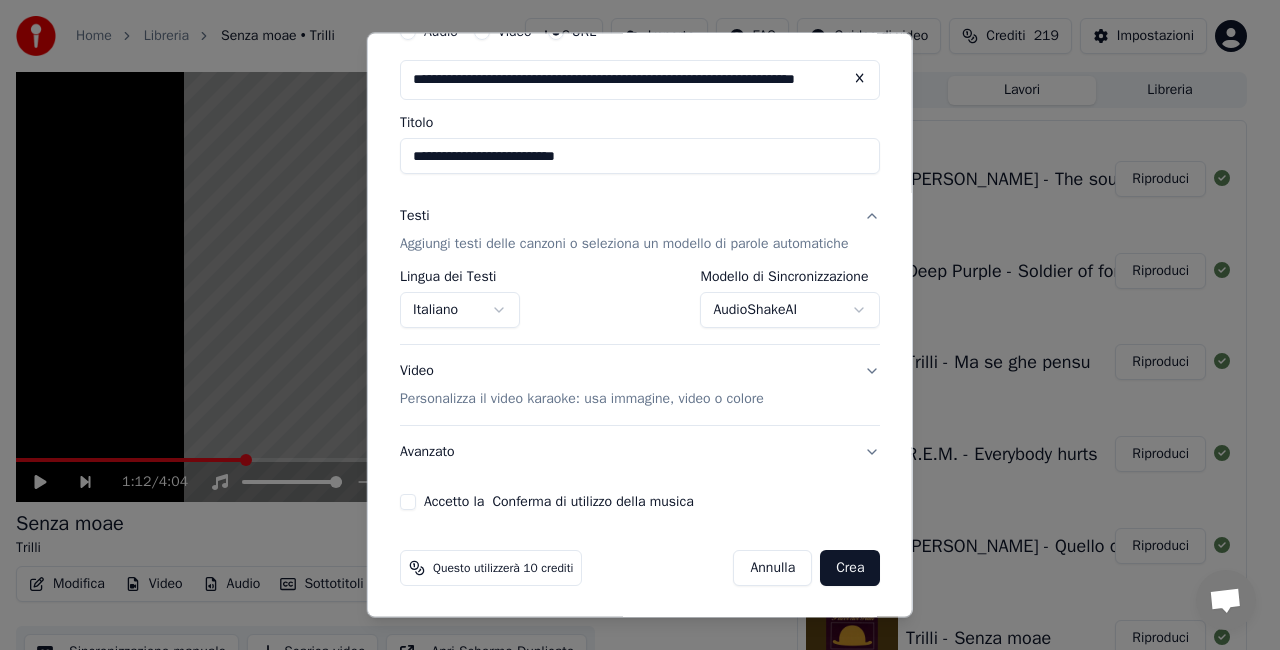click on "Accetto la   Conferma di utilizzo della musica" at bounding box center [408, 502] 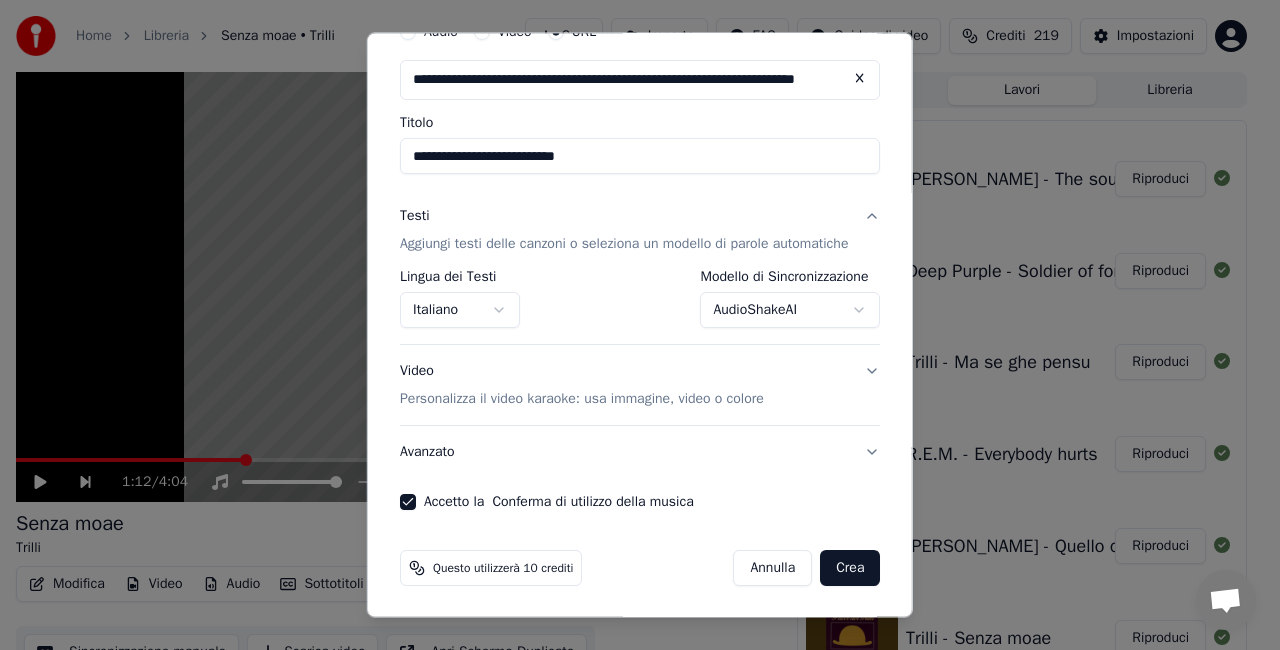 click on "Crea" at bounding box center [850, 568] 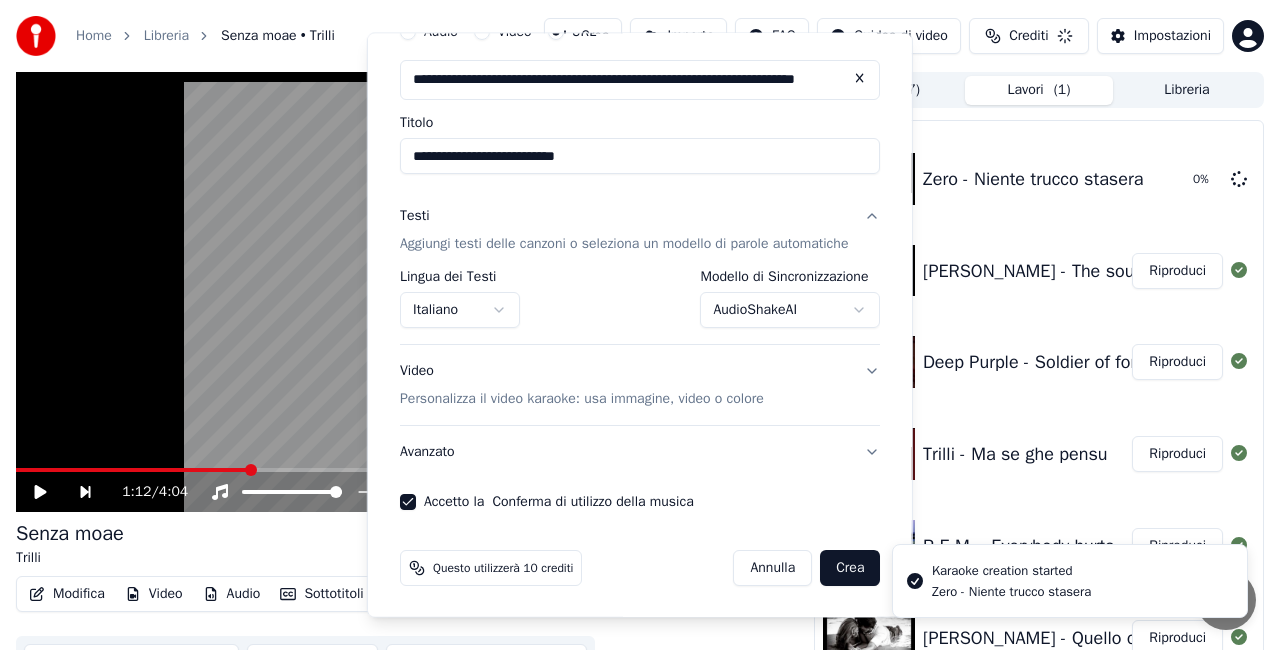select on "**********" 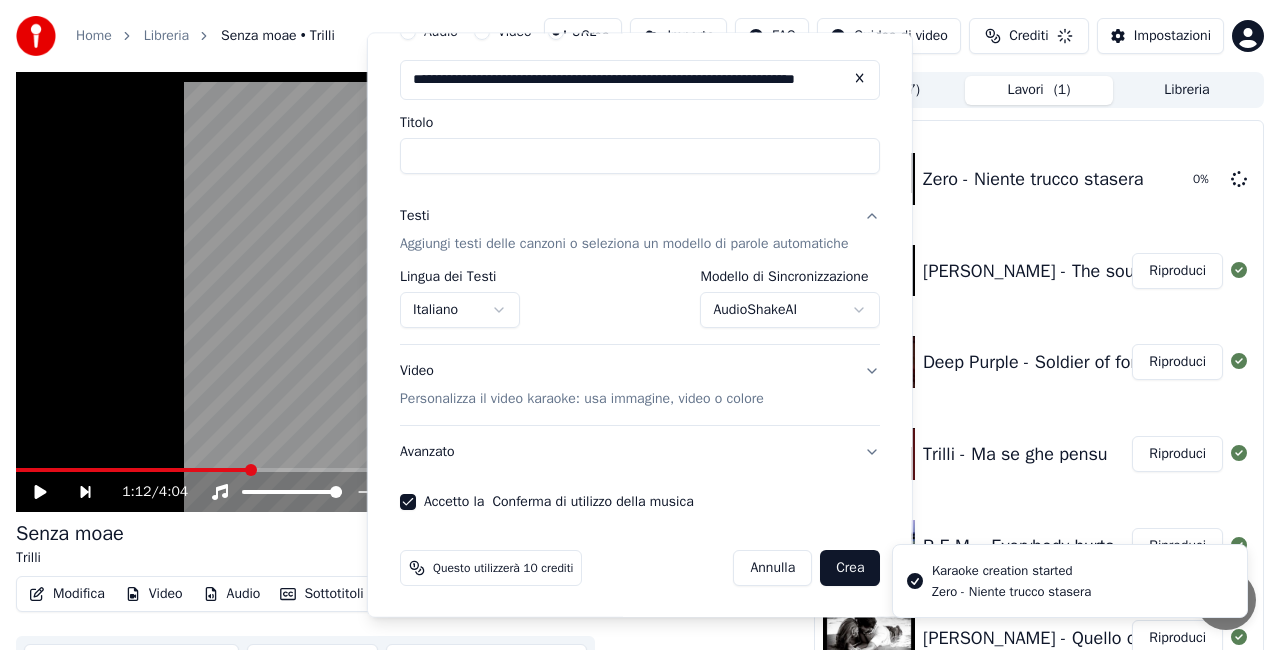 select 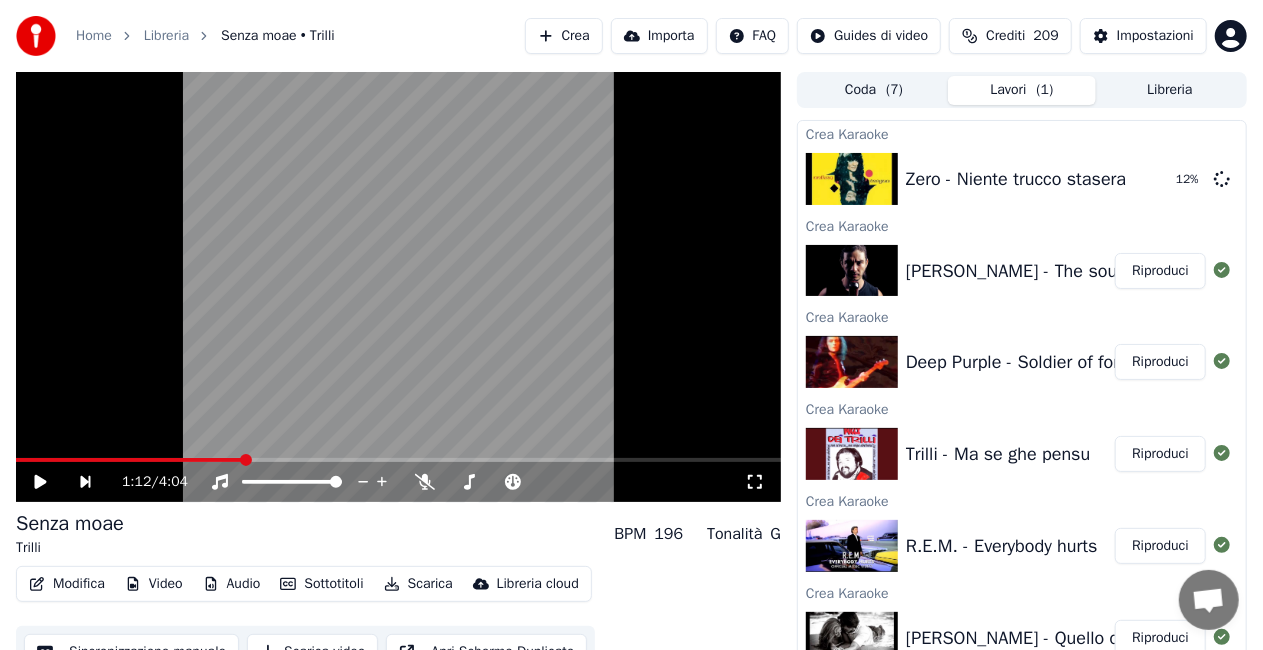 click on "Crea" at bounding box center (564, 36) 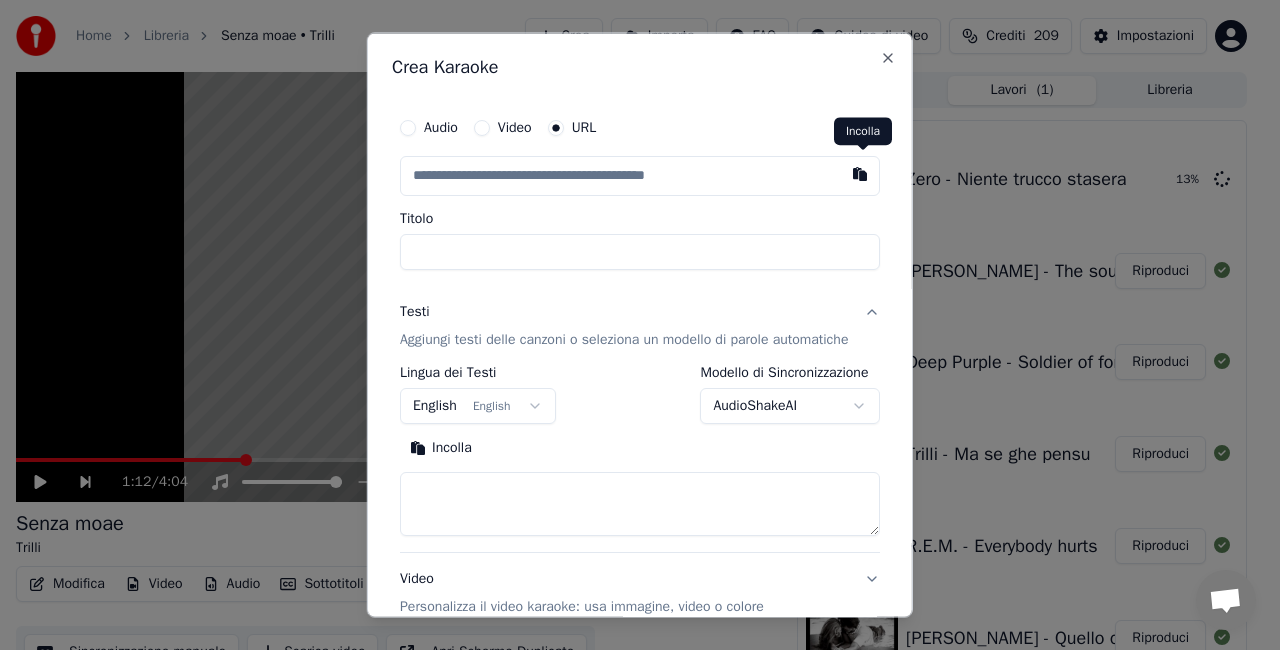 click at bounding box center [860, 174] 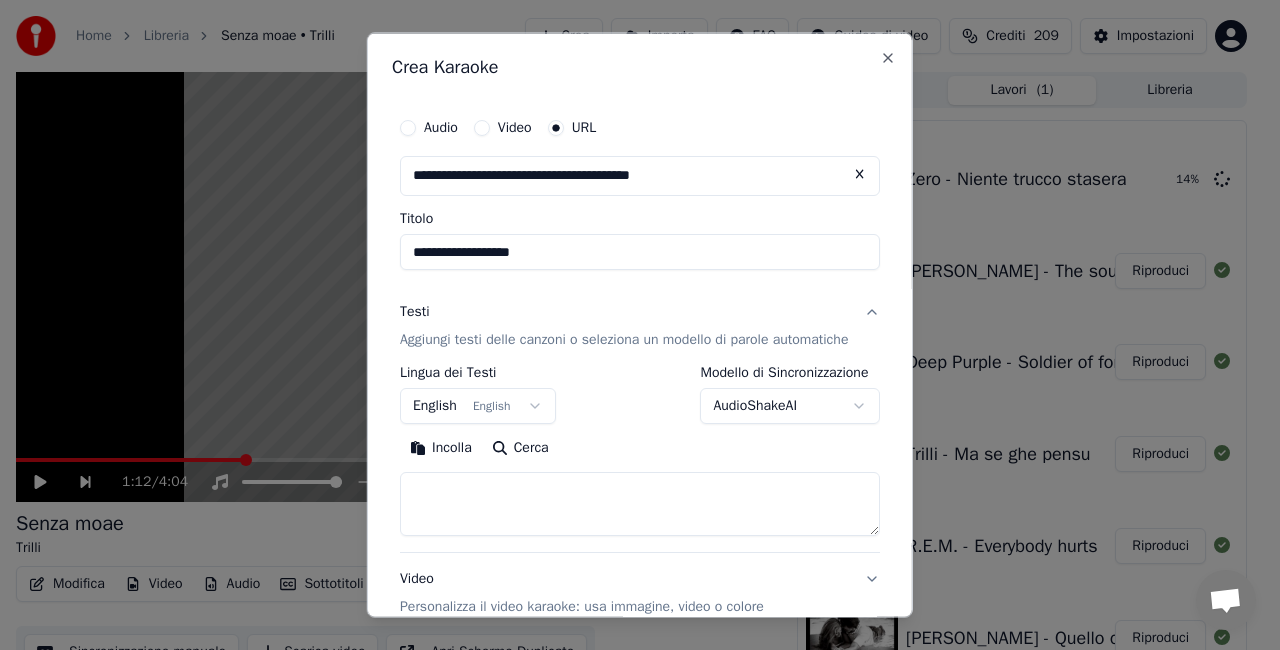 click on "**********" at bounding box center [640, 252] 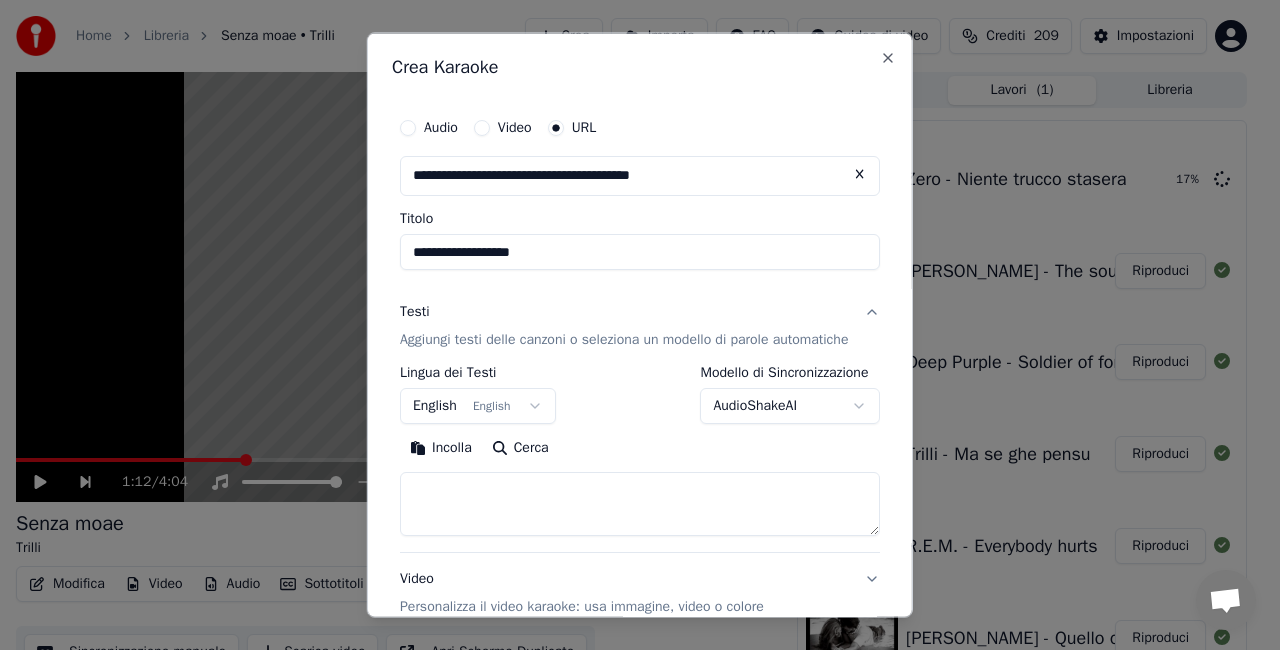 click on "**********" at bounding box center (640, 252) 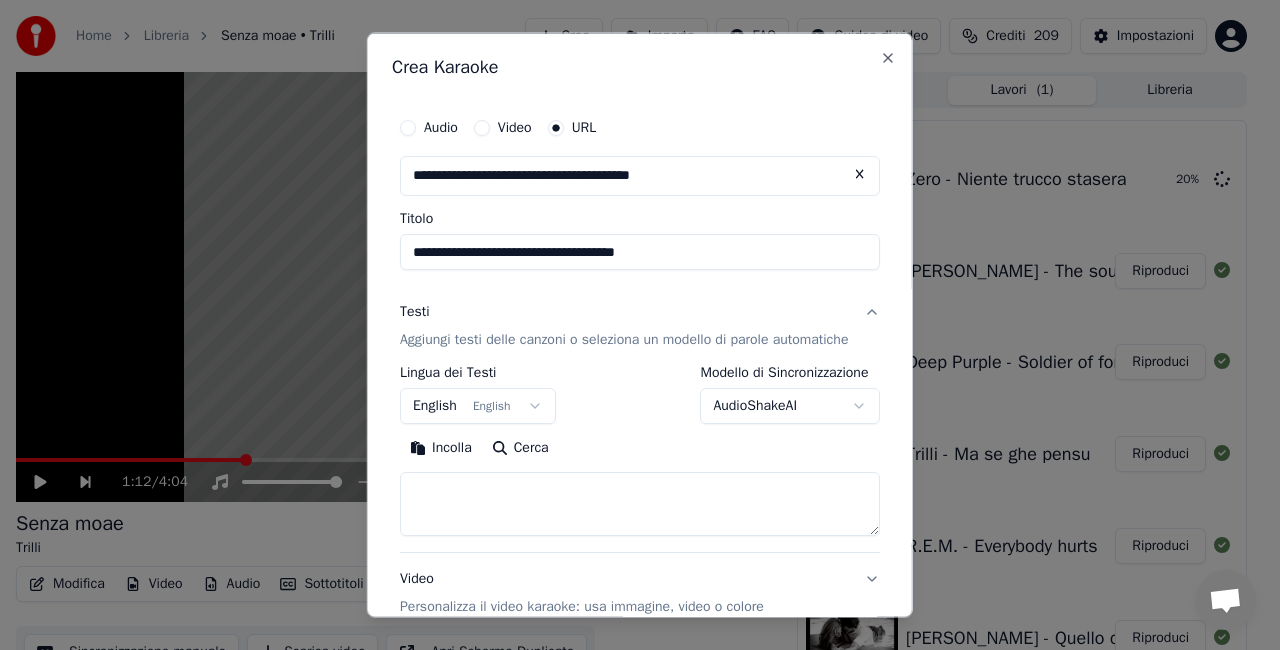 type on "**********" 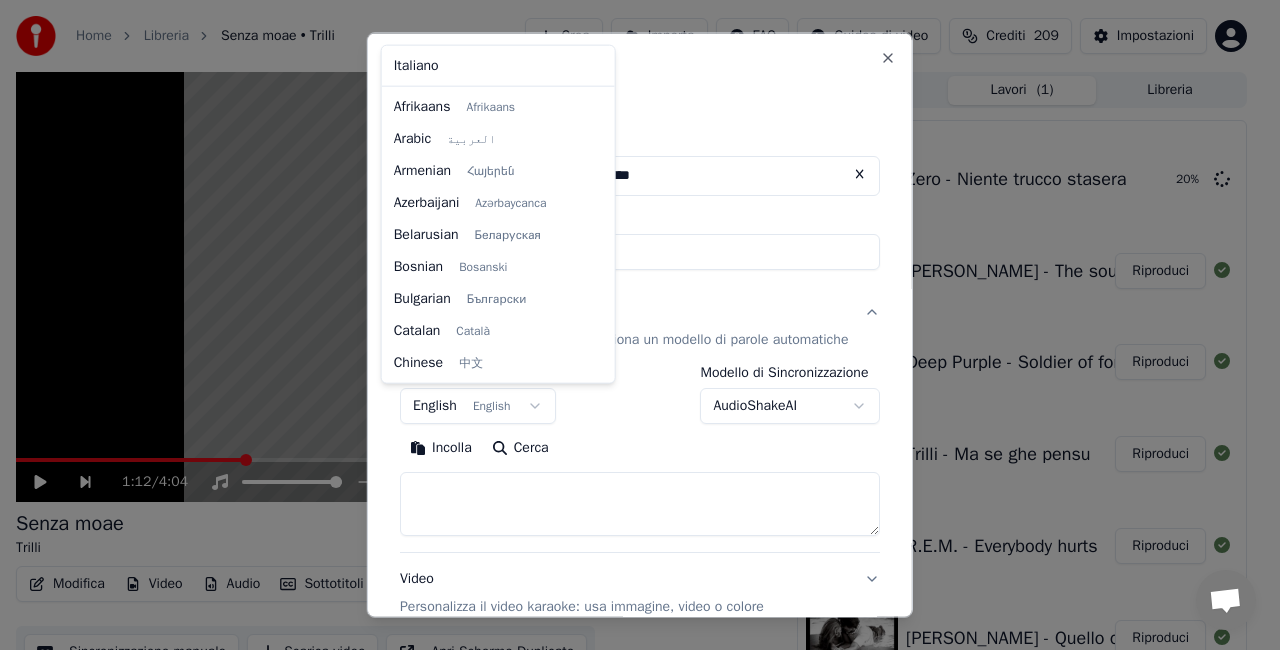 click on "**********" at bounding box center (631, 325) 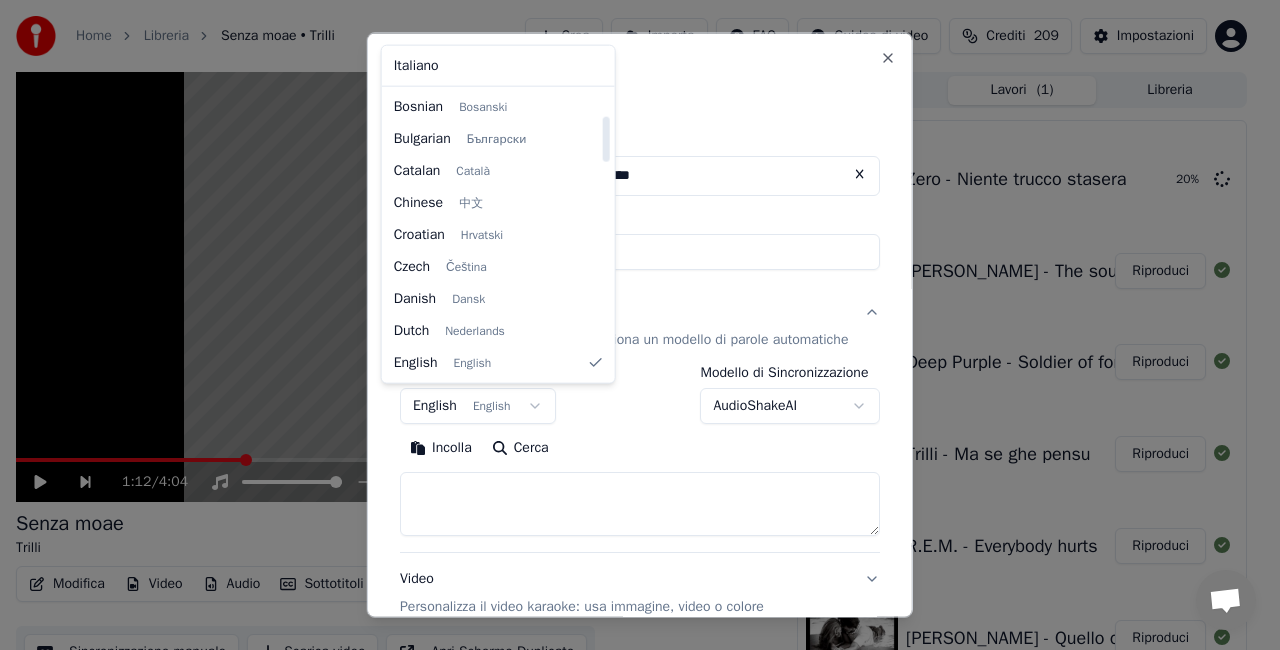 select on "**" 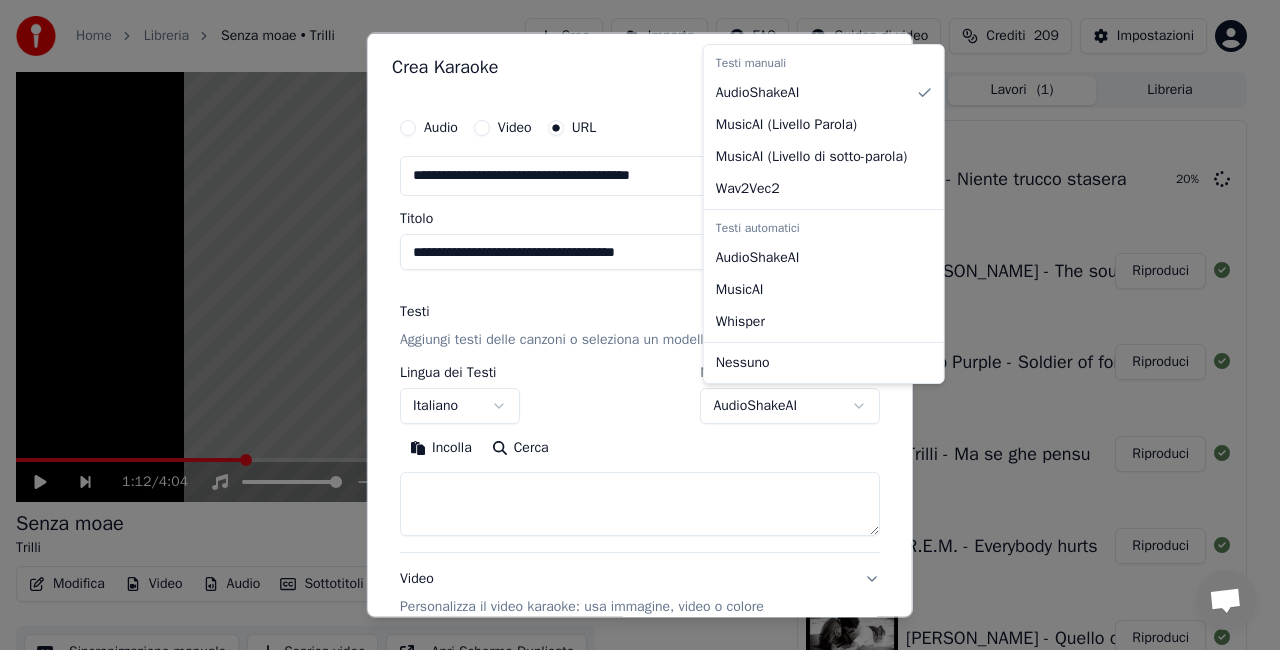 click on "**********" at bounding box center (631, 325) 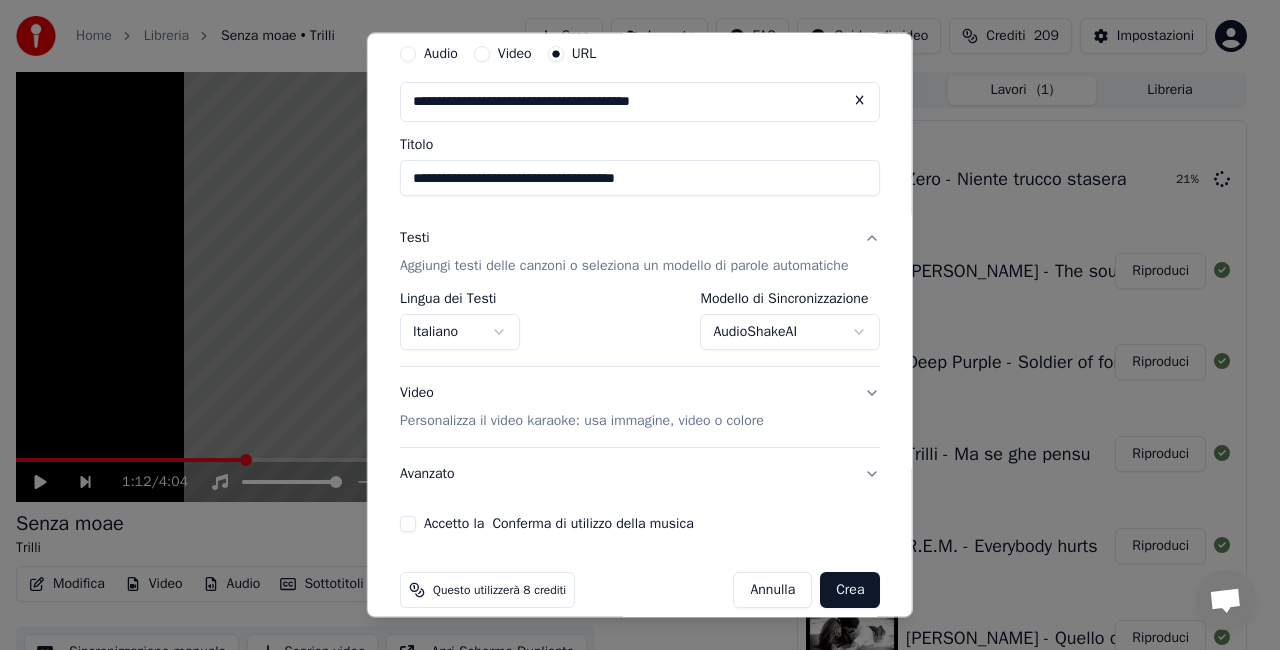 scroll, scrollTop: 95, scrollLeft: 0, axis: vertical 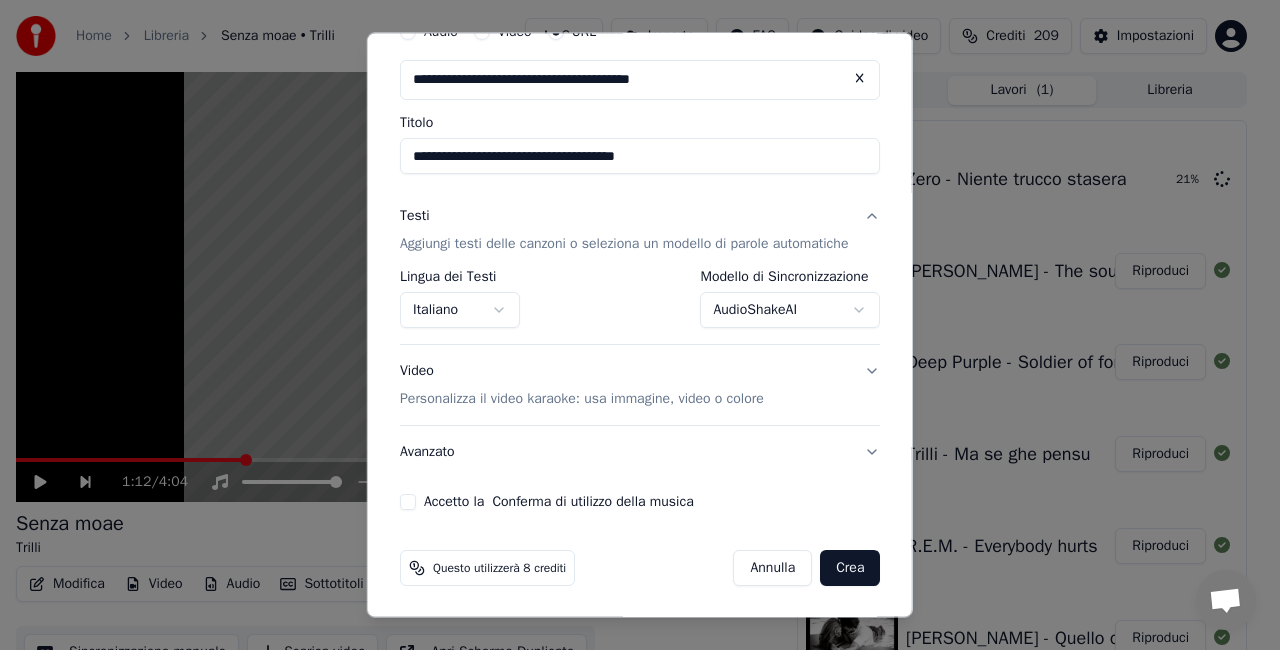 click on "Accetto la   Conferma di utilizzo della musica" at bounding box center (408, 502) 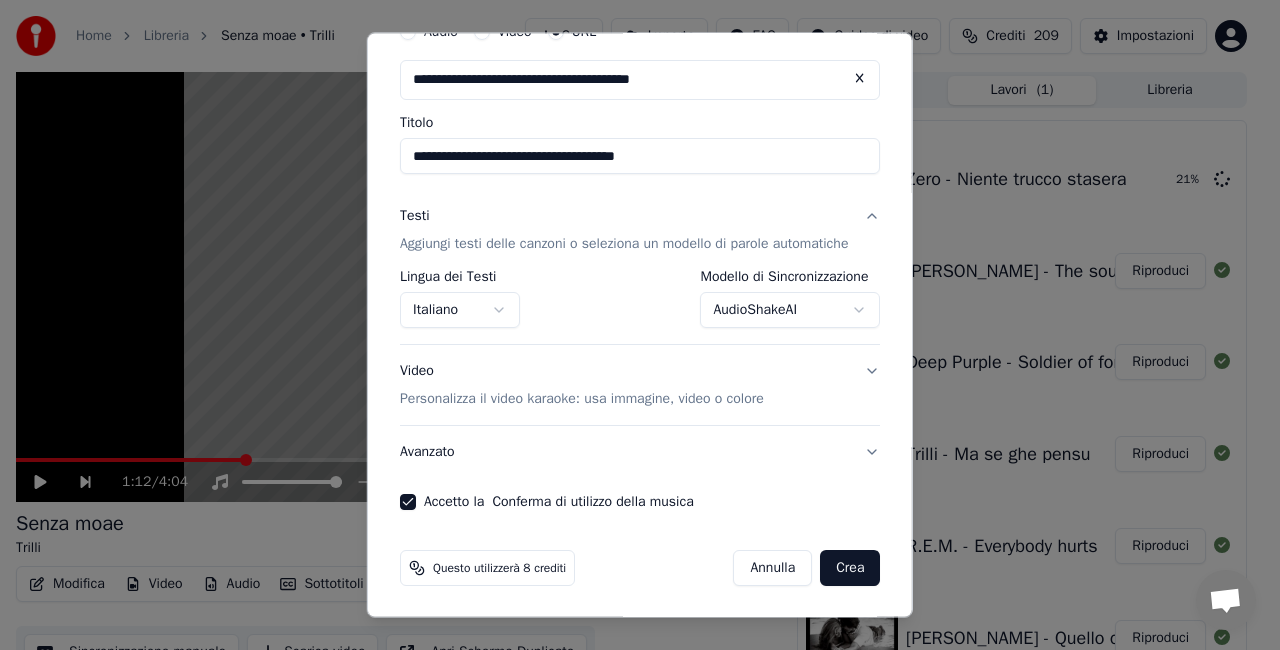 click on "Crea" at bounding box center [850, 568] 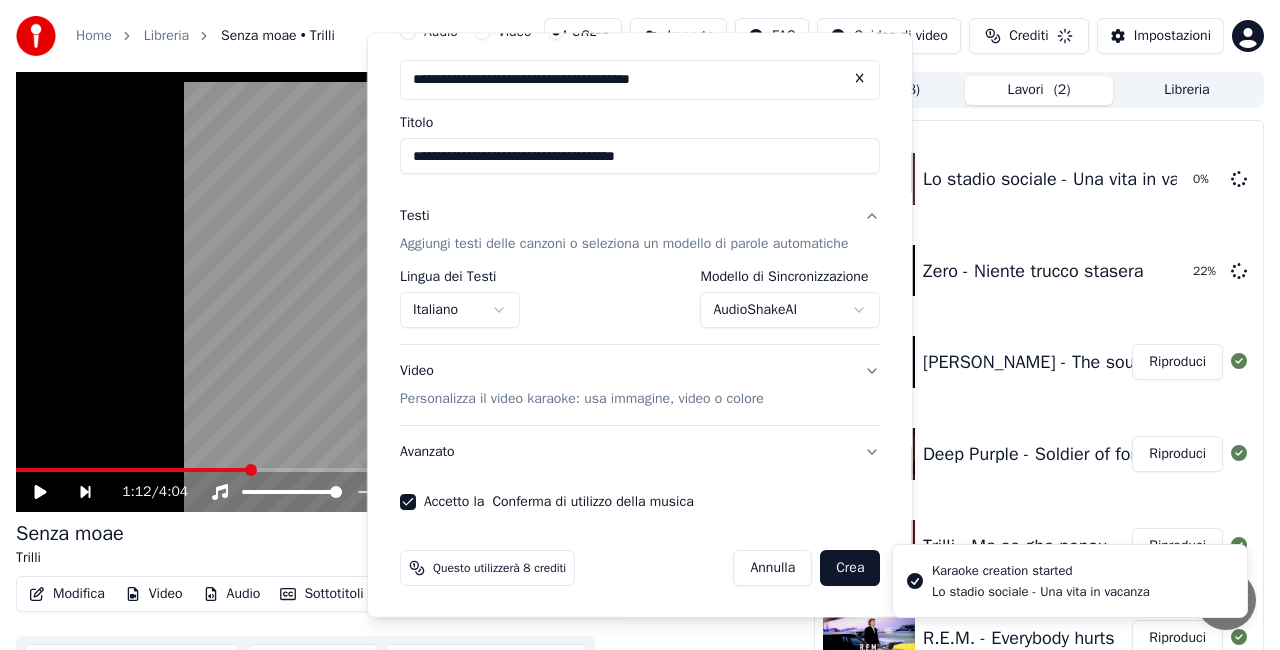 select on "**********" 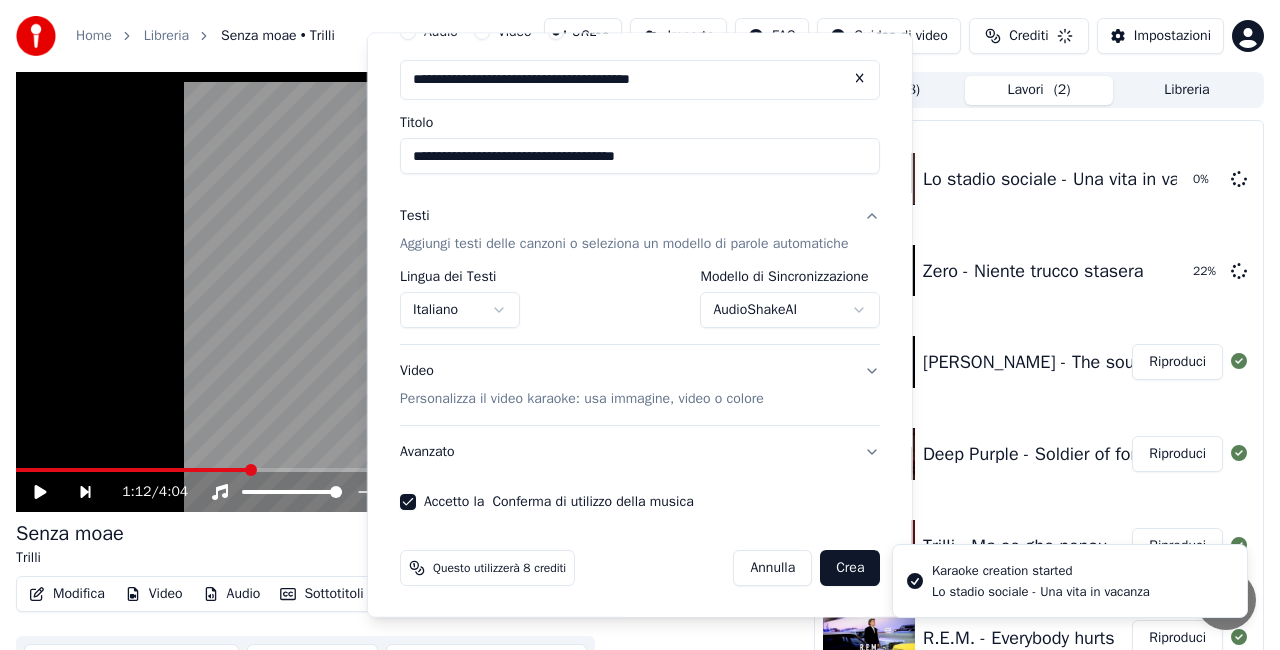 type 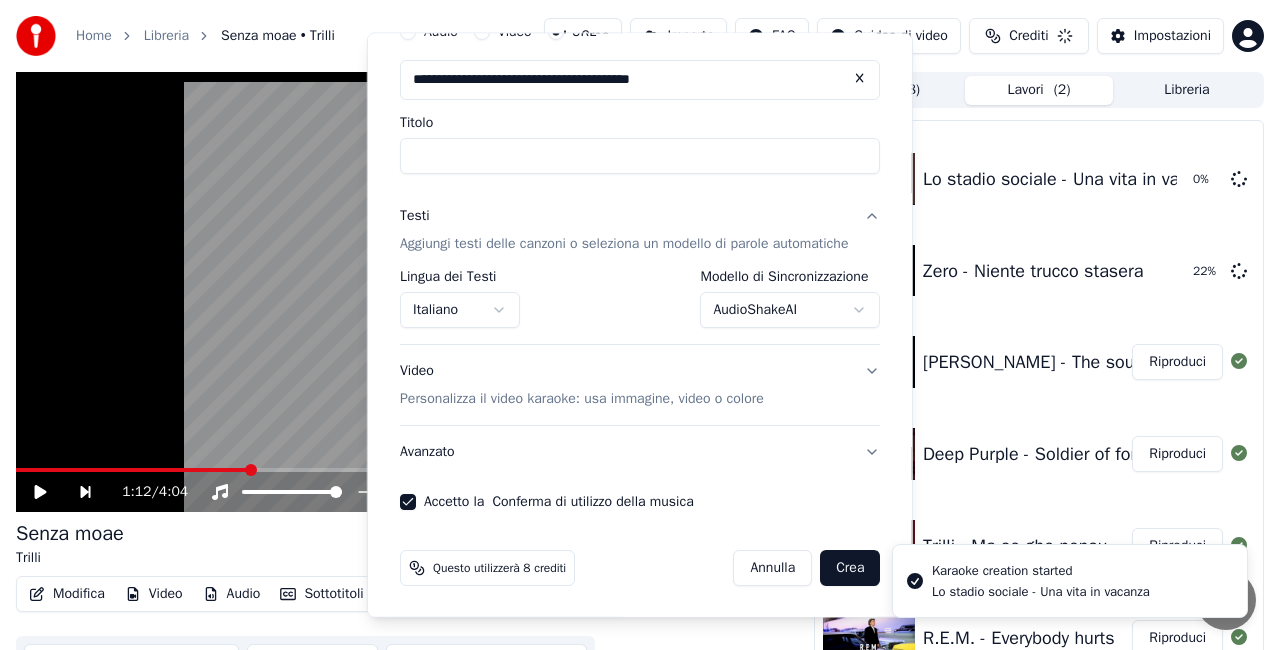 select 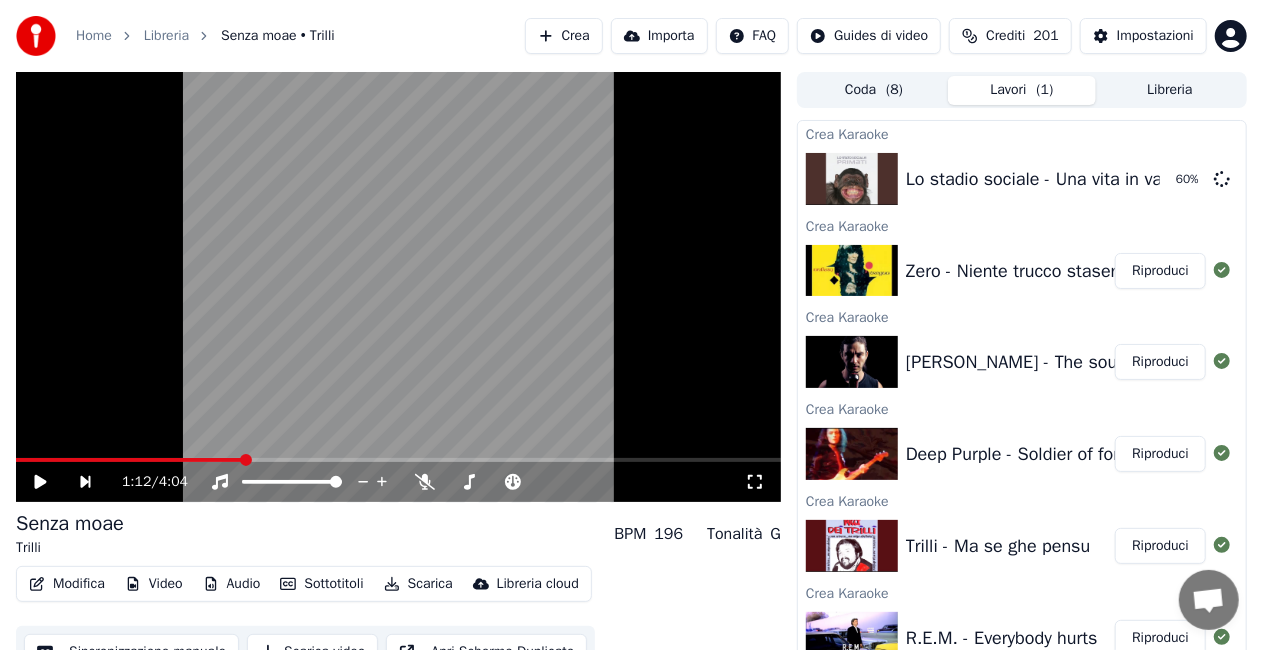drag, startPoint x: 1133, startPoint y: 358, endPoint x: 1150, endPoint y: 342, distance: 23.345236 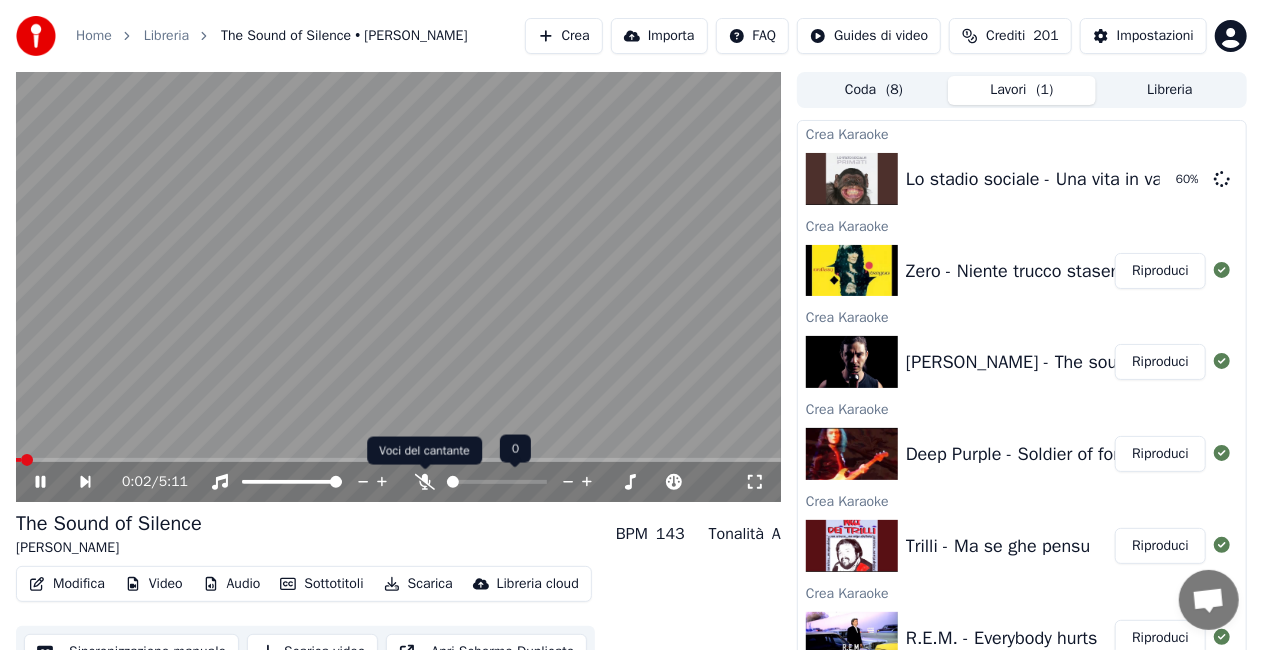 click 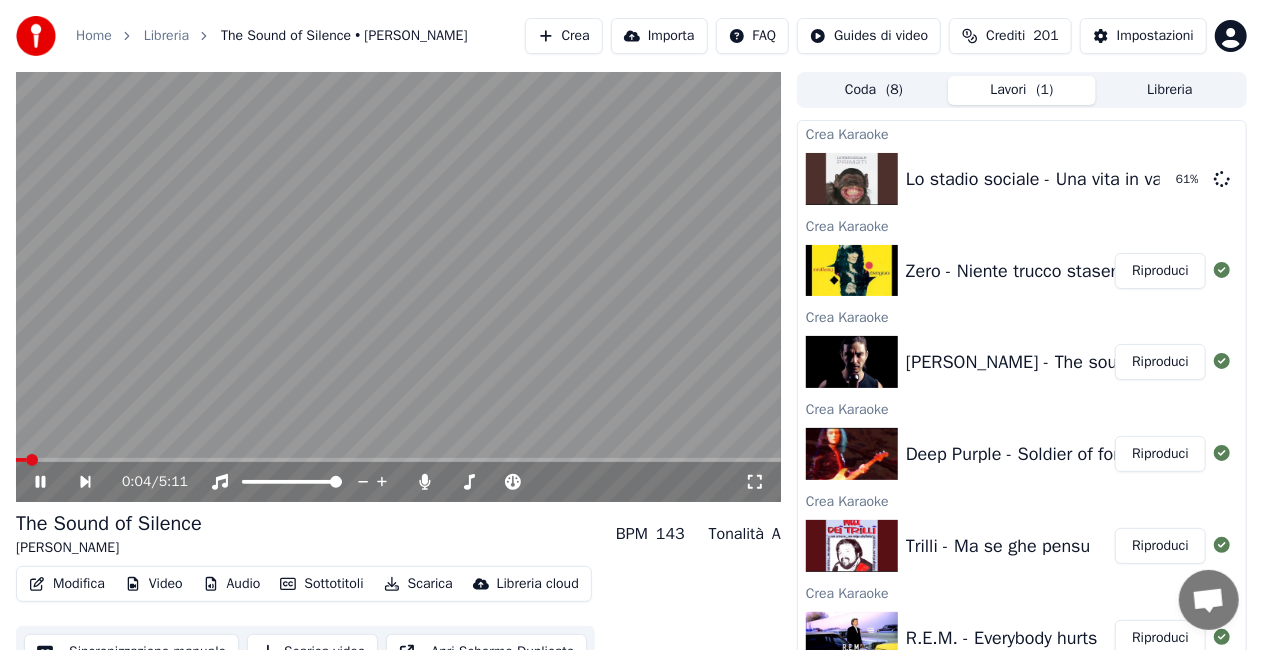 click 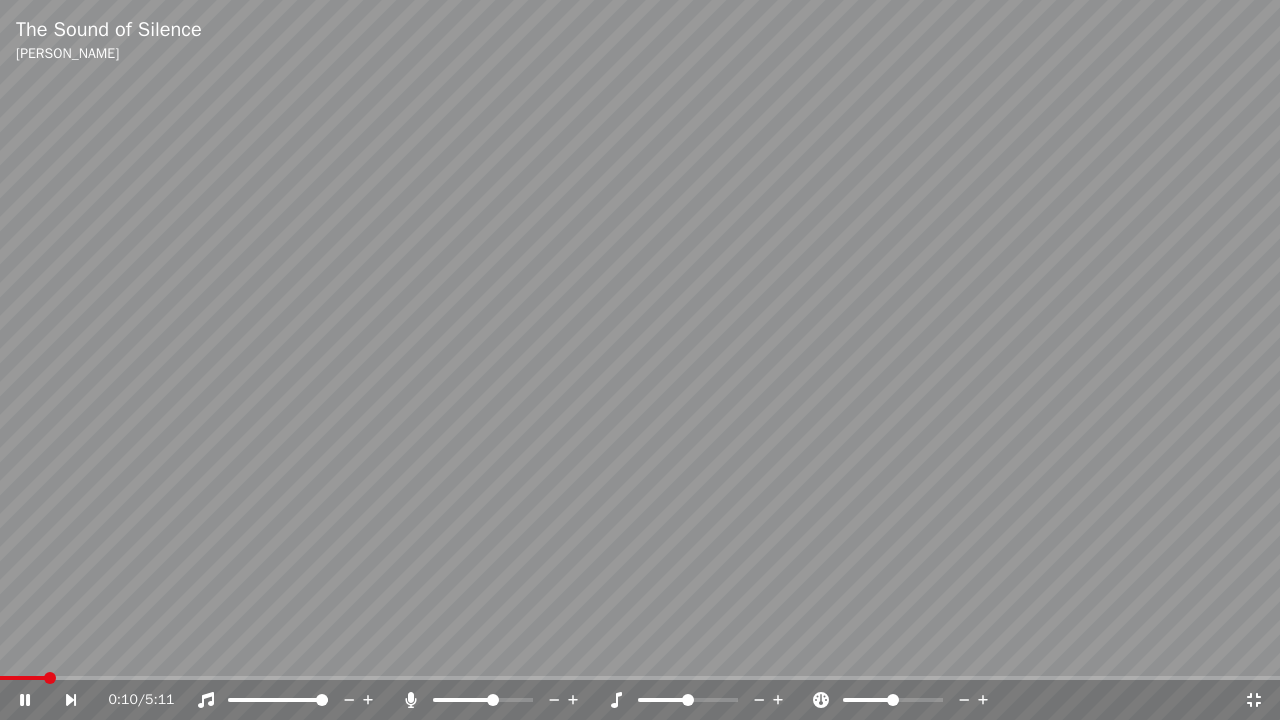click at bounding box center (463, 700) 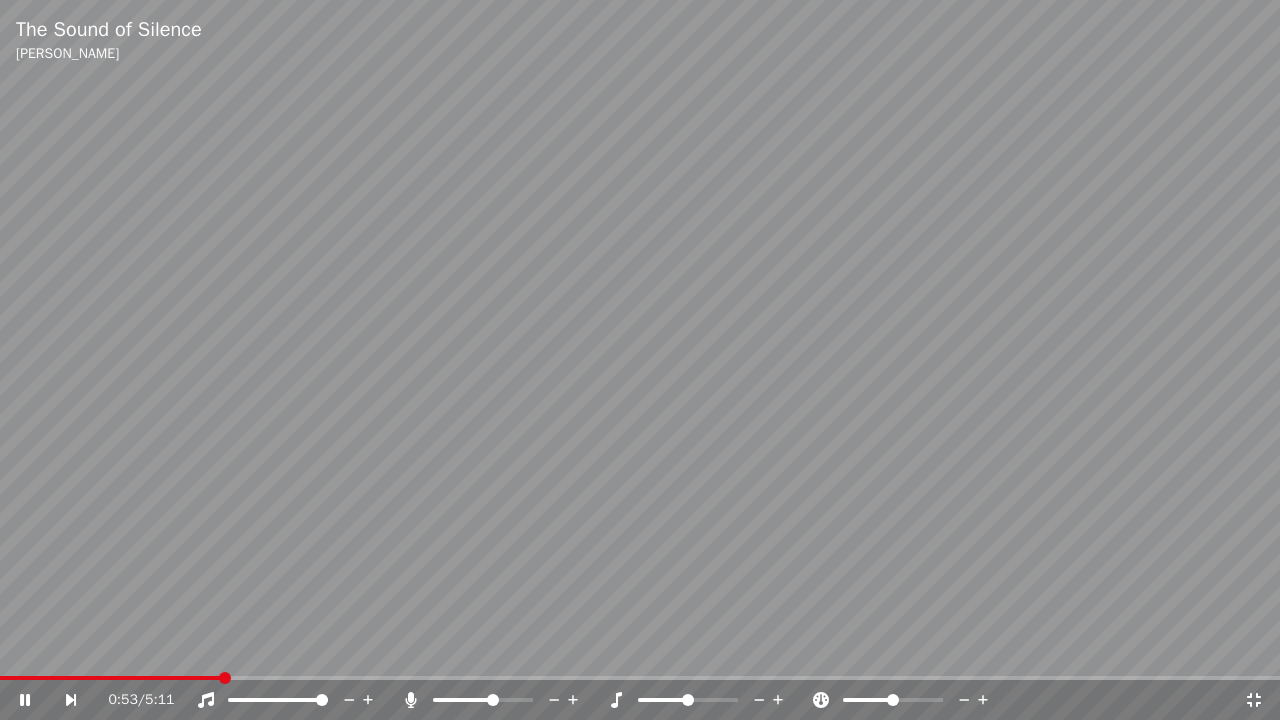 click at bounding box center [640, 360] 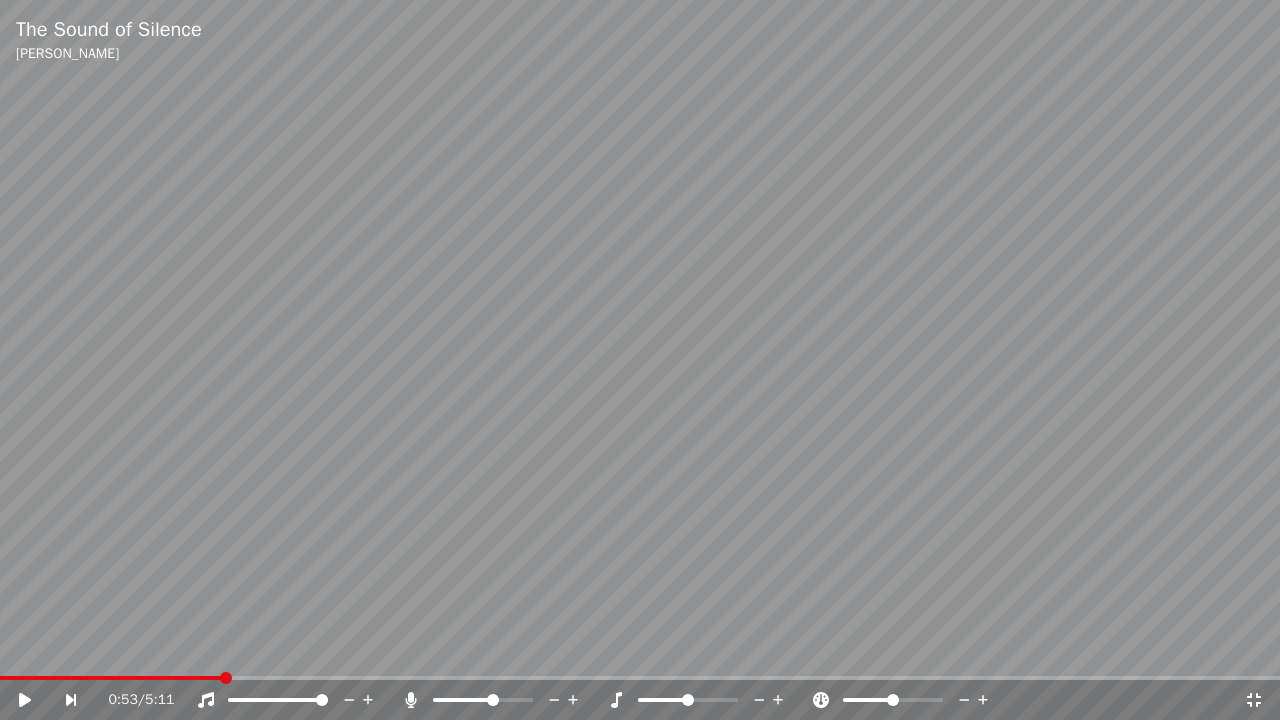 click at bounding box center (640, 360) 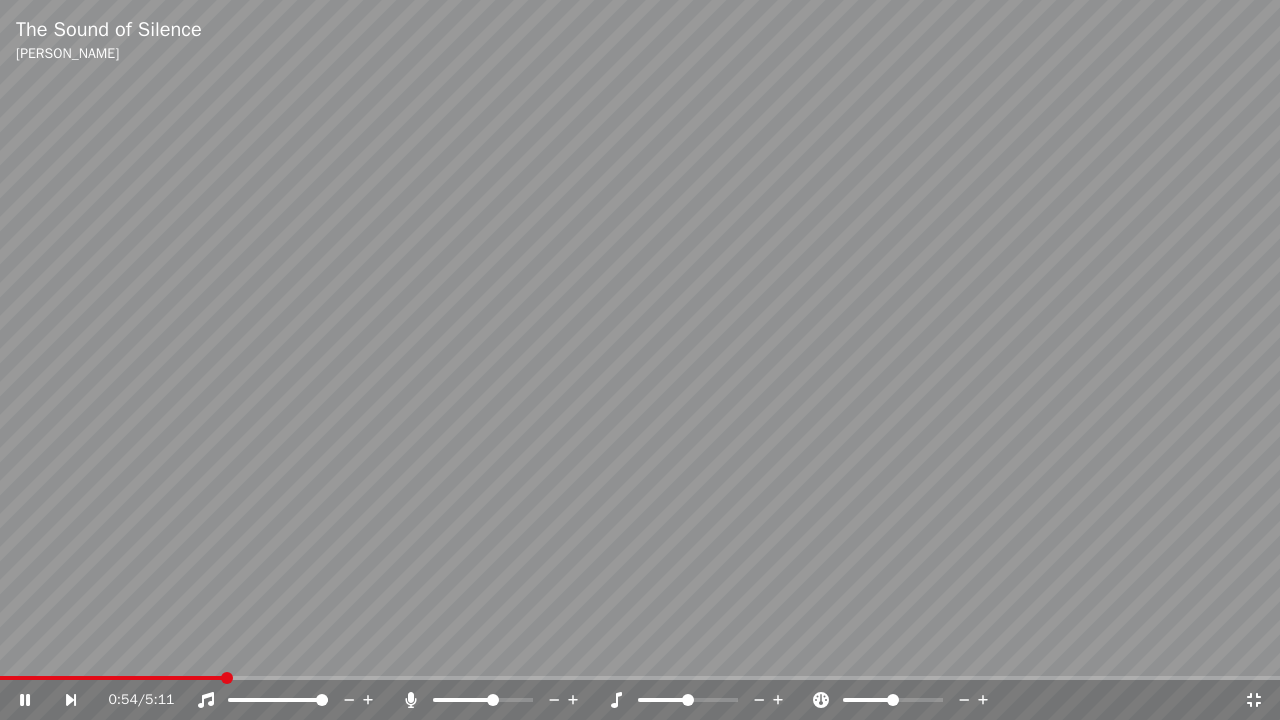 click at bounding box center (111, 678) 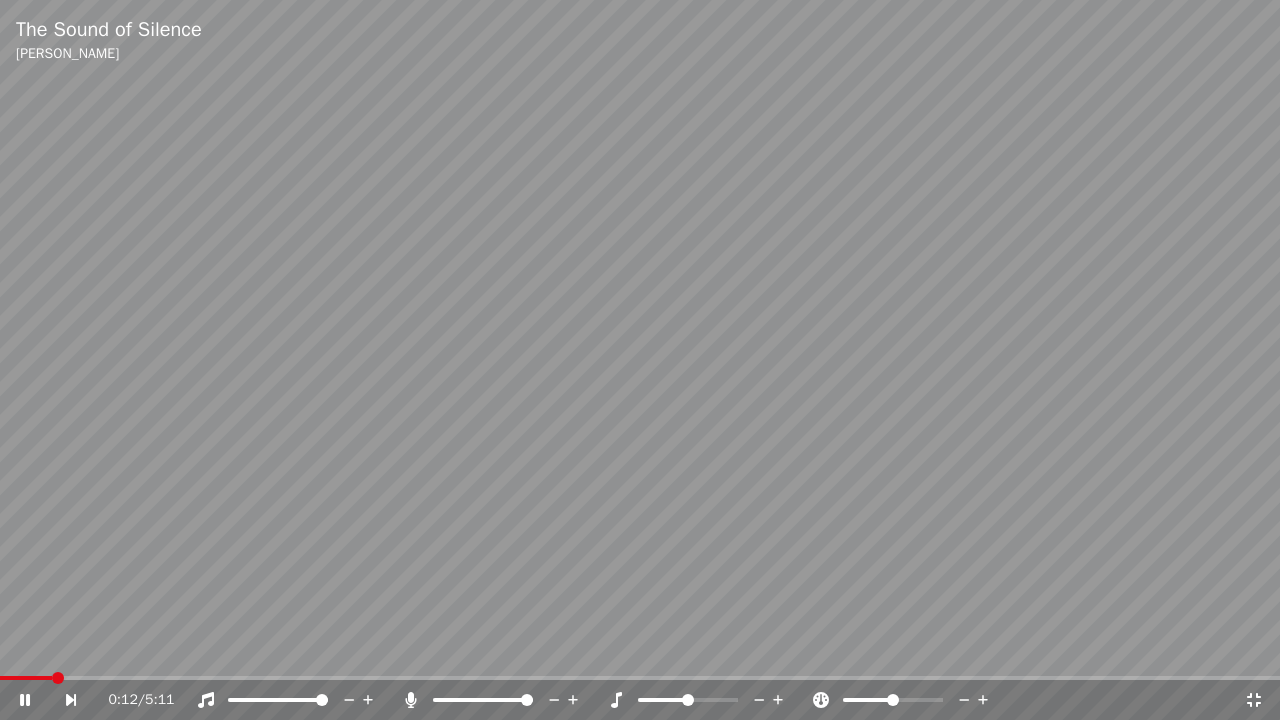 click at bounding box center (527, 700) 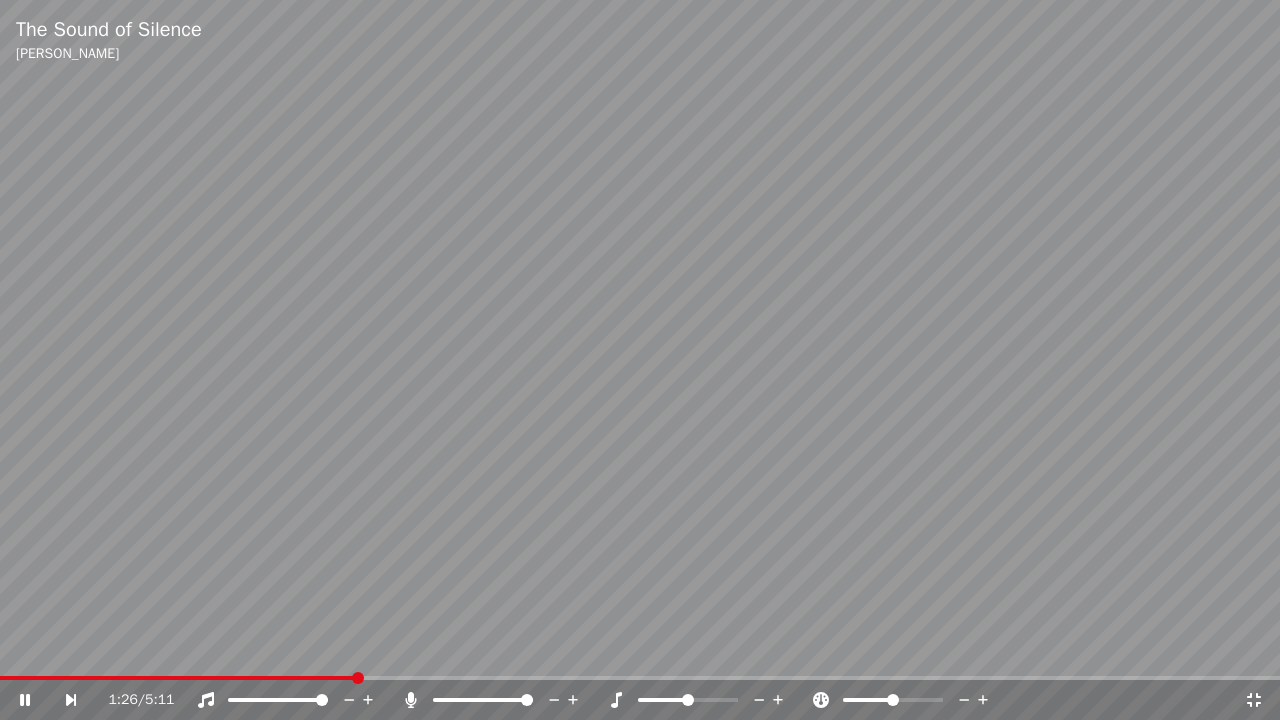 click 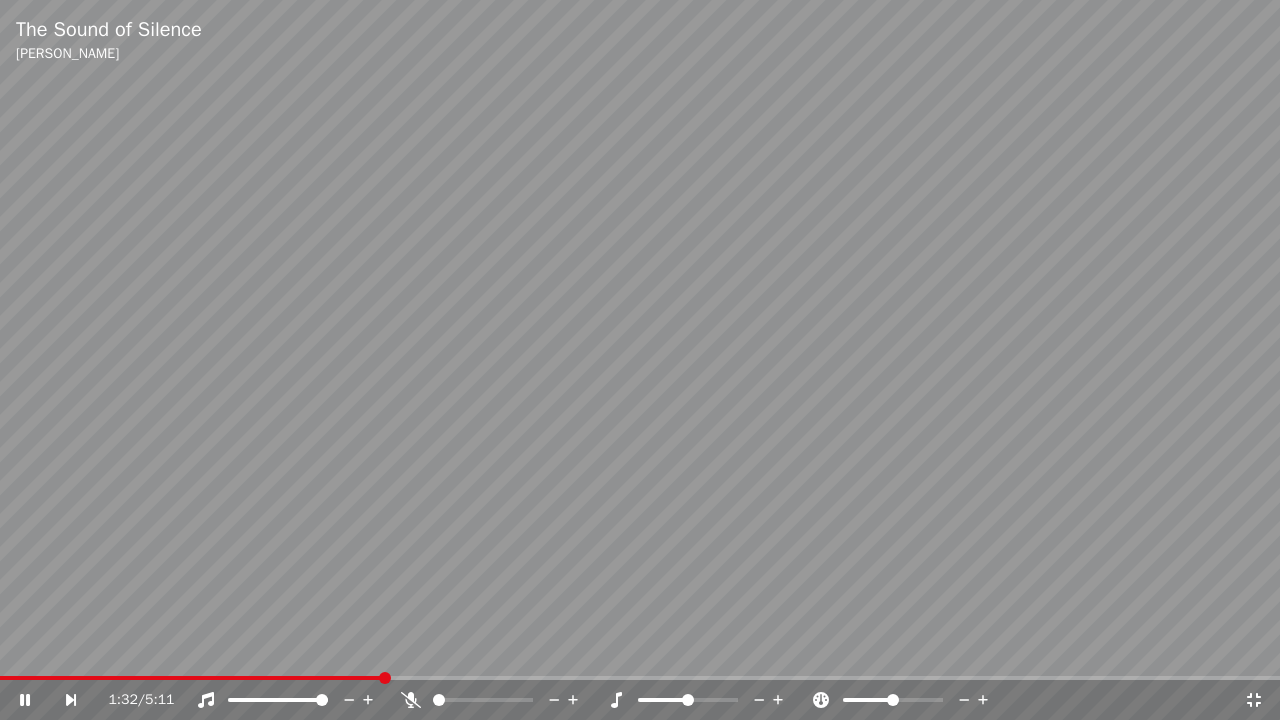 click 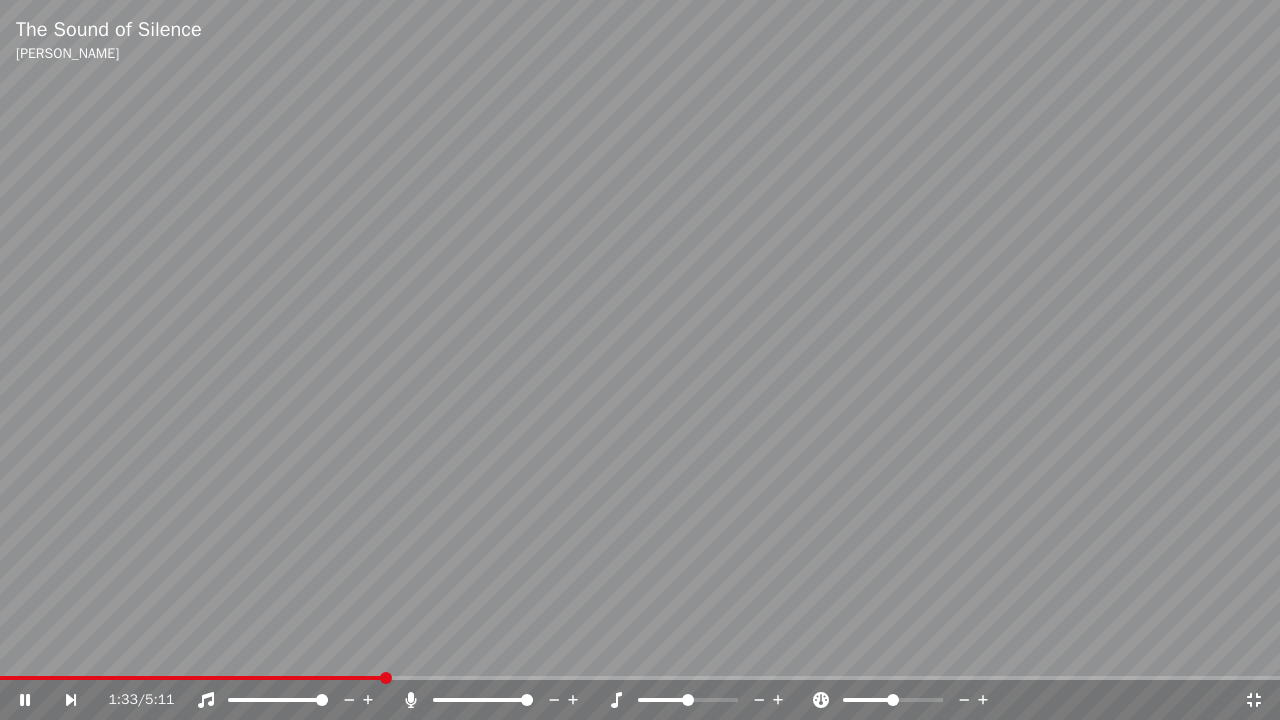 click 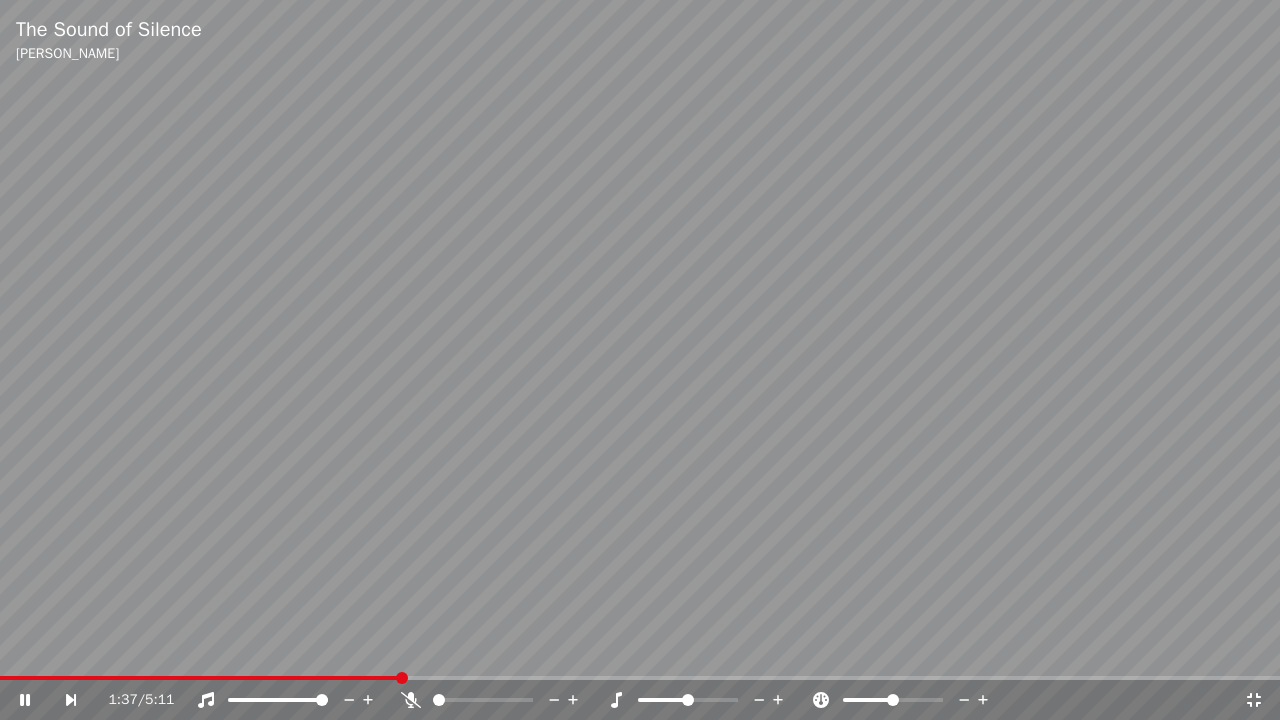 click on "The Sound of Silence Dan Vasc 1:37  /  5:11" at bounding box center (640, 360) 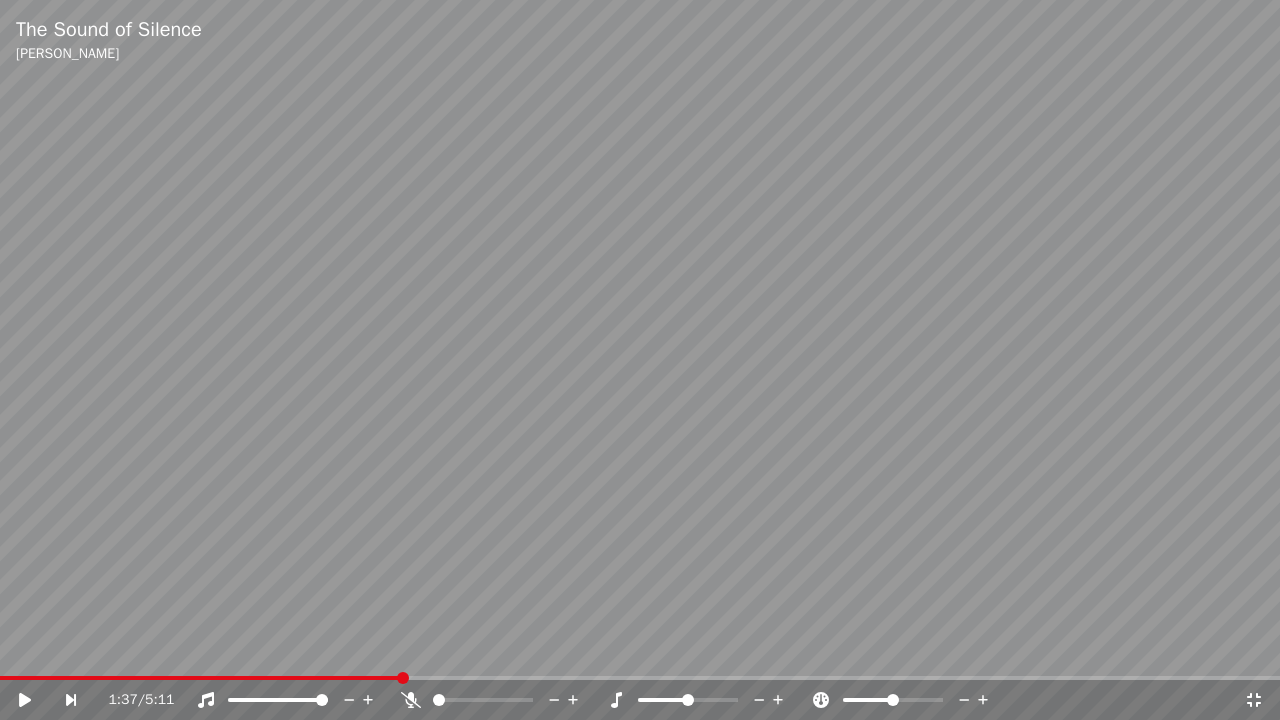 click 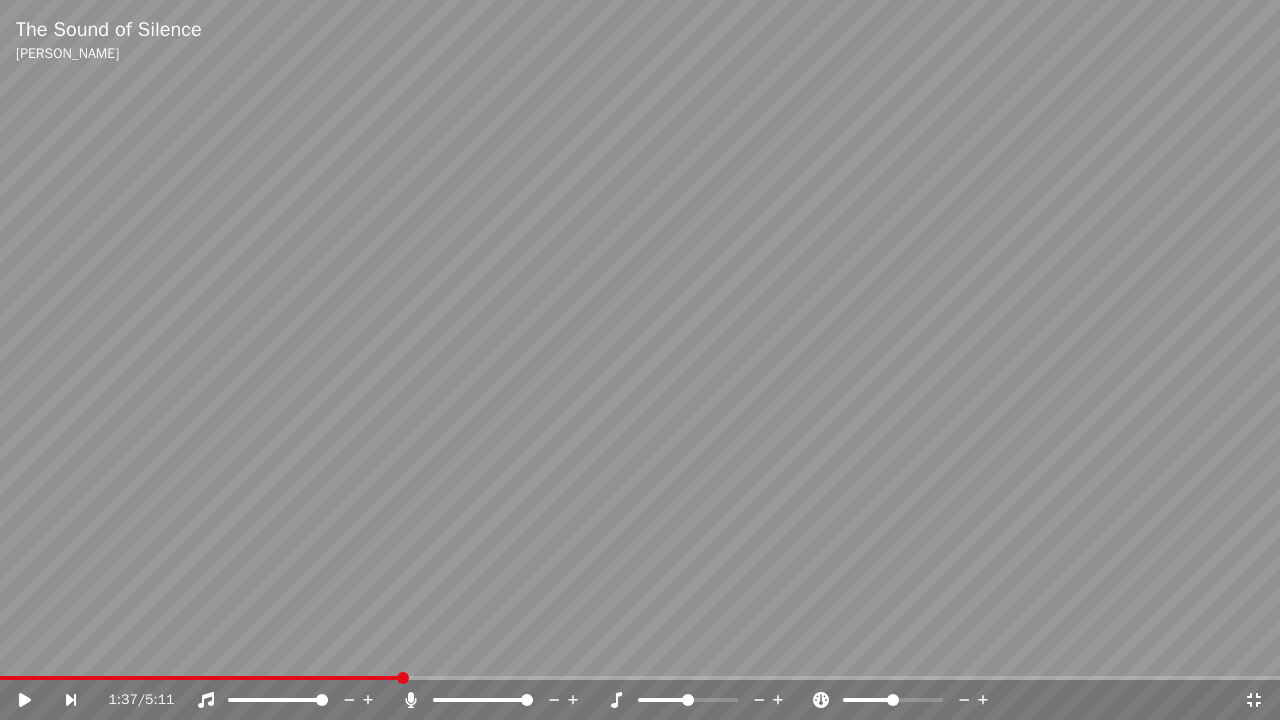 click at bounding box center [640, 360] 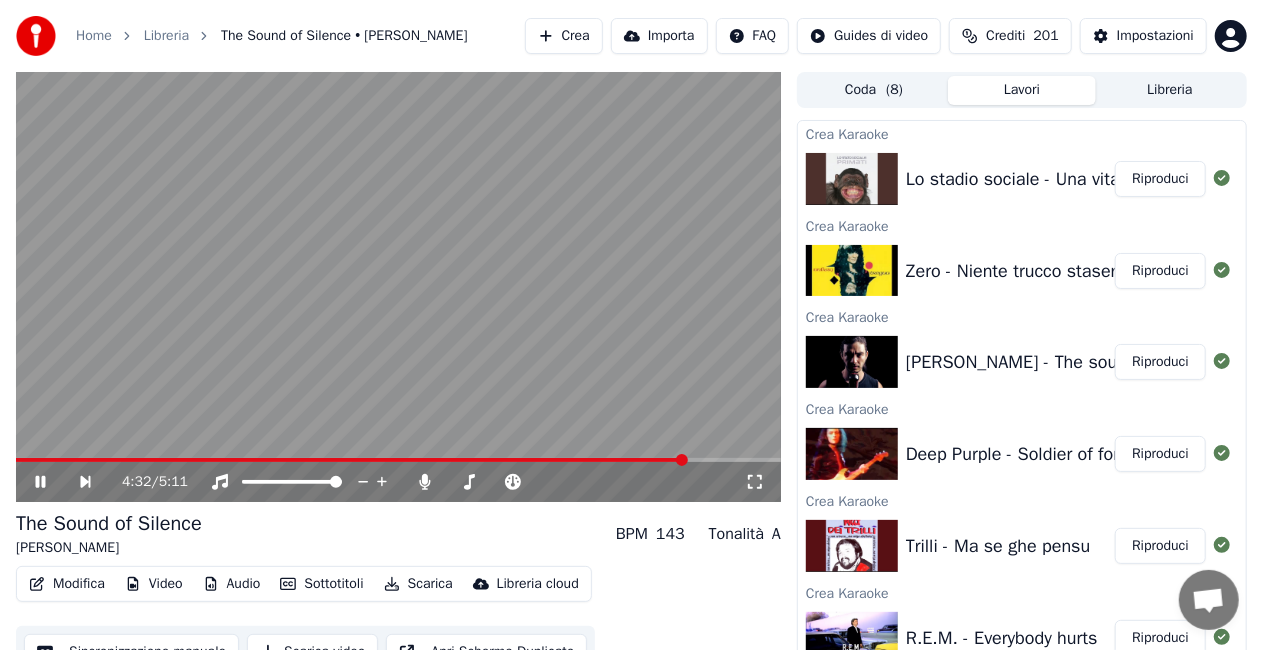click on "4:32  /  5:11" at bounding box center [398, 482] 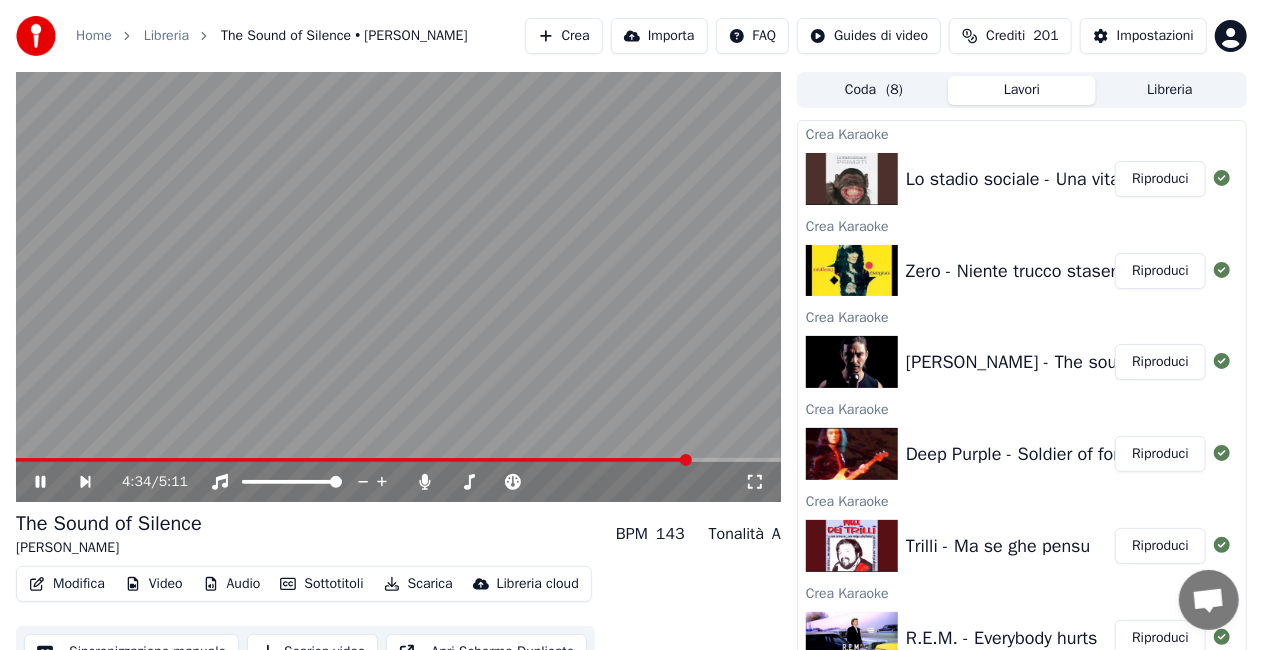 click 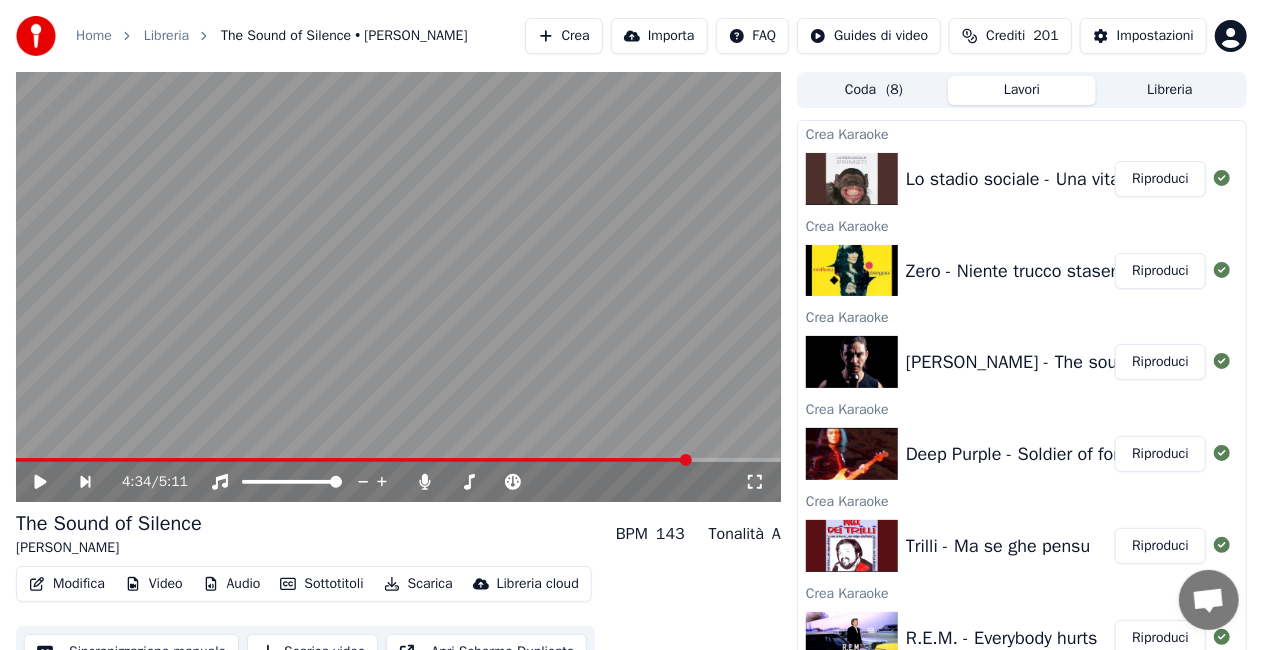click on "Crea" at bounding box center (564, 36) 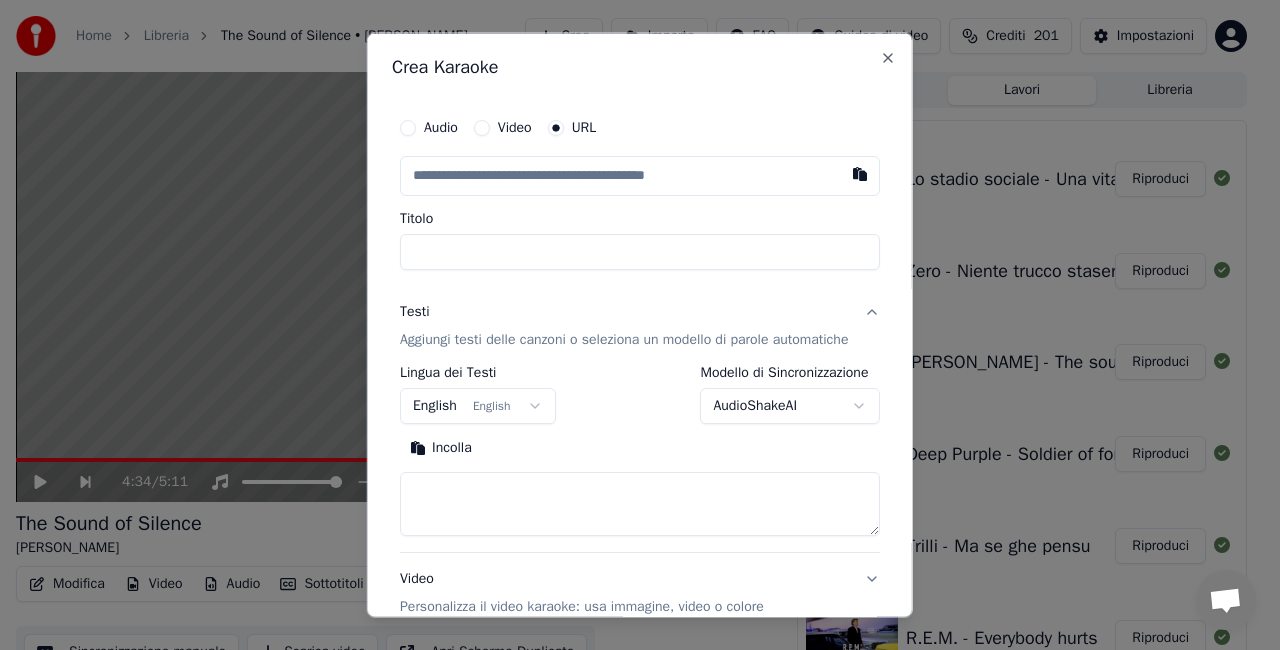 click on "Audio" at bounding box center (441, 128) 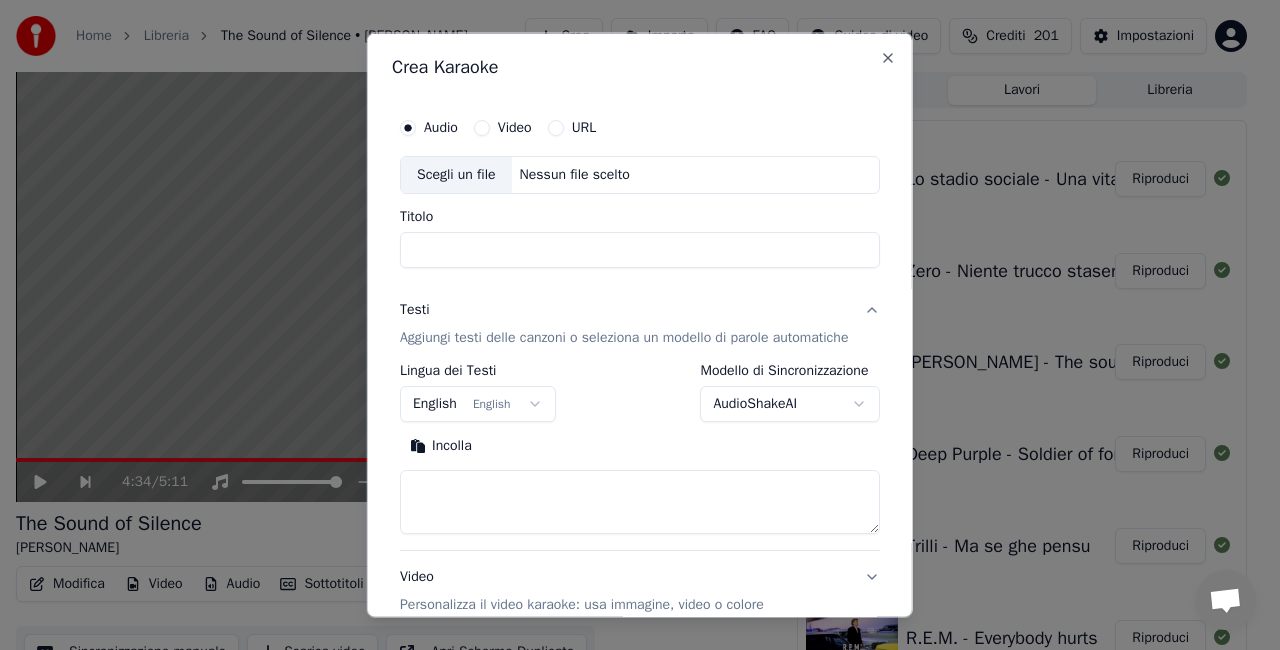 click on "Titolo" at bounding box center (640, 249) 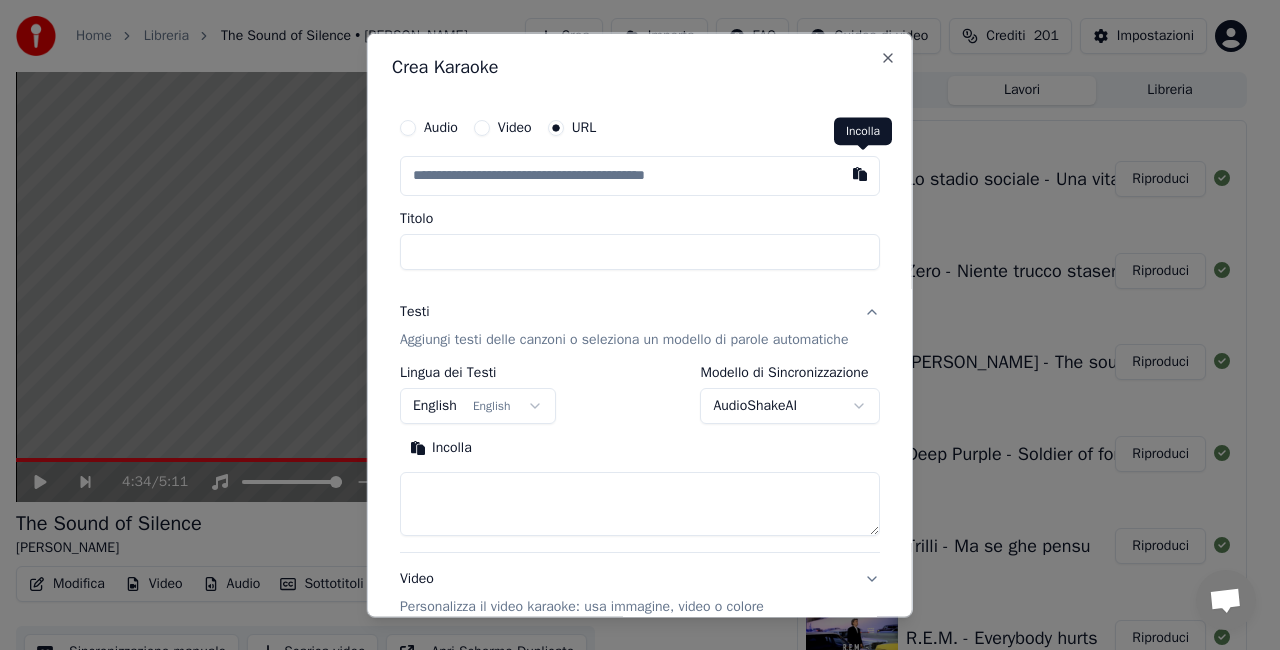 click at bounding box center (860, 174) 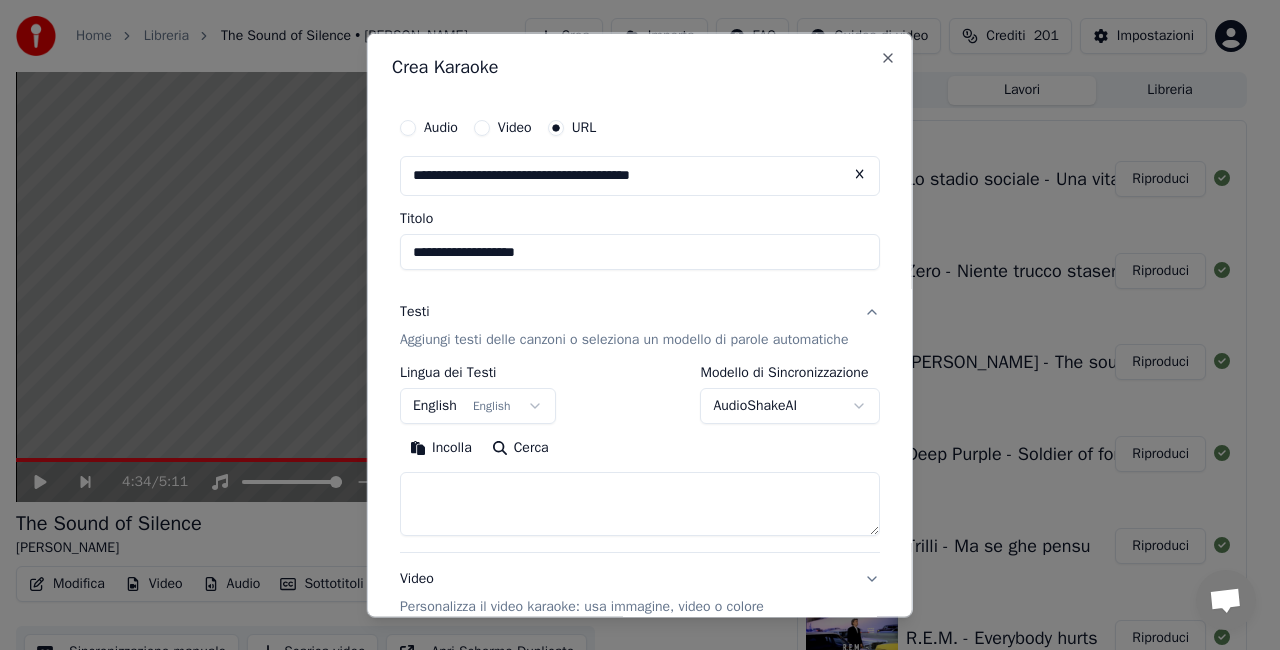 click on "**********" at bounding box center [640, 252] 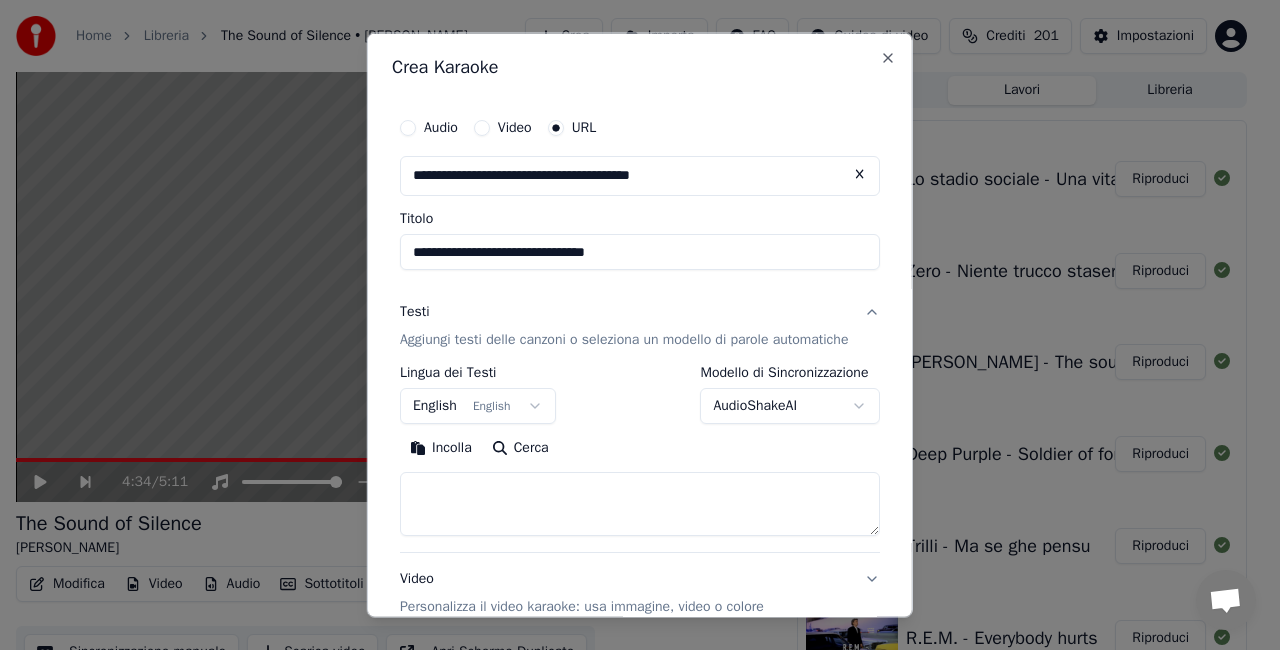 type on "**********" 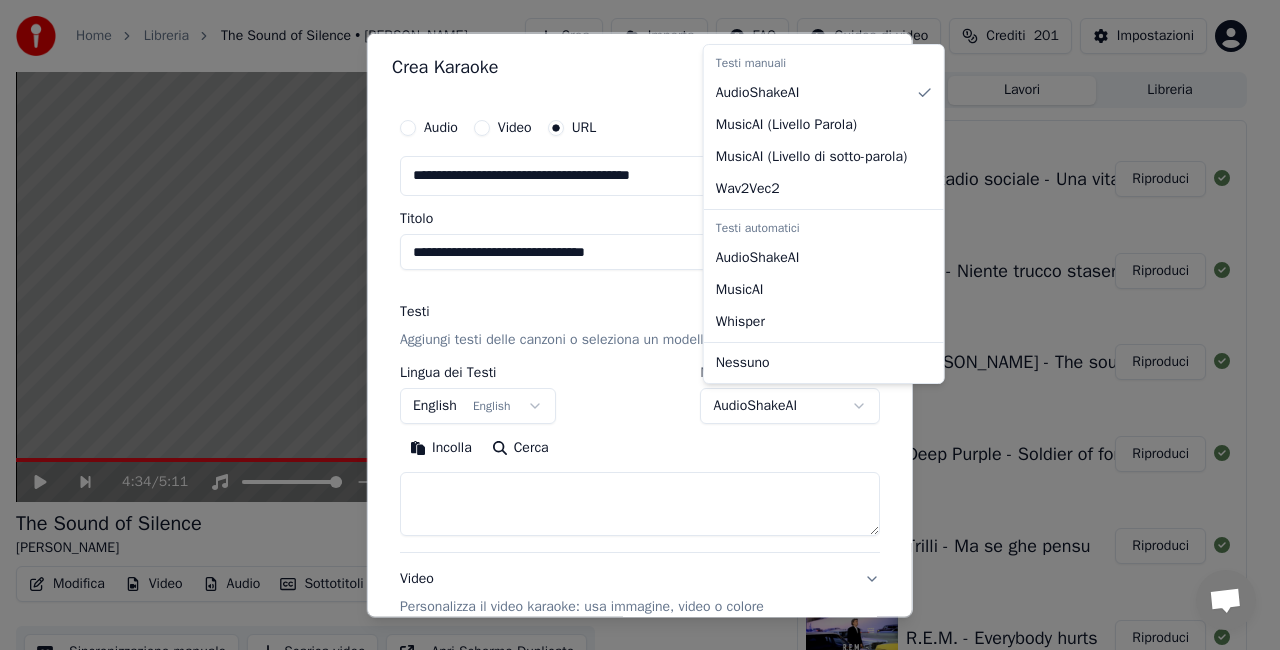 click on "**********" at bounding box center [631, 325] 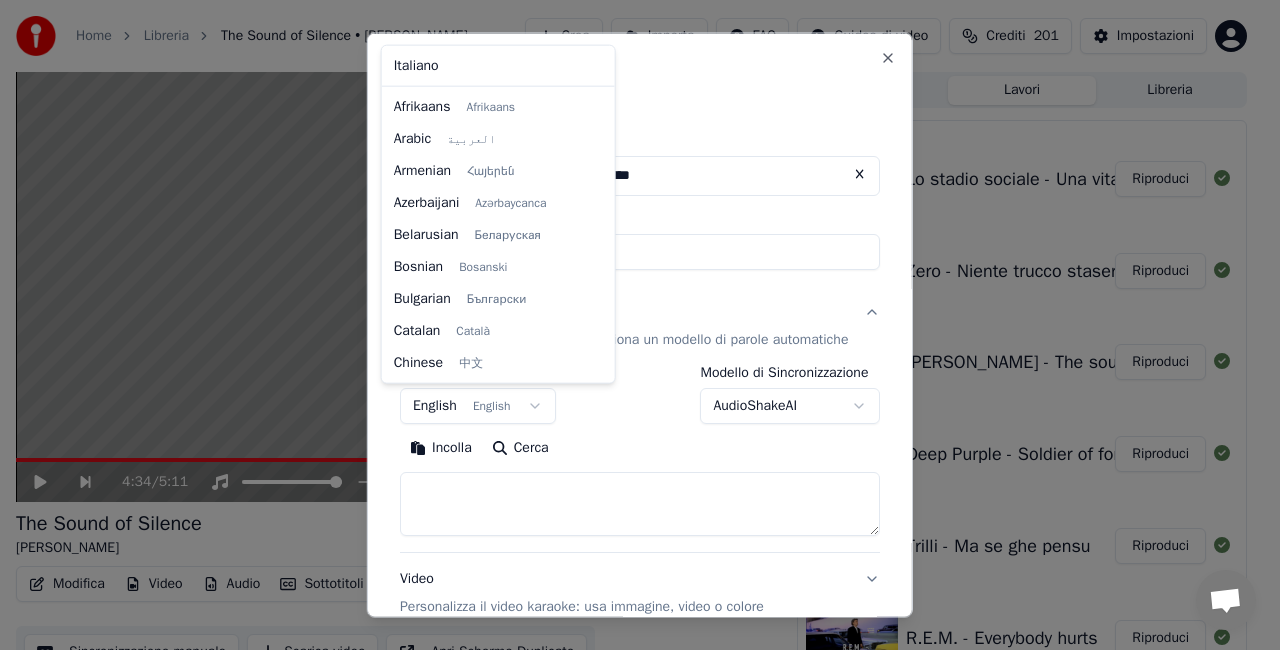 click on "**********" at bounding box center (631, 325) 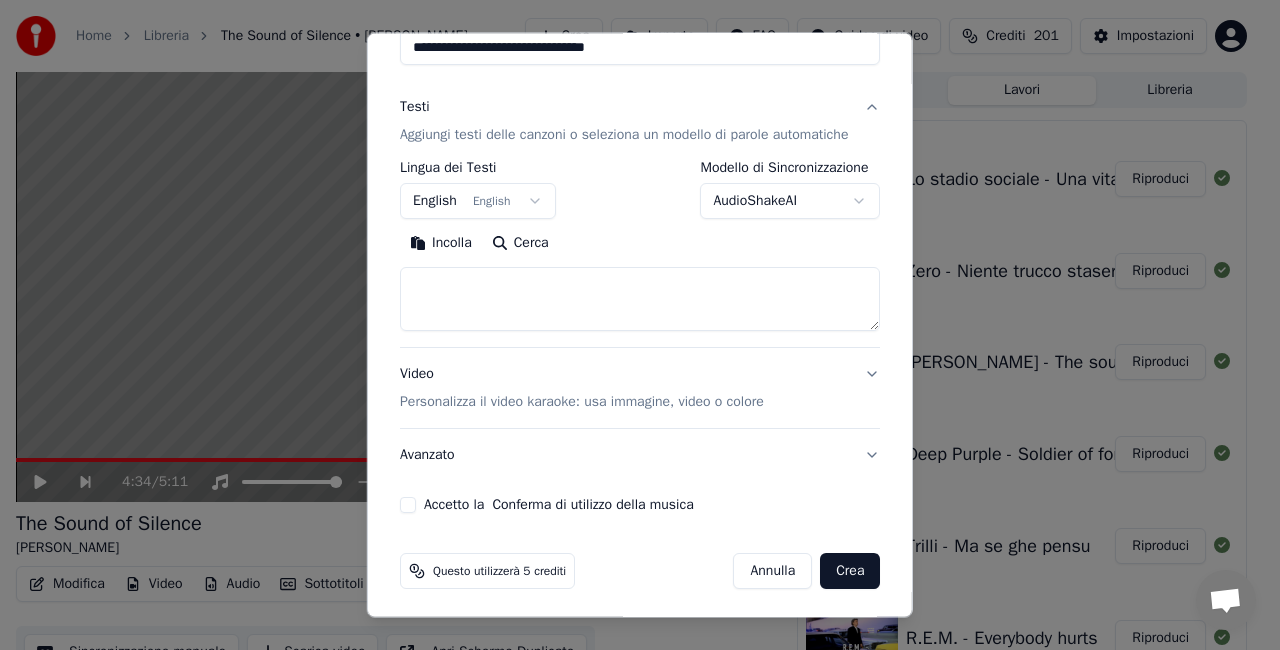 scroll, scrollTop: 207, scrollLeft: 0, axis: vertical 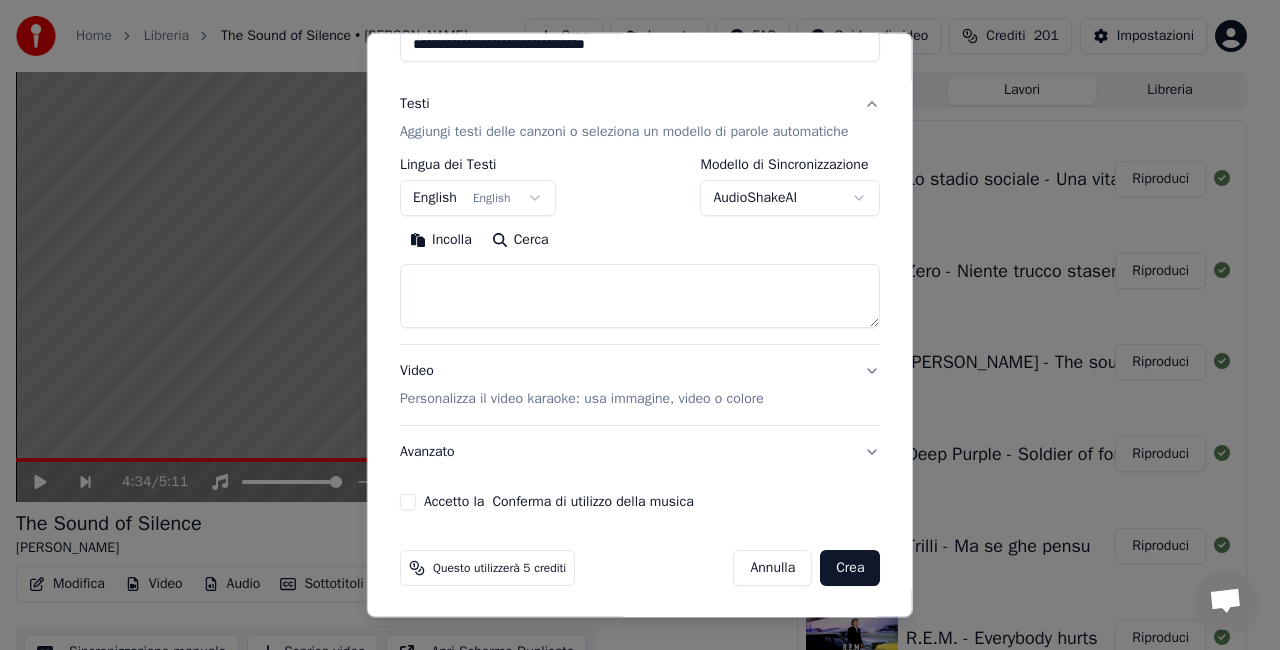 click on "Accetto la   Conferma di utilizzo della musica" at bounding box center (408, 502) 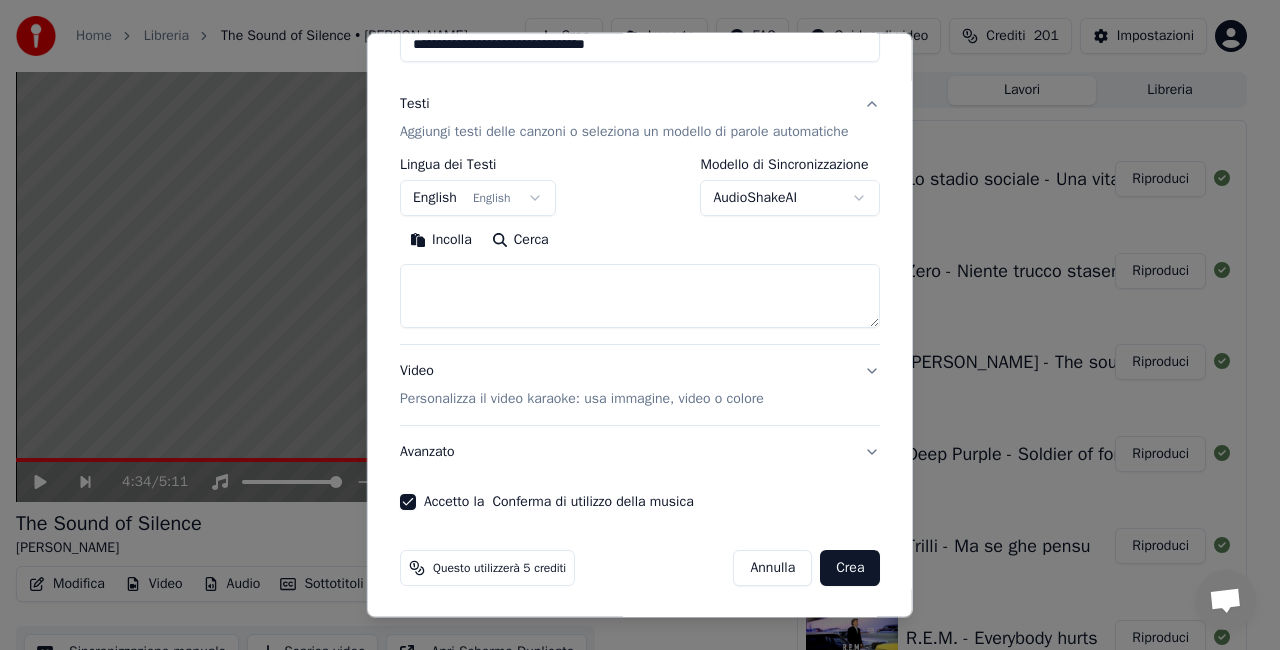 scroll, scrollTop: 0, scrollLeft: 0, axis: both 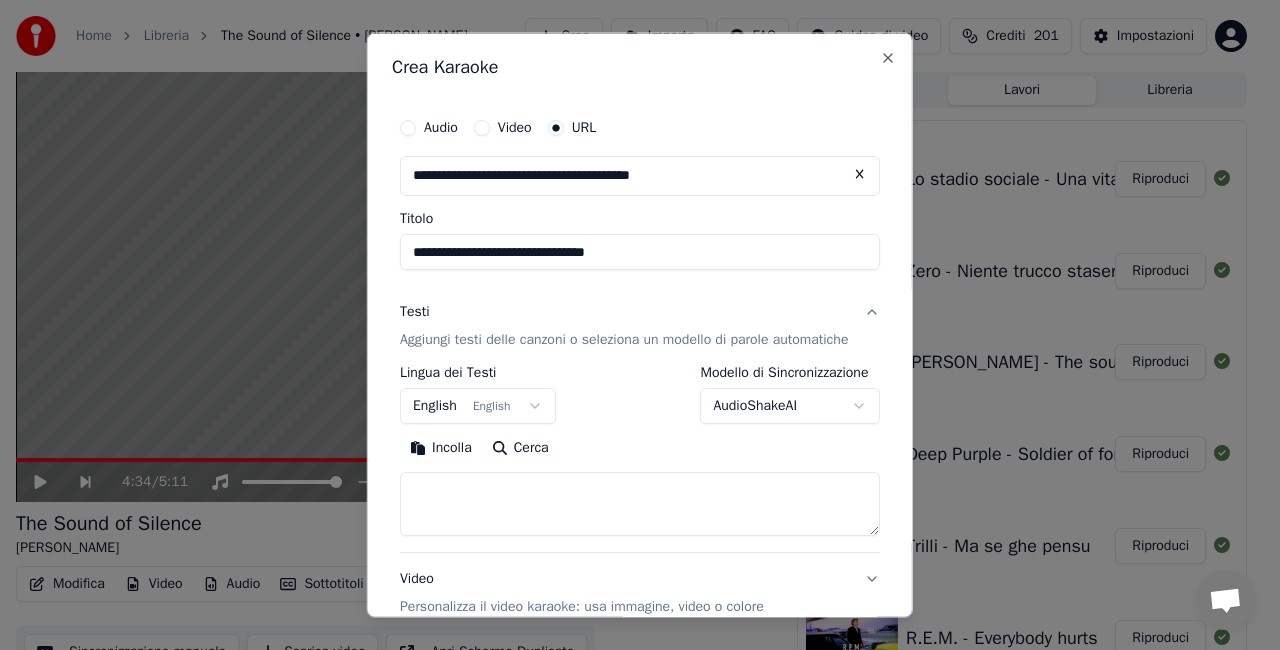 click on "**********" at bounding box center [631, 325] 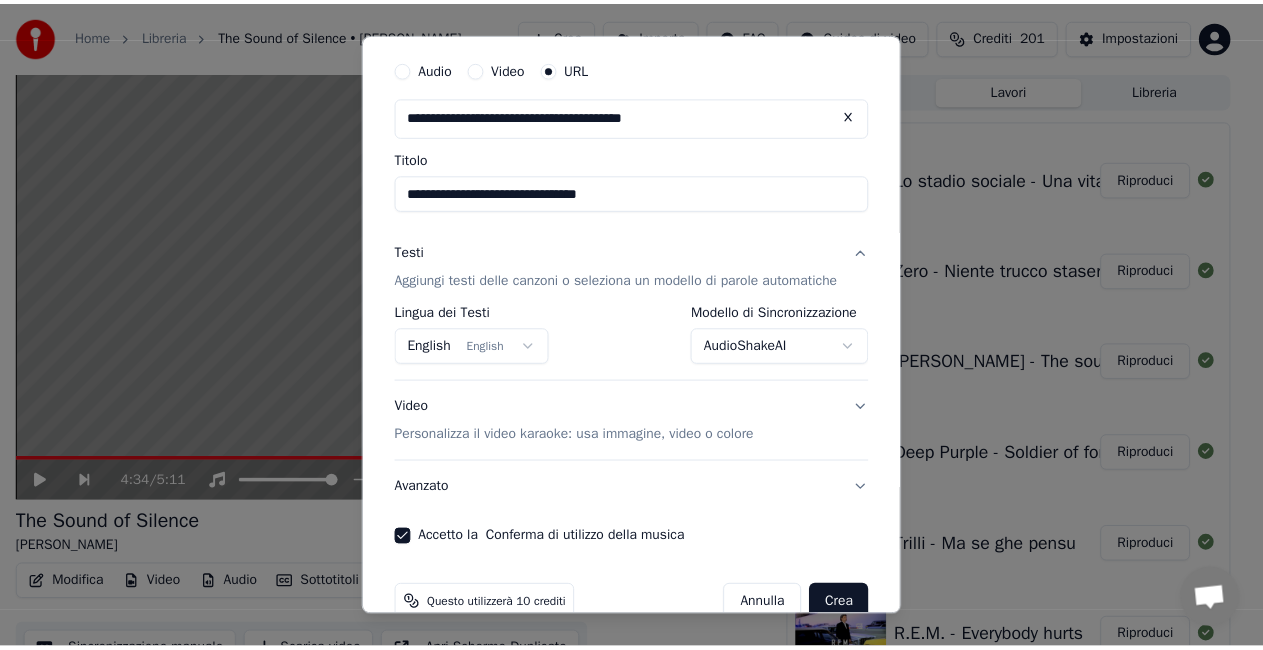 scroll, scrollTop: 95, scrollLeft: 0, axis: vertical 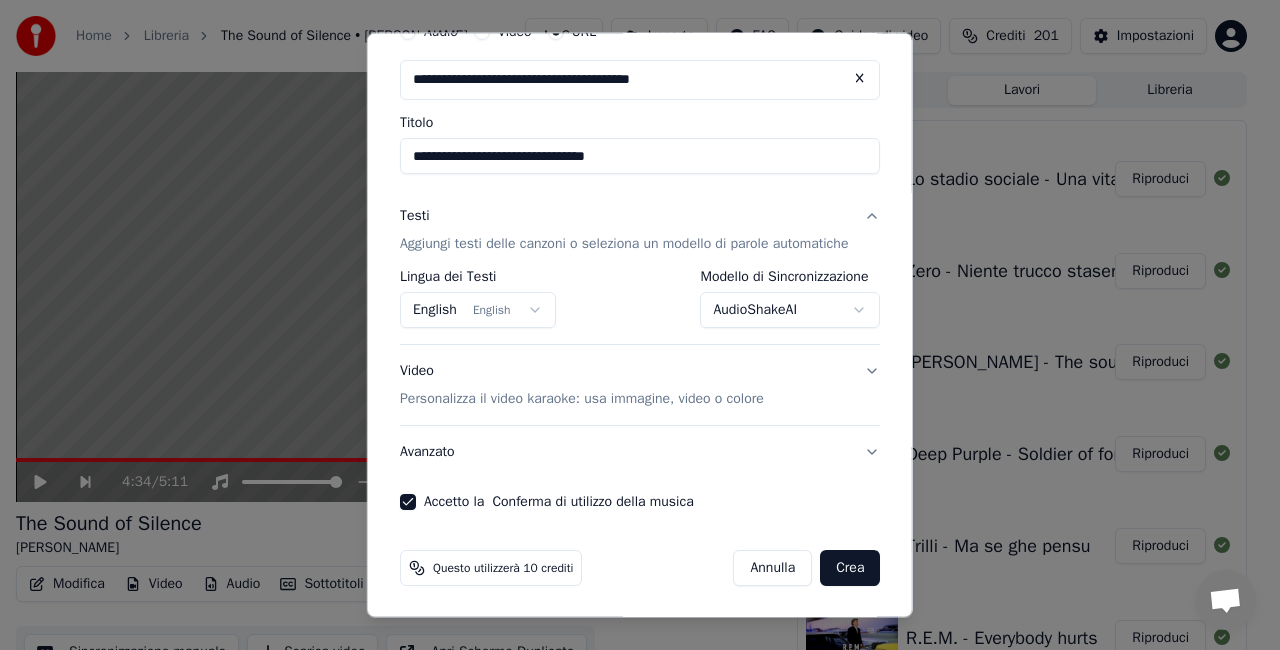 click on "Crea" at bounding box center (850, 568) 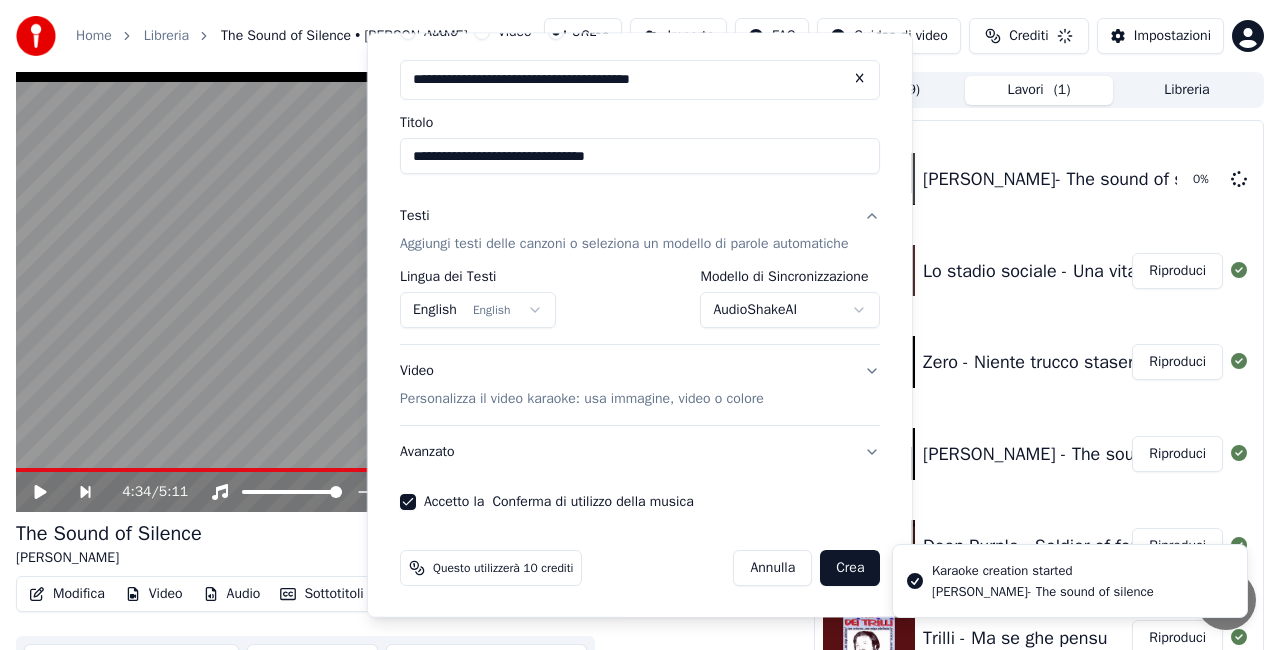 select on "**********" 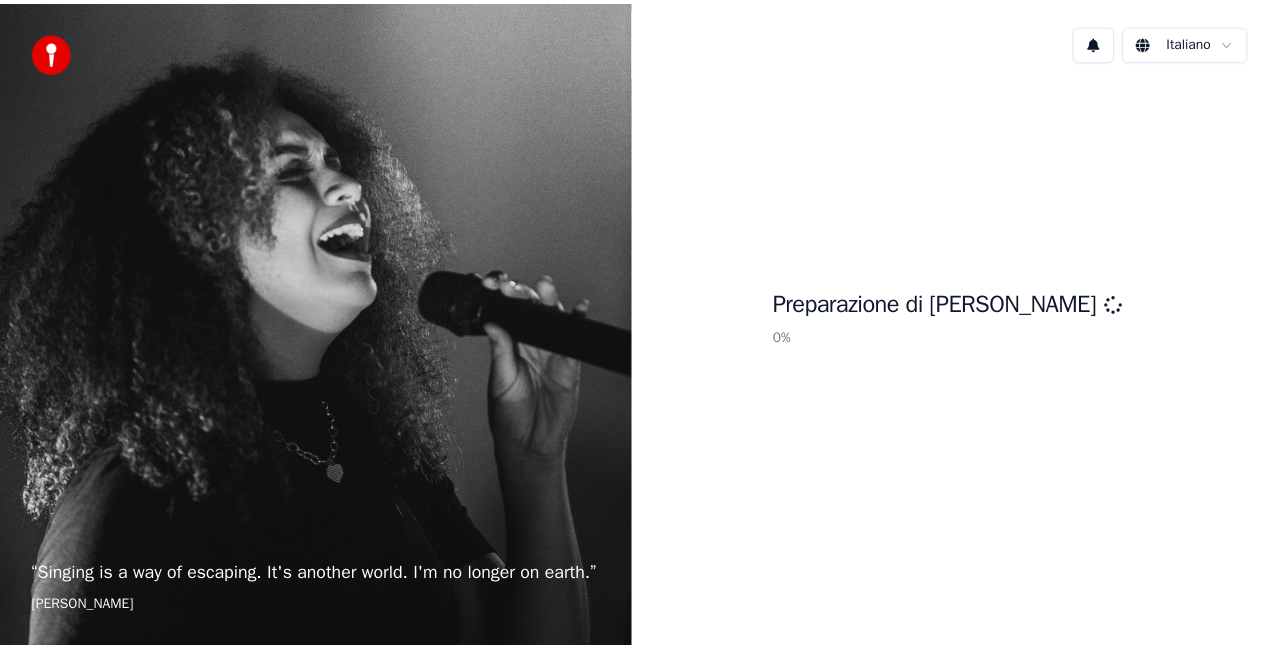 scroll, scrollTop: 0, scrollLeft: 0, axis: both 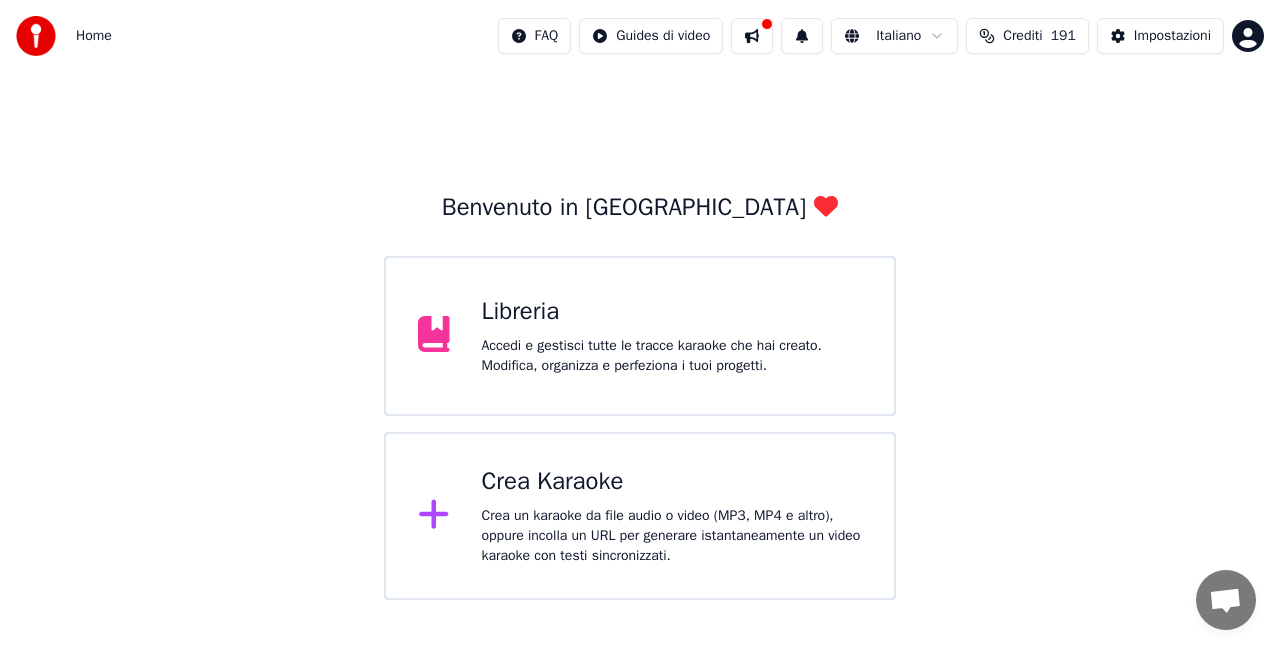 click on "Libreria" at bounding box center (672, 312) 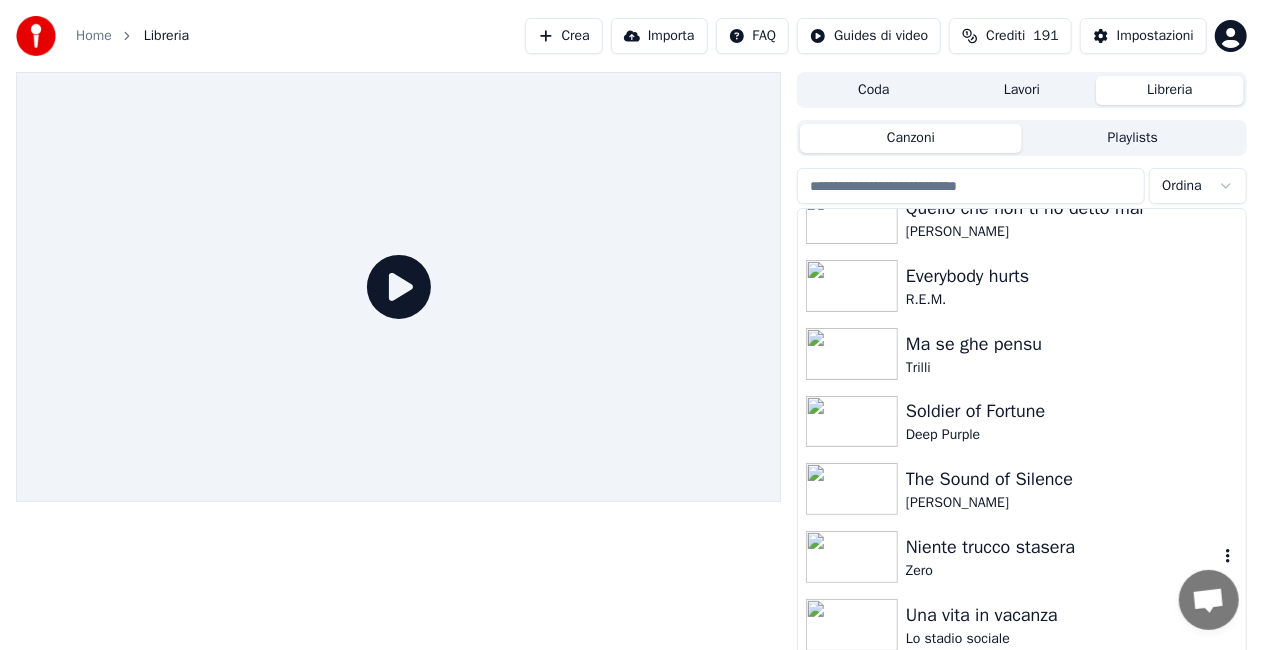 scroll, scrollTop: 27935, scrollLeft: 0, axis: vertical 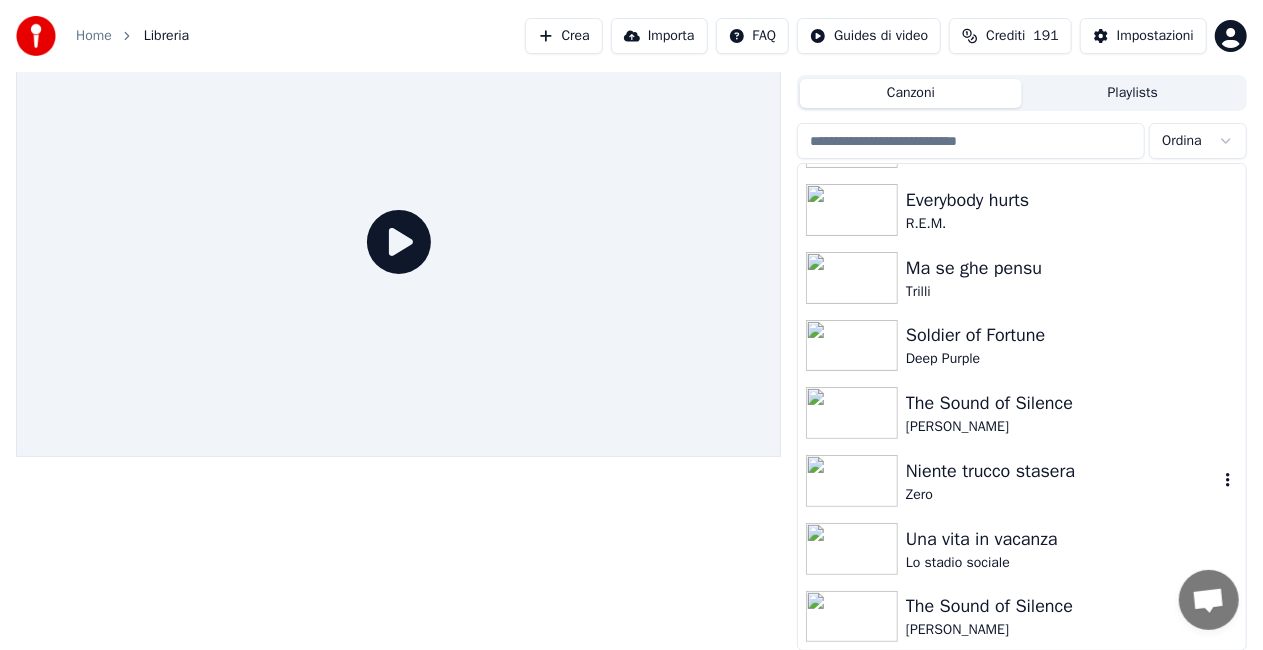 click on "Niente trucco stasera" at bounding box center [1062, 471] 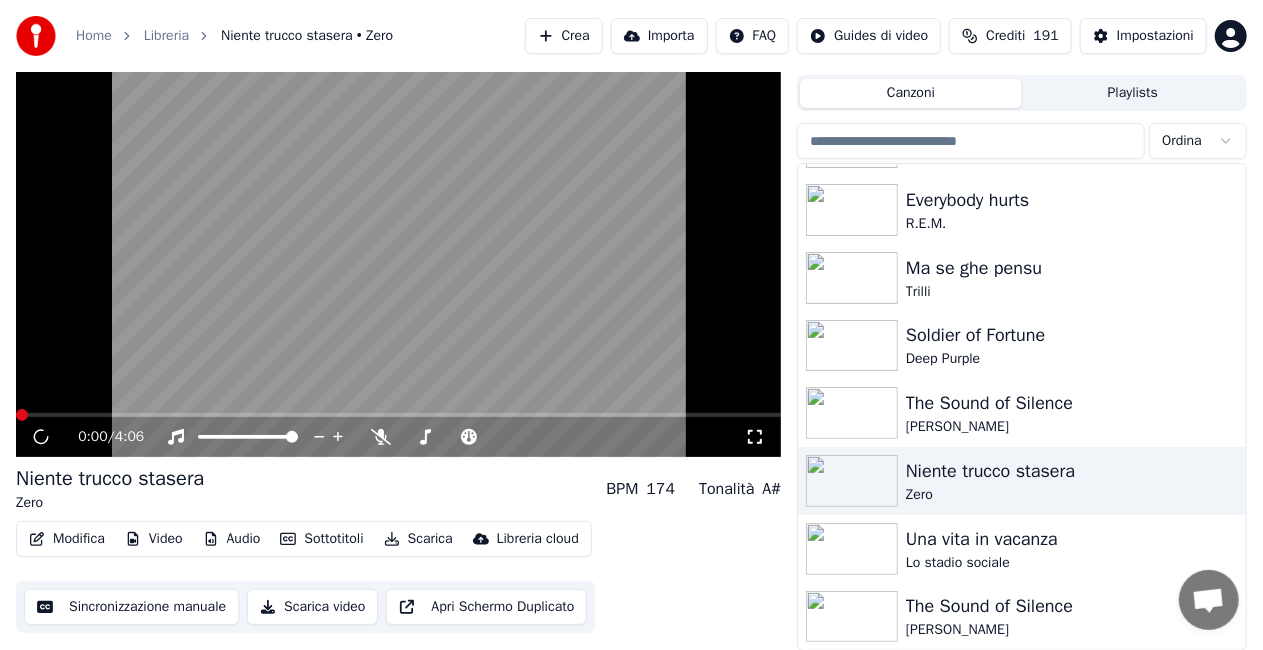 click 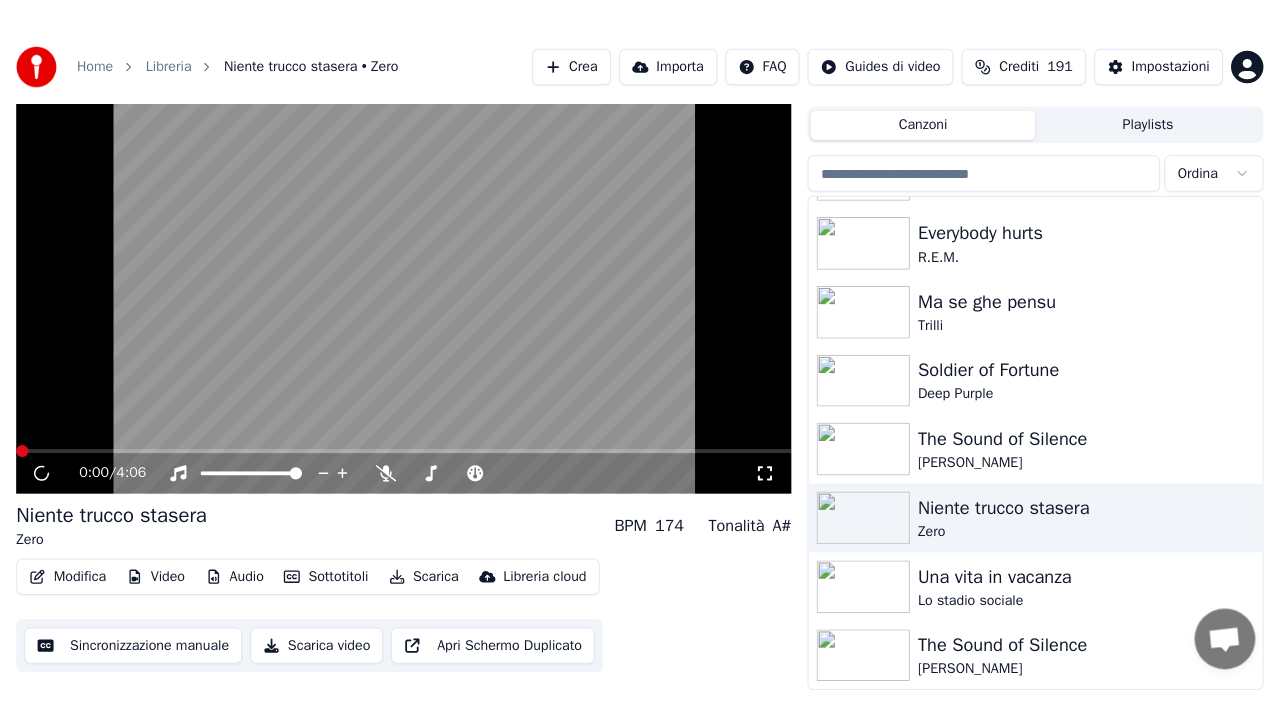 scroll, scrollTop: 28, scrollLeft: 0, axis: vertical 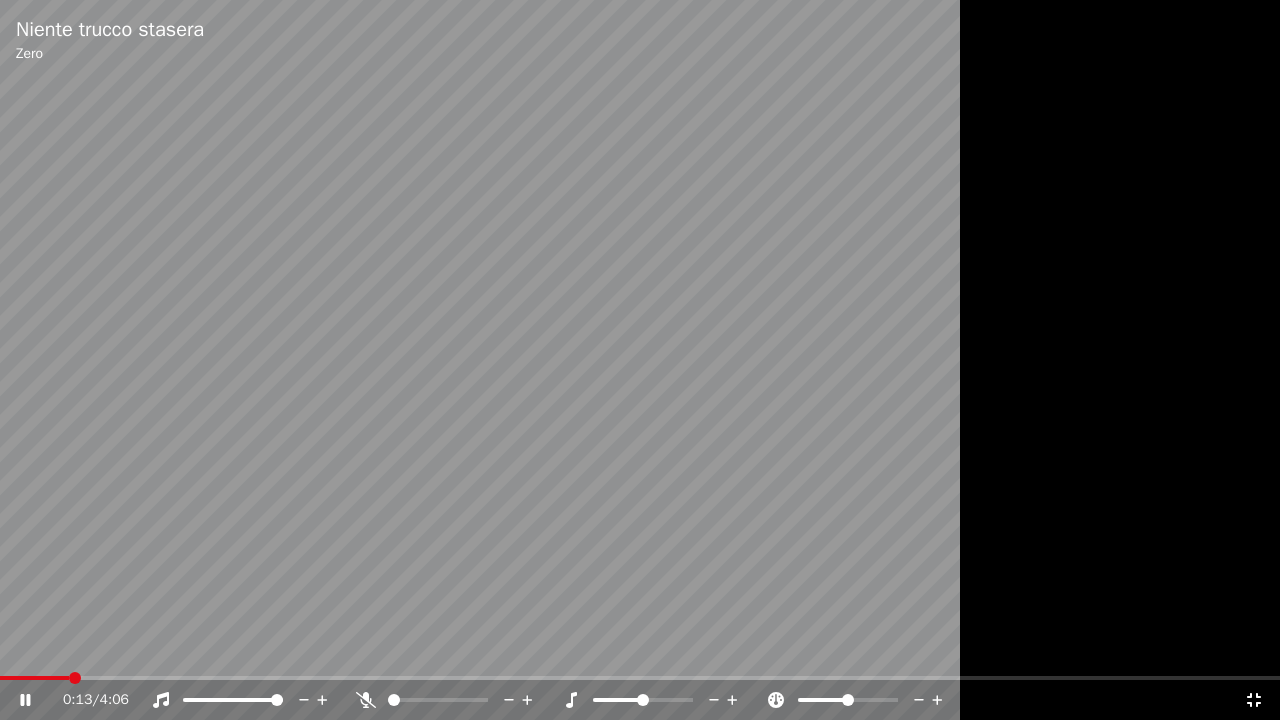 click 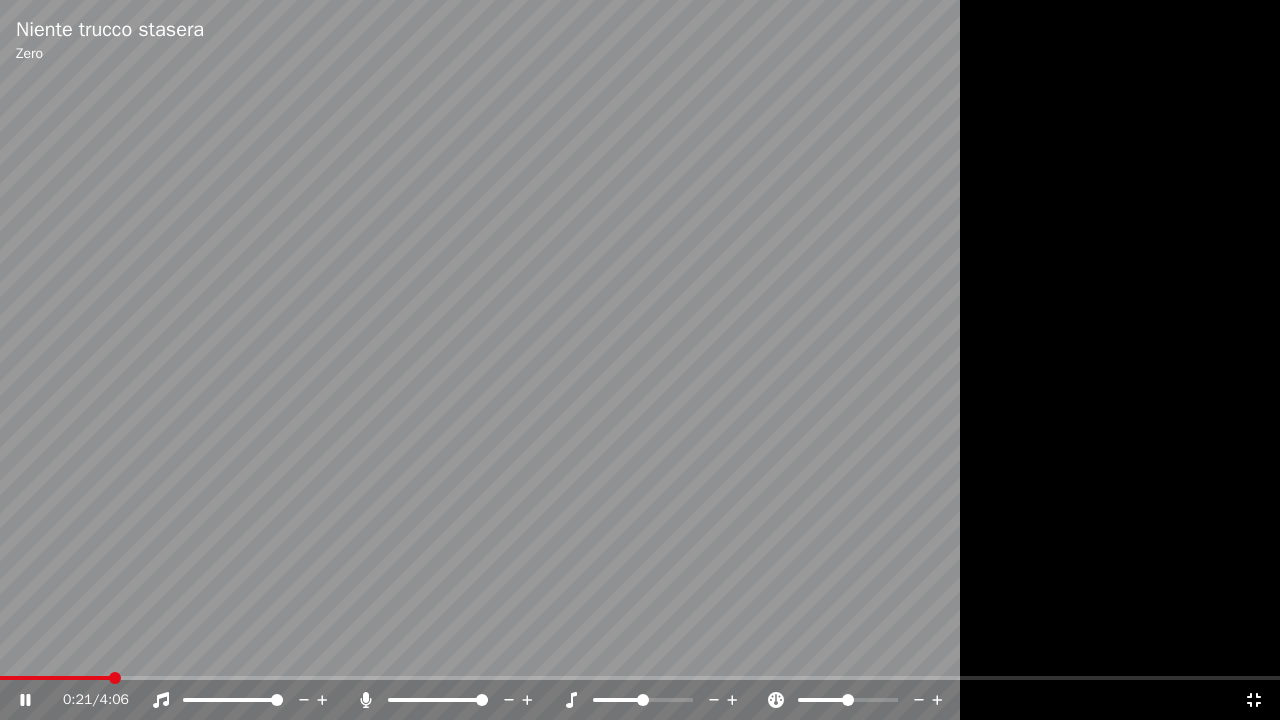 click 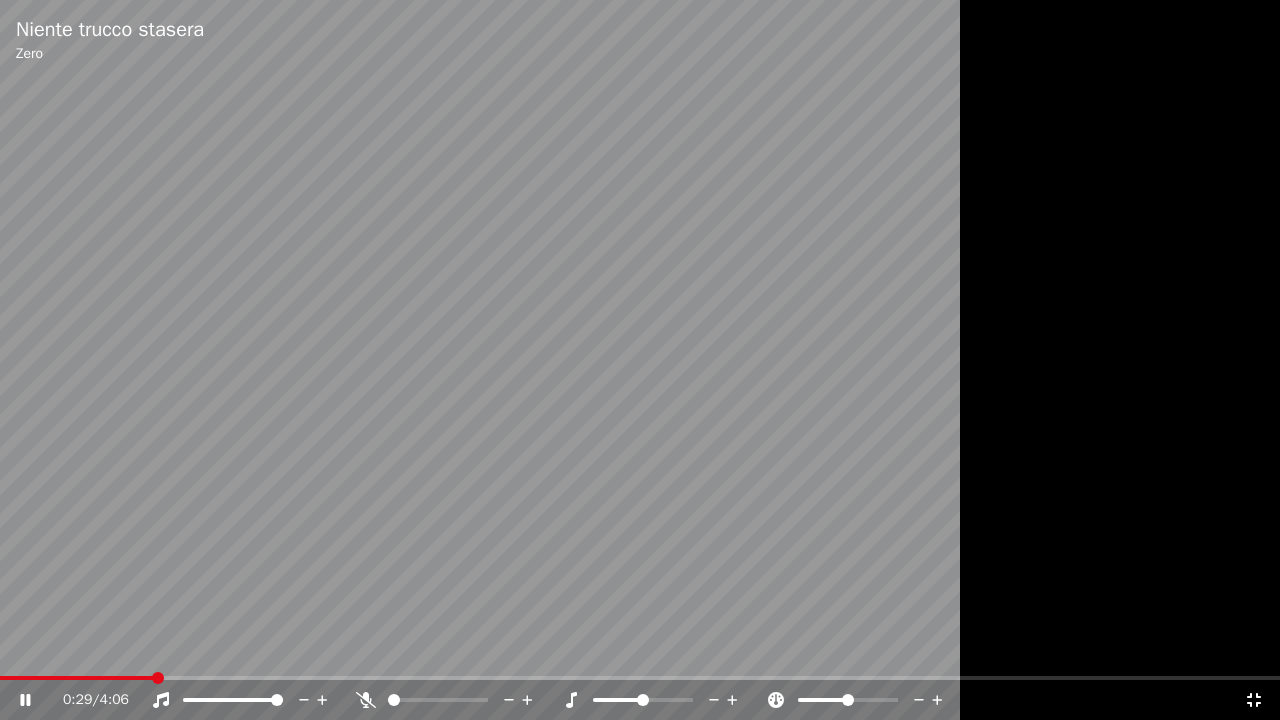 click 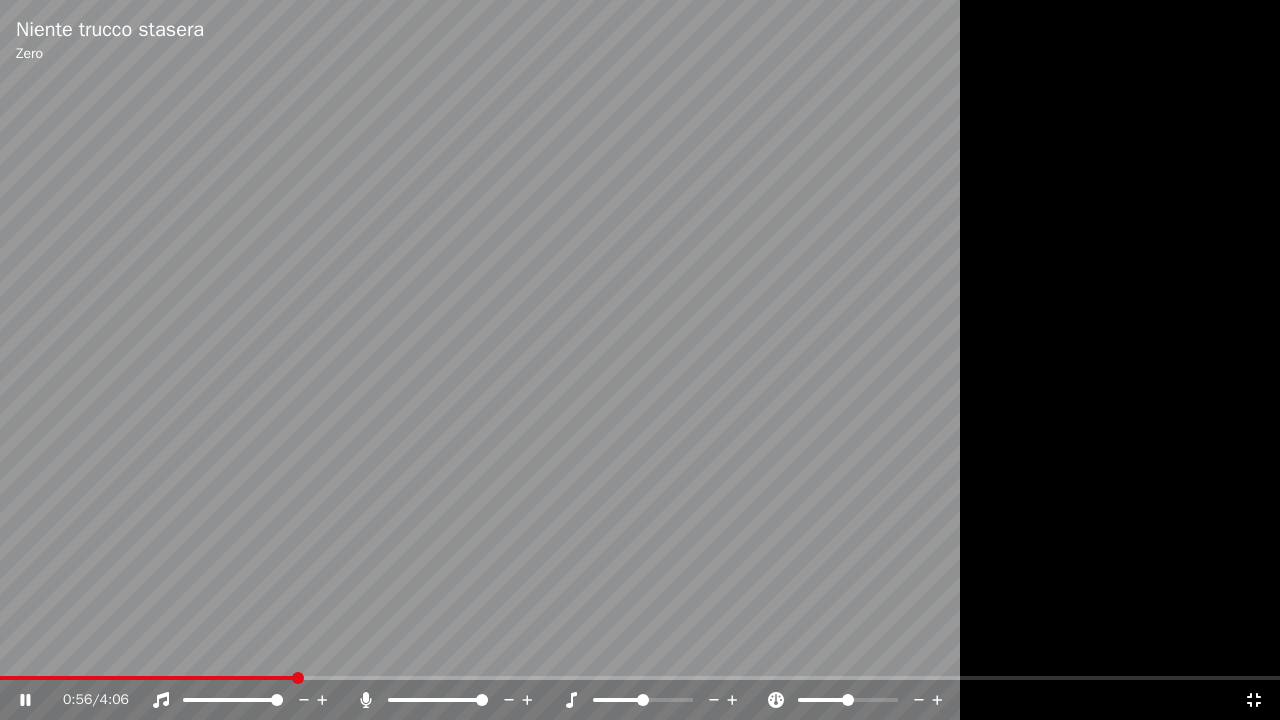 click 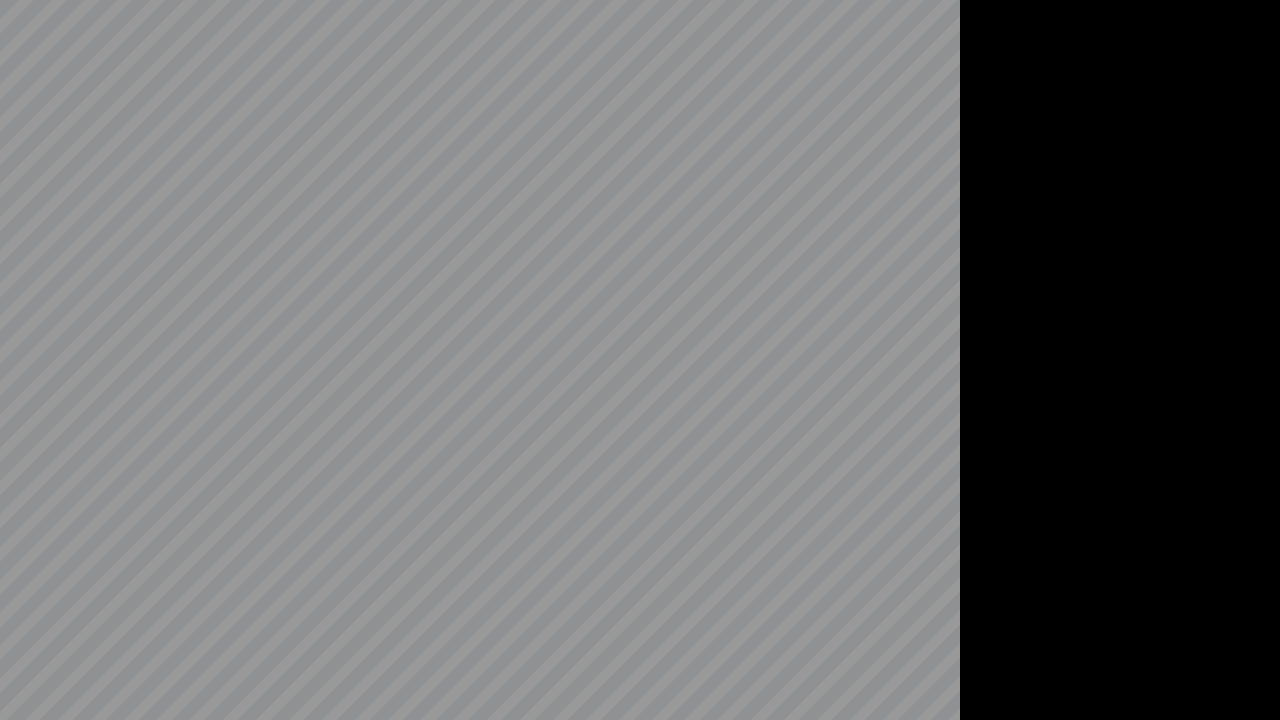 click at bounding box center (640, 360) 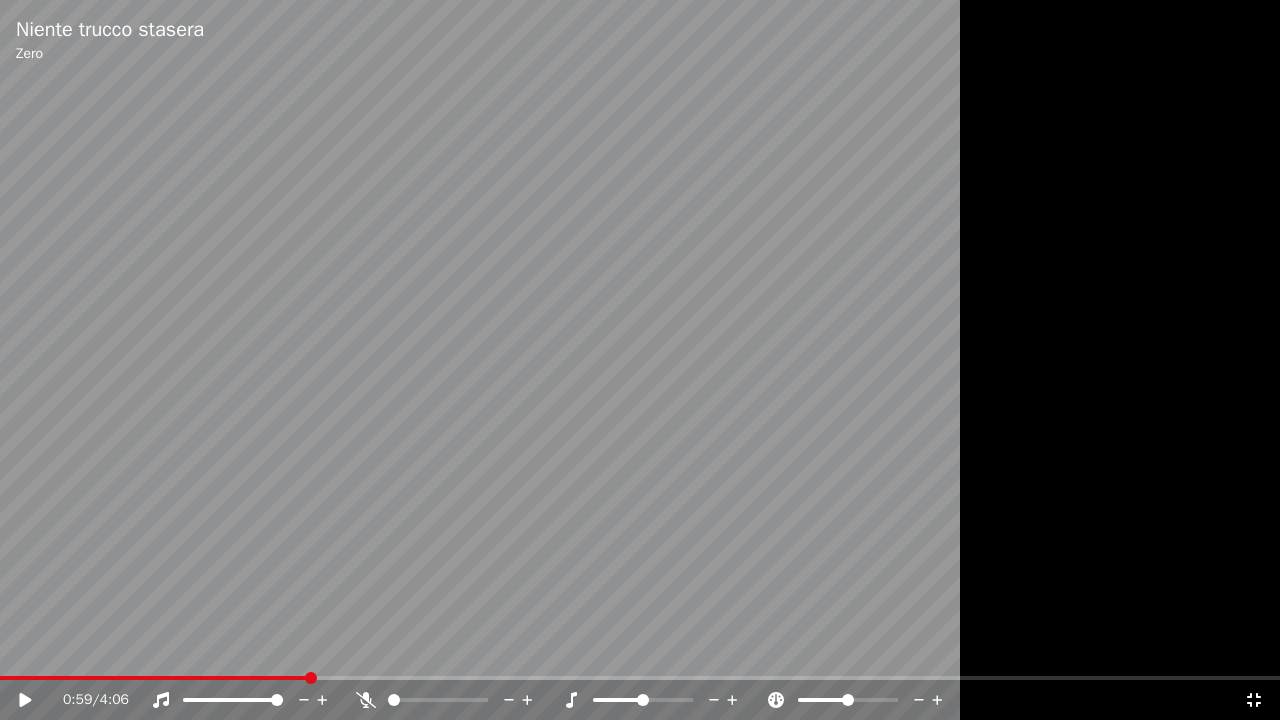 click 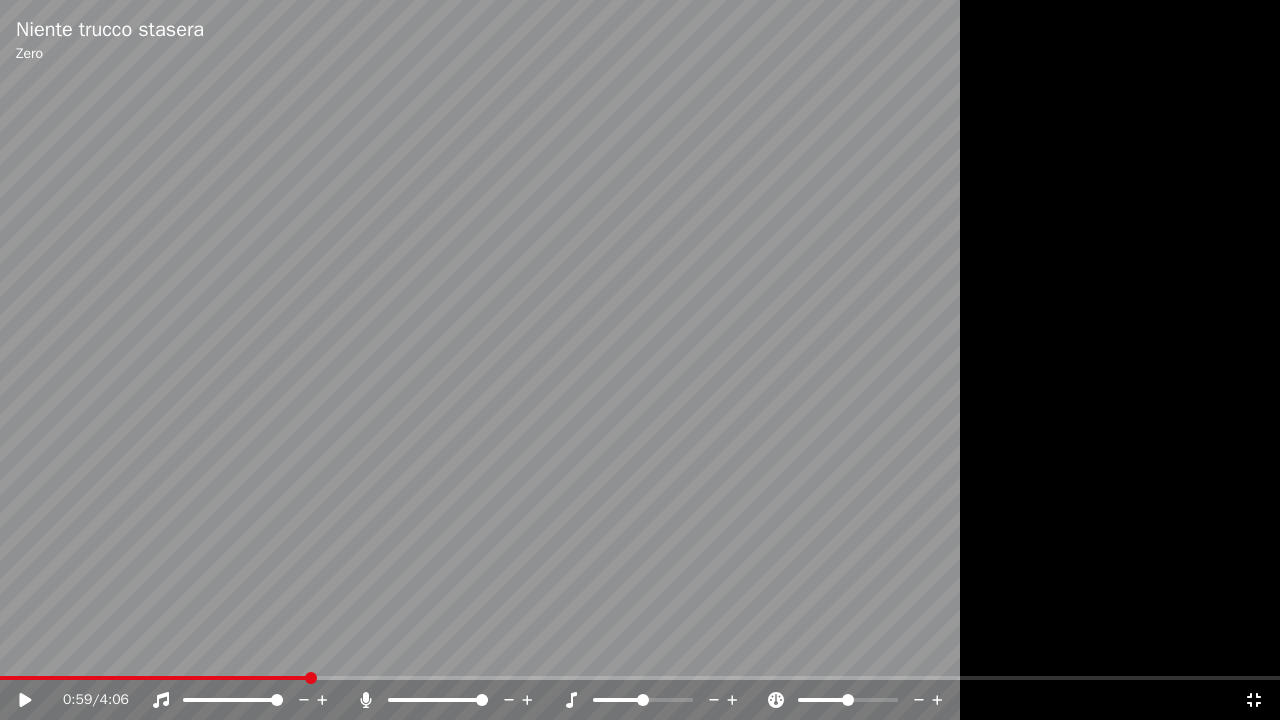 click at bounding box center (640, 360) 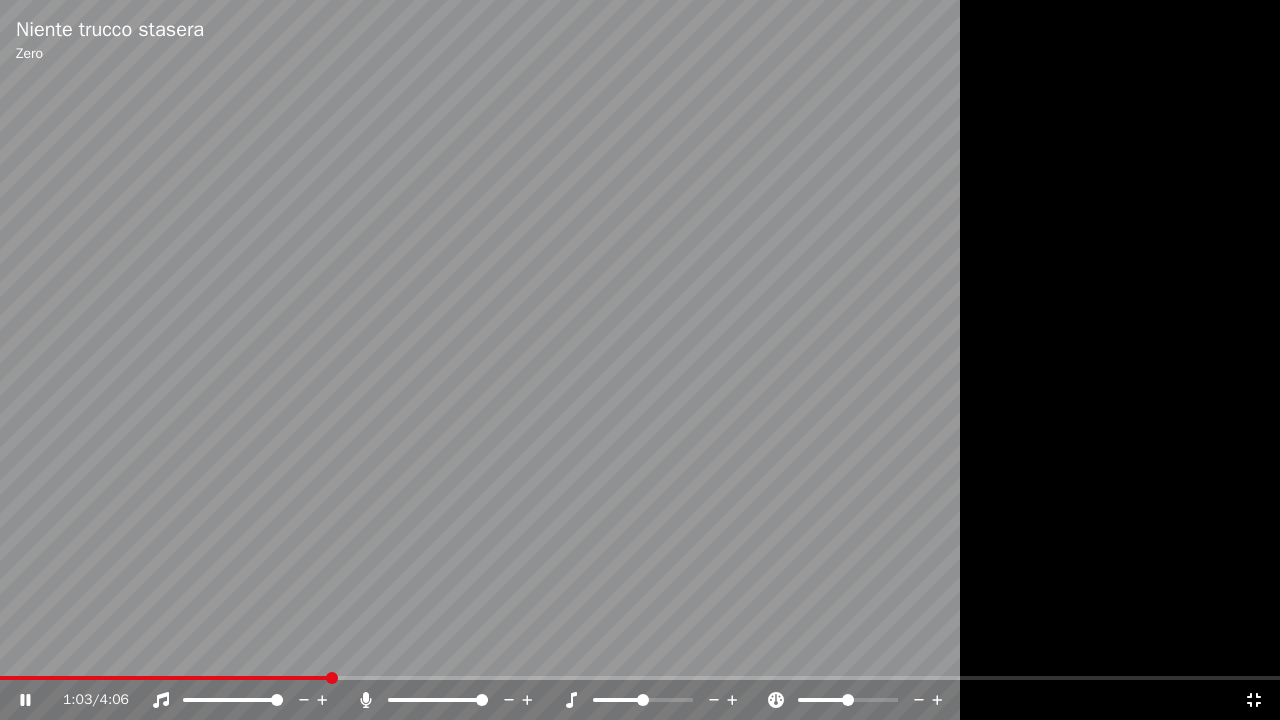 click 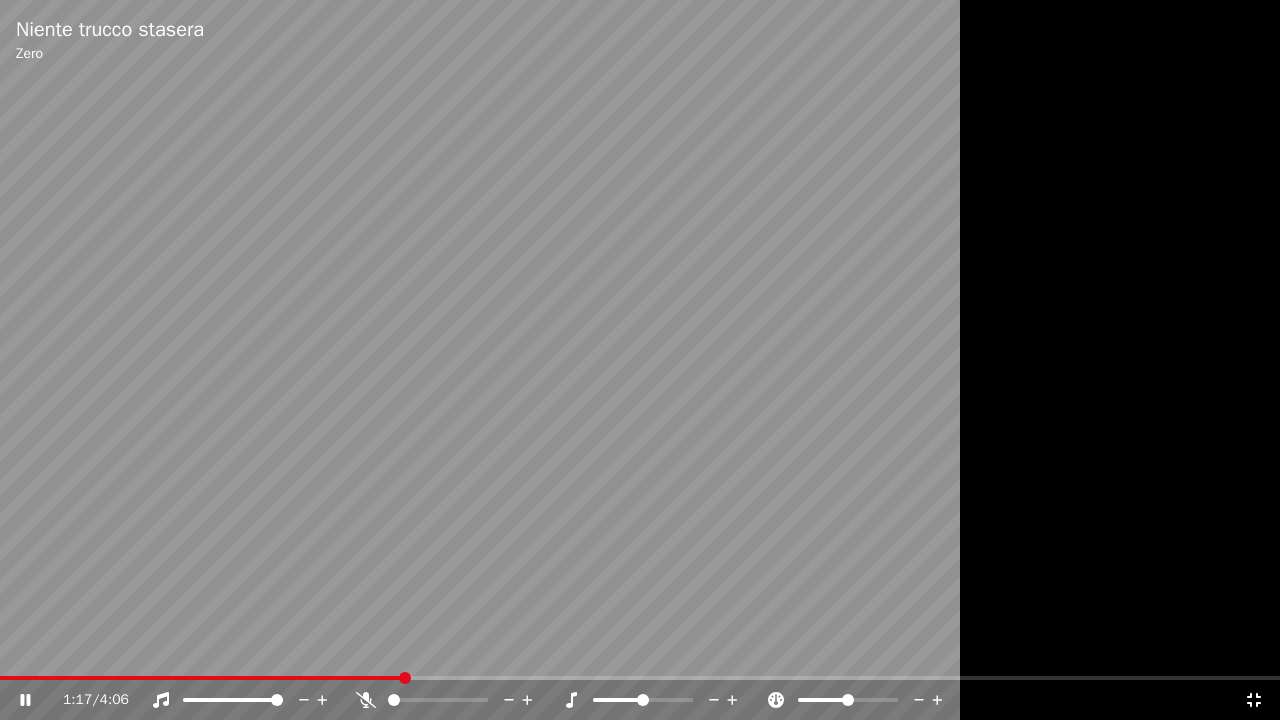 click at bounding box center (640, 360) 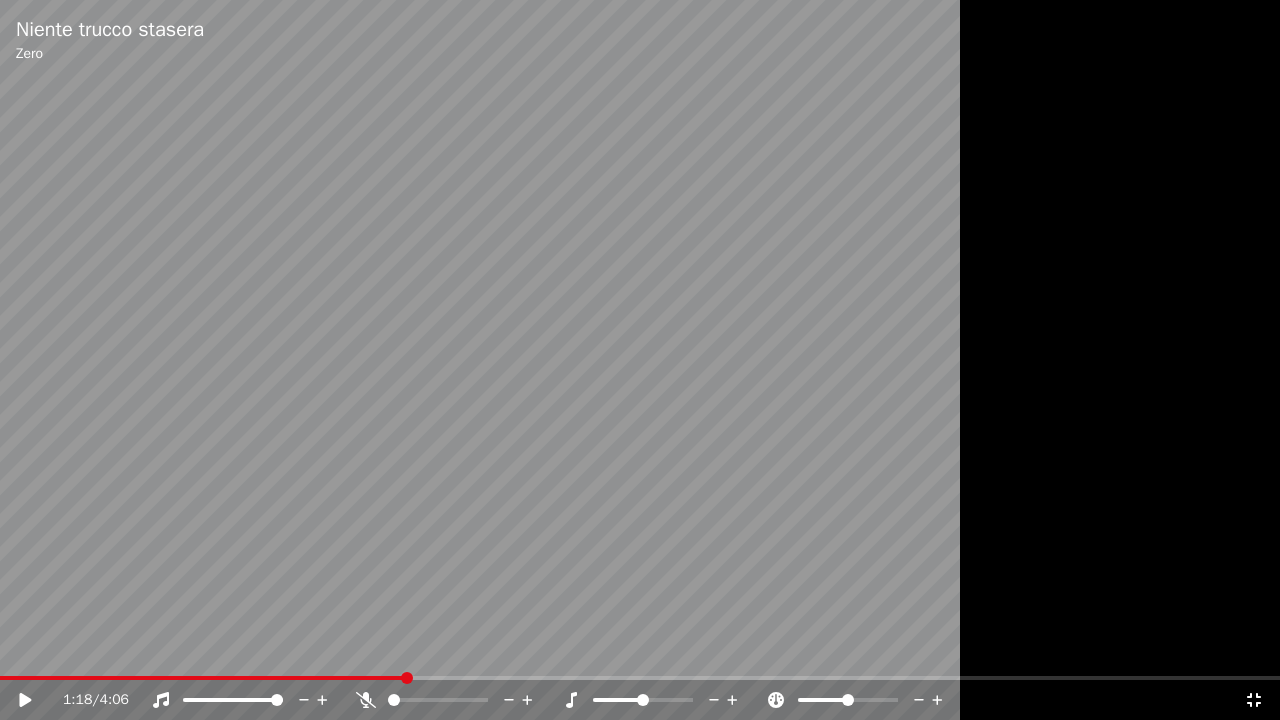 drag, startPoint x: 1271, startPoint y: 692, endPoint x: 1248, endPoint y: 695, distance: 23.194826 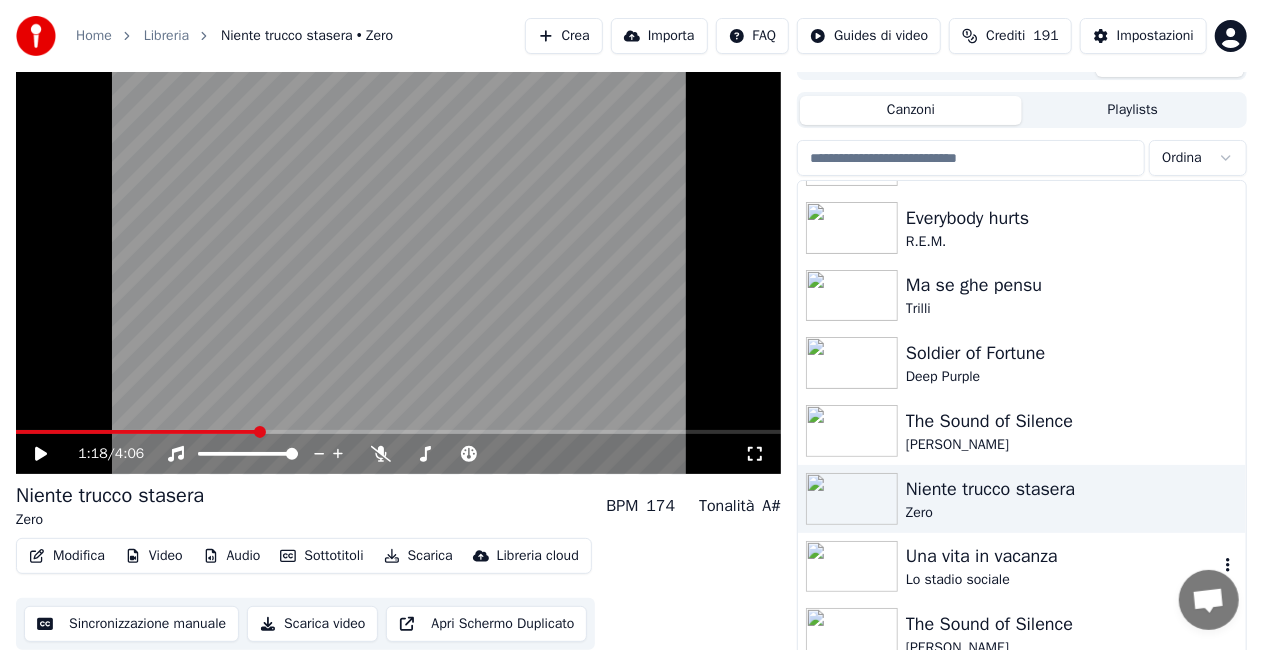 click on "Una vita in vacanza" at bounding box center (1062, 556) 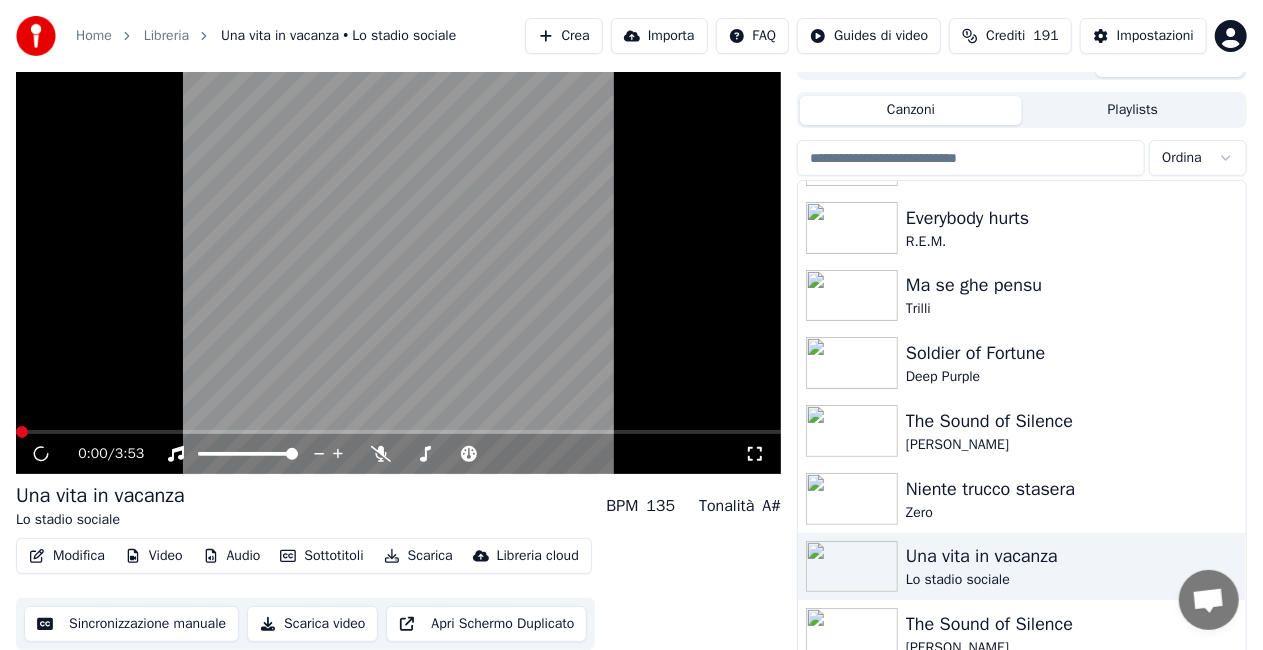 drag, startPoint x: 758, startPoint y: 454, endPoint x: 758, endPoint y: 477, distance: 23 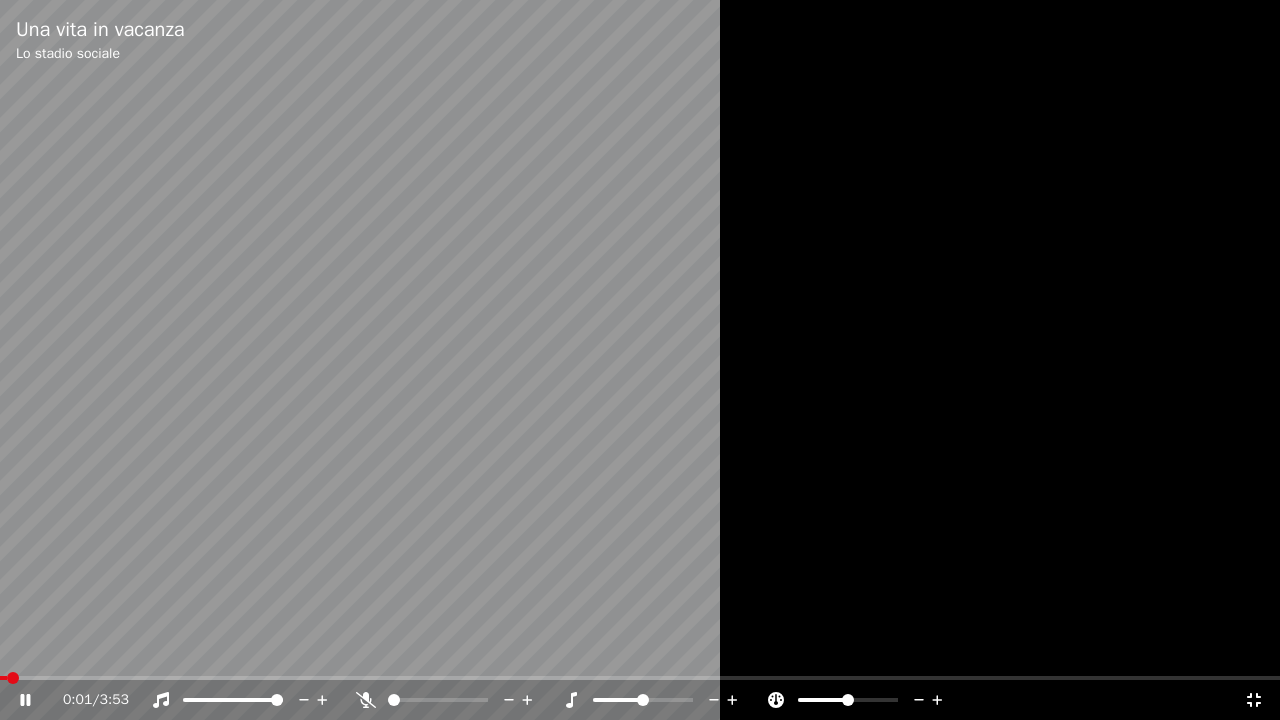click 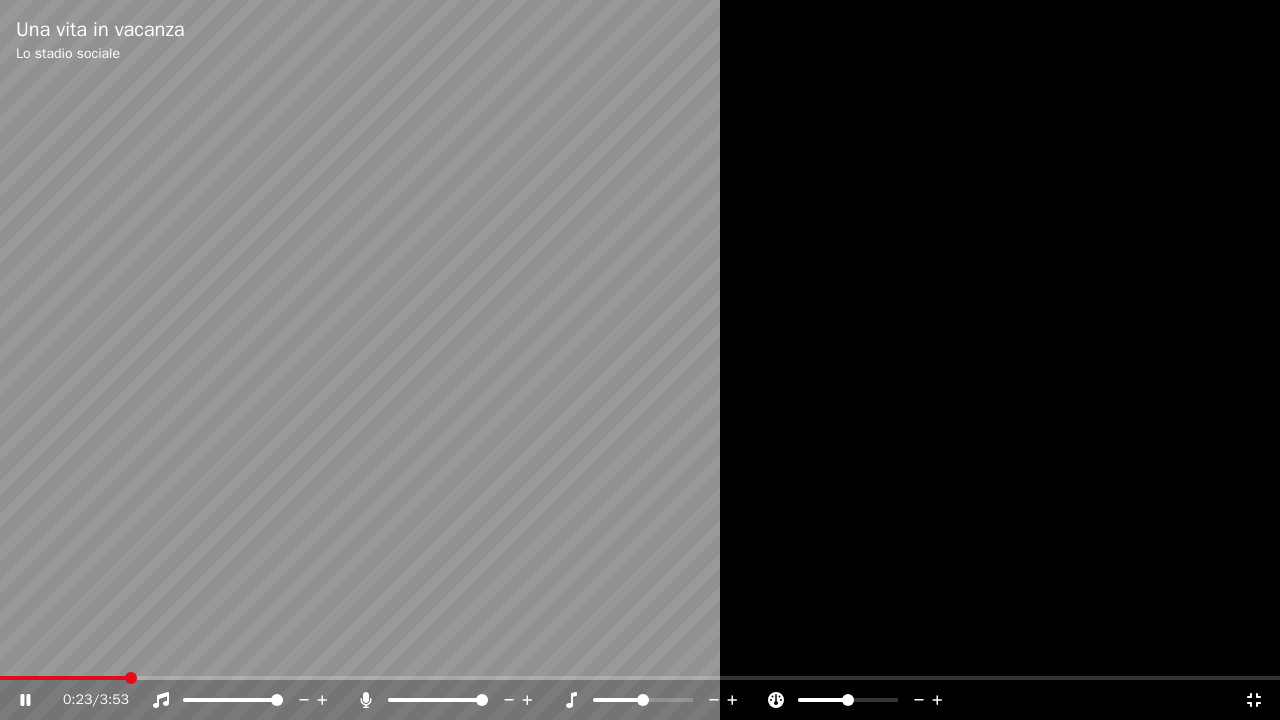 click at bounding box center [446, 700] 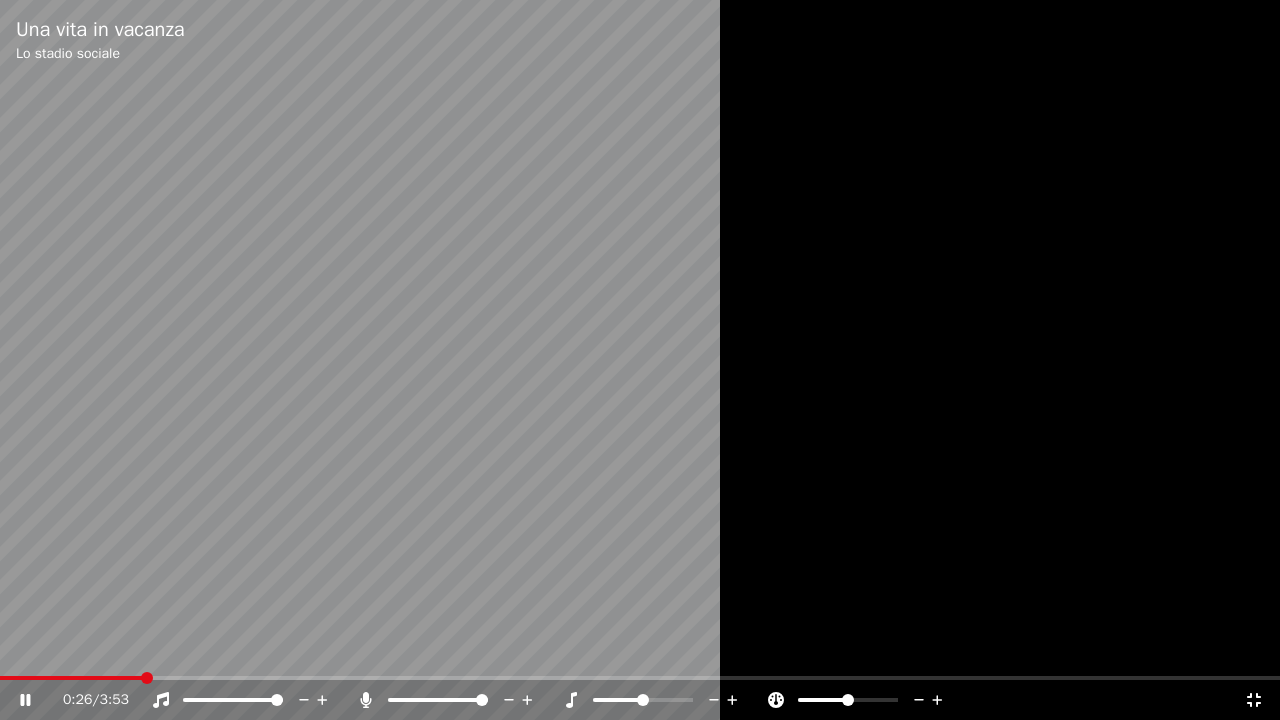 click 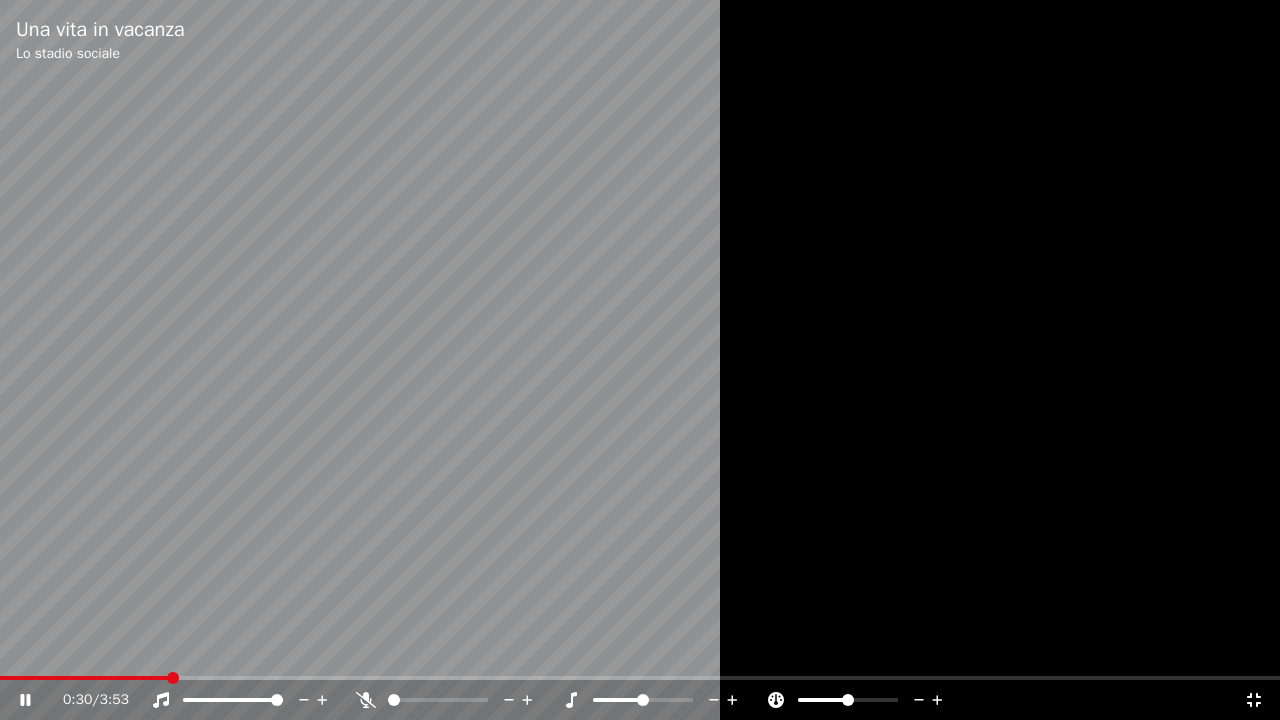 click 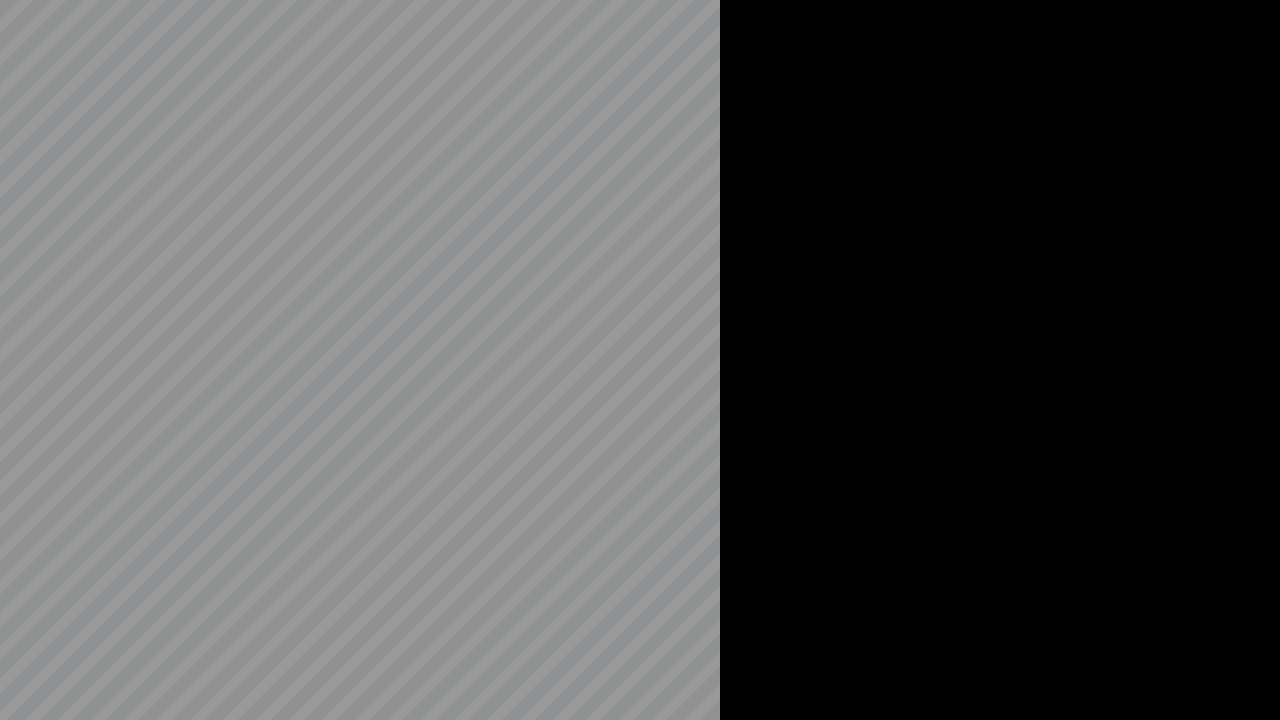 click at bounding box center [640, 360] 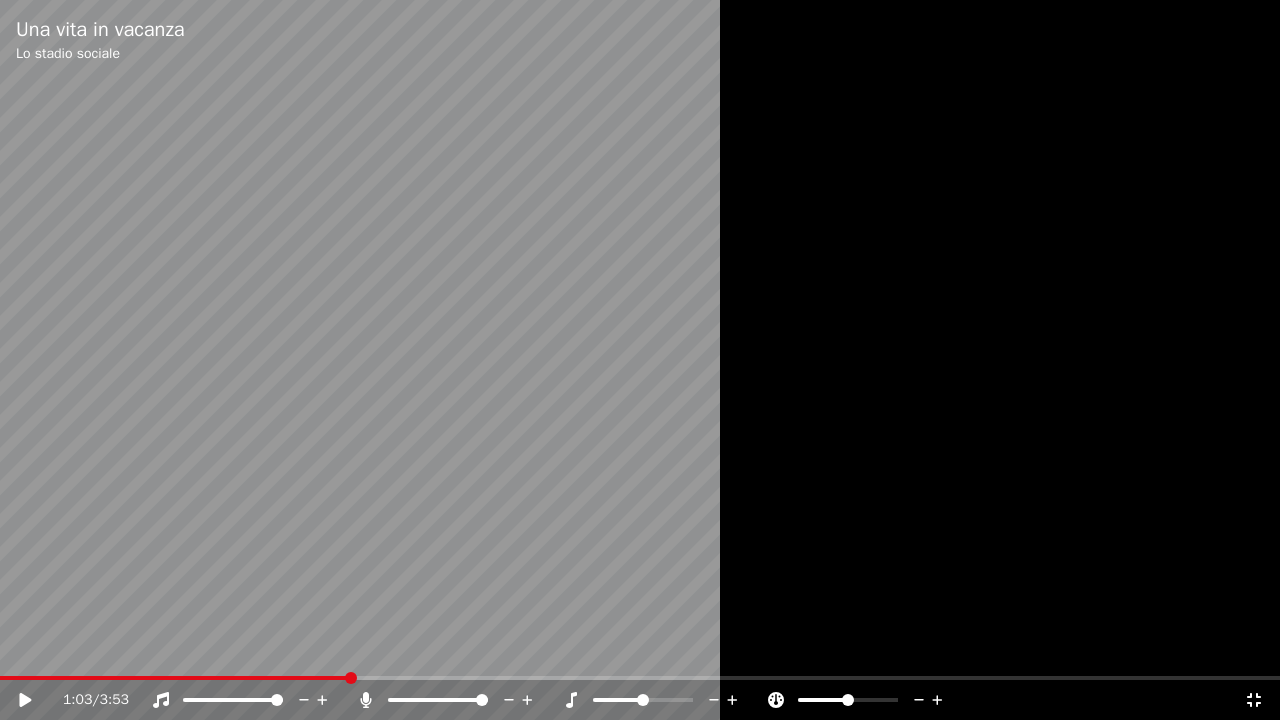 click 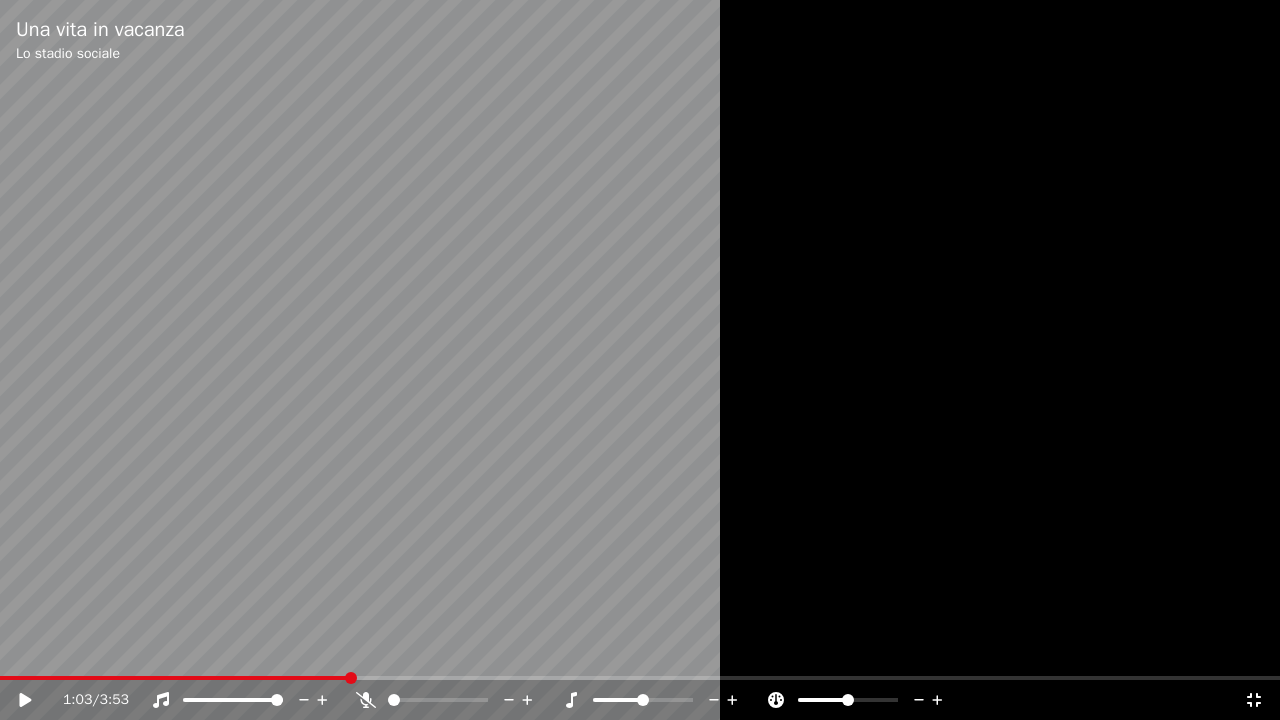 click at bounding box center (640, 360) 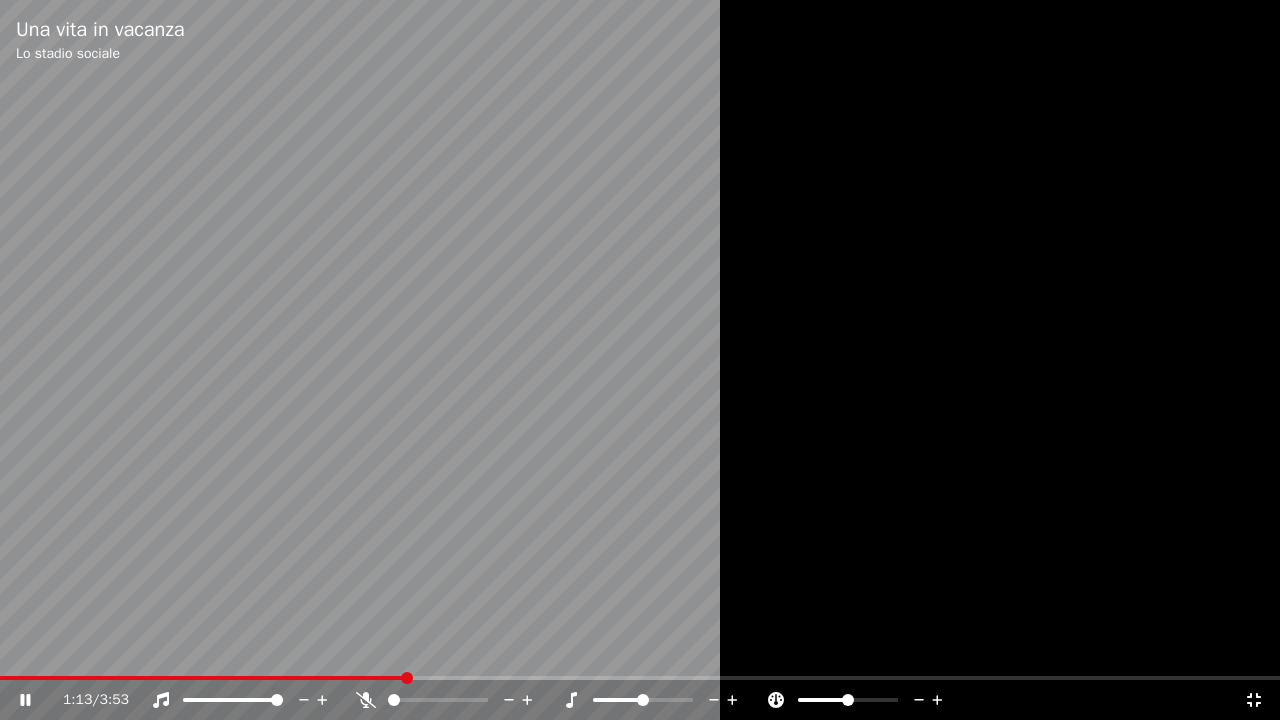 click 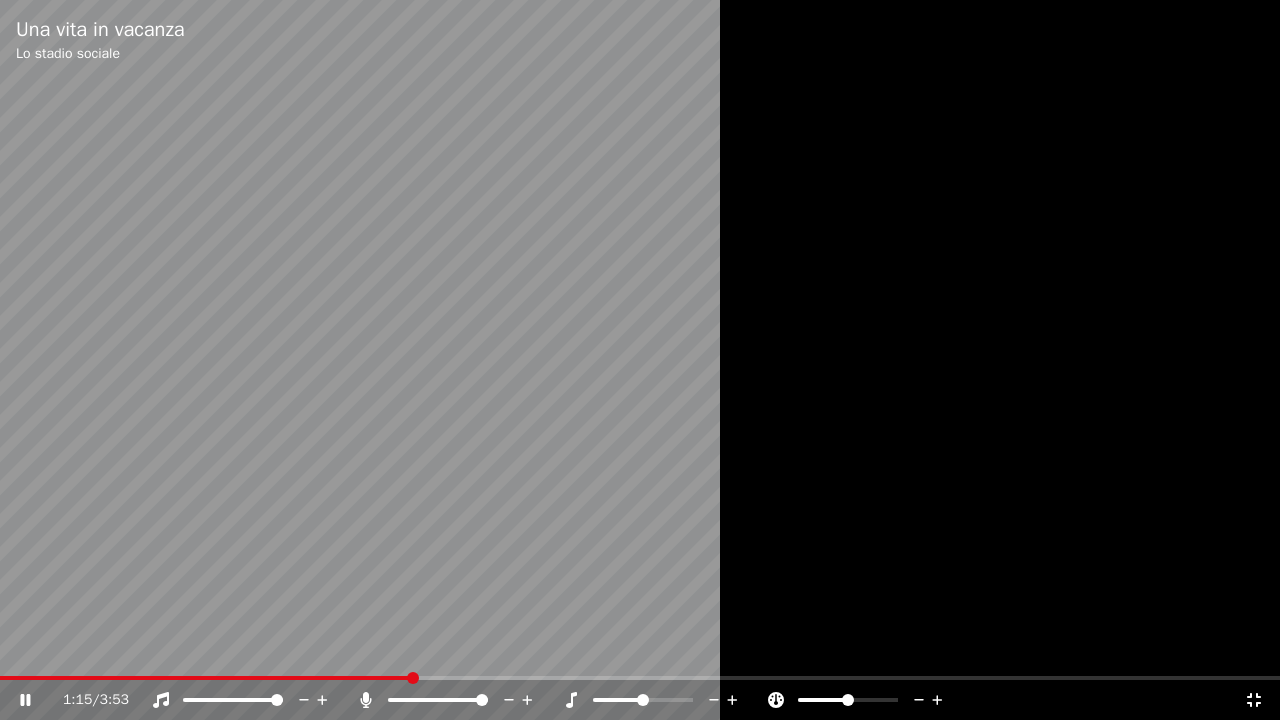 click at bounding box center [640, 360] 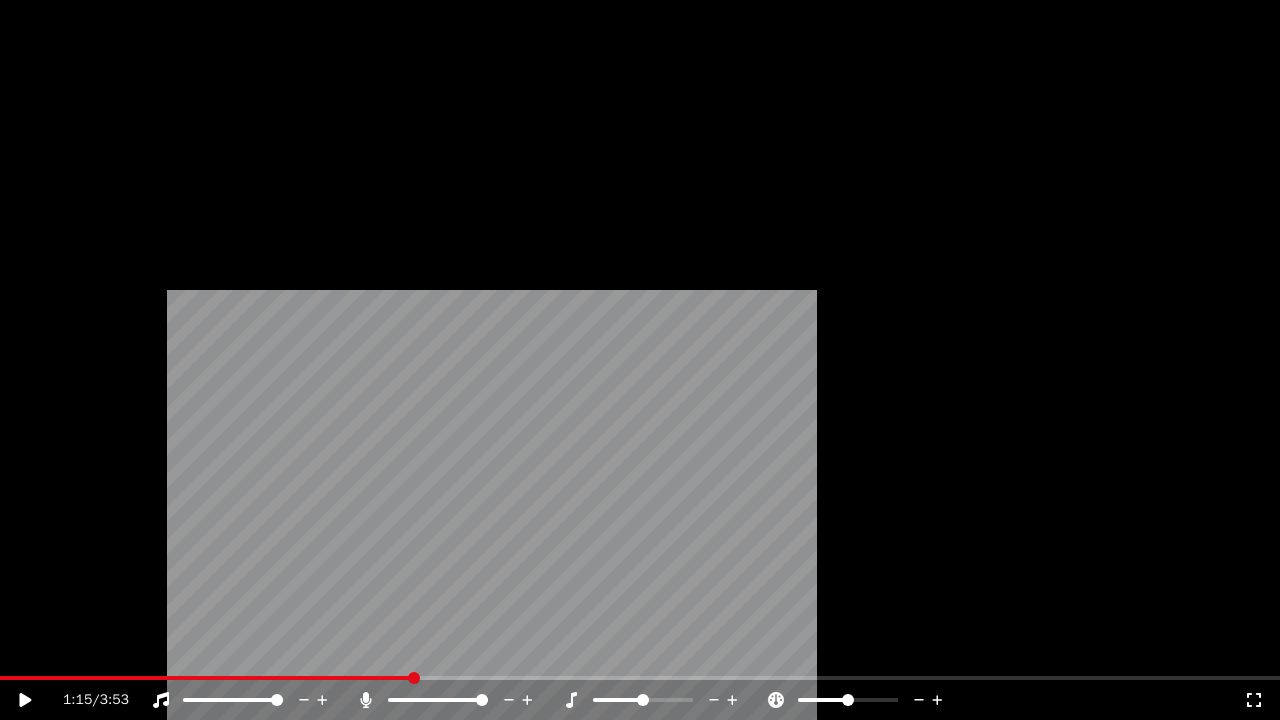 scroll, scrollTop: 27935, scrollLeft: 0, axis: vertical 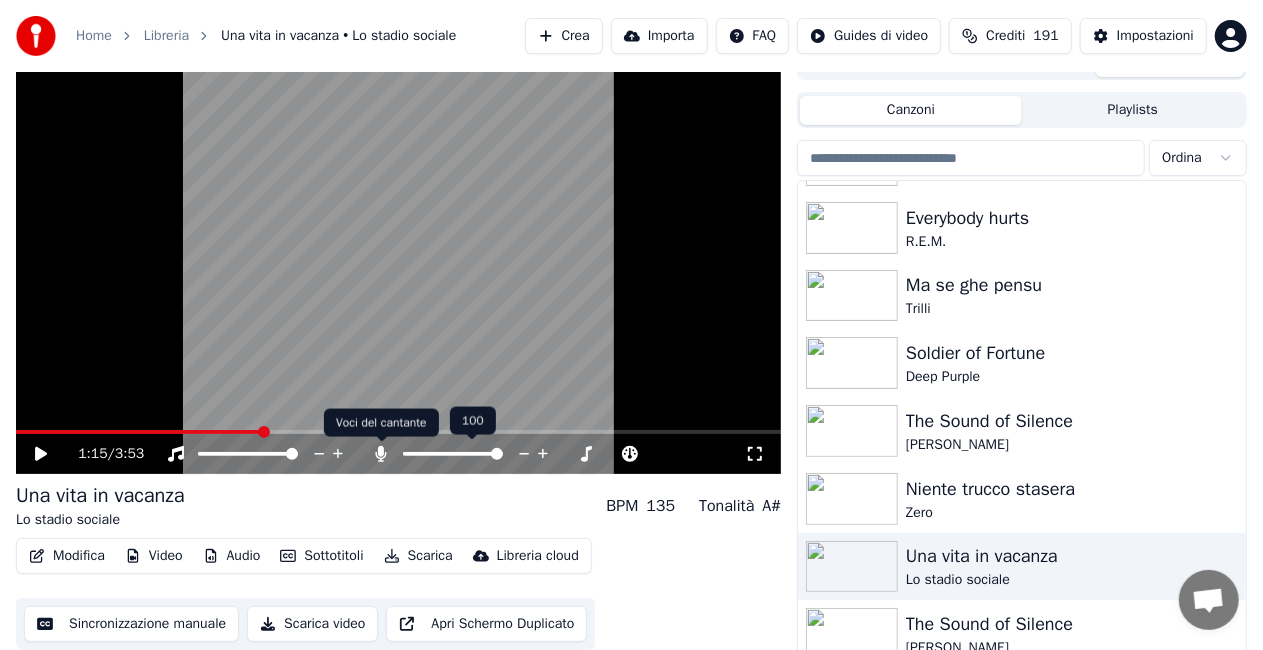 click 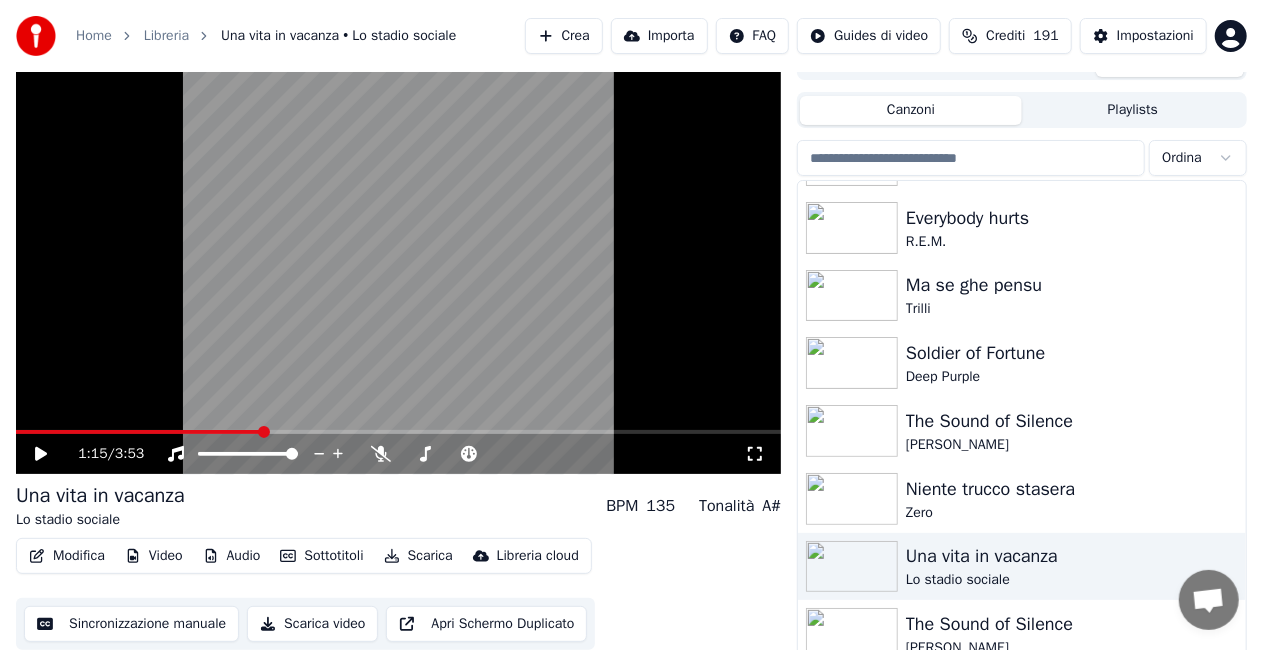 click on "1:15  /  3:53" at bounding box center [398, 454] 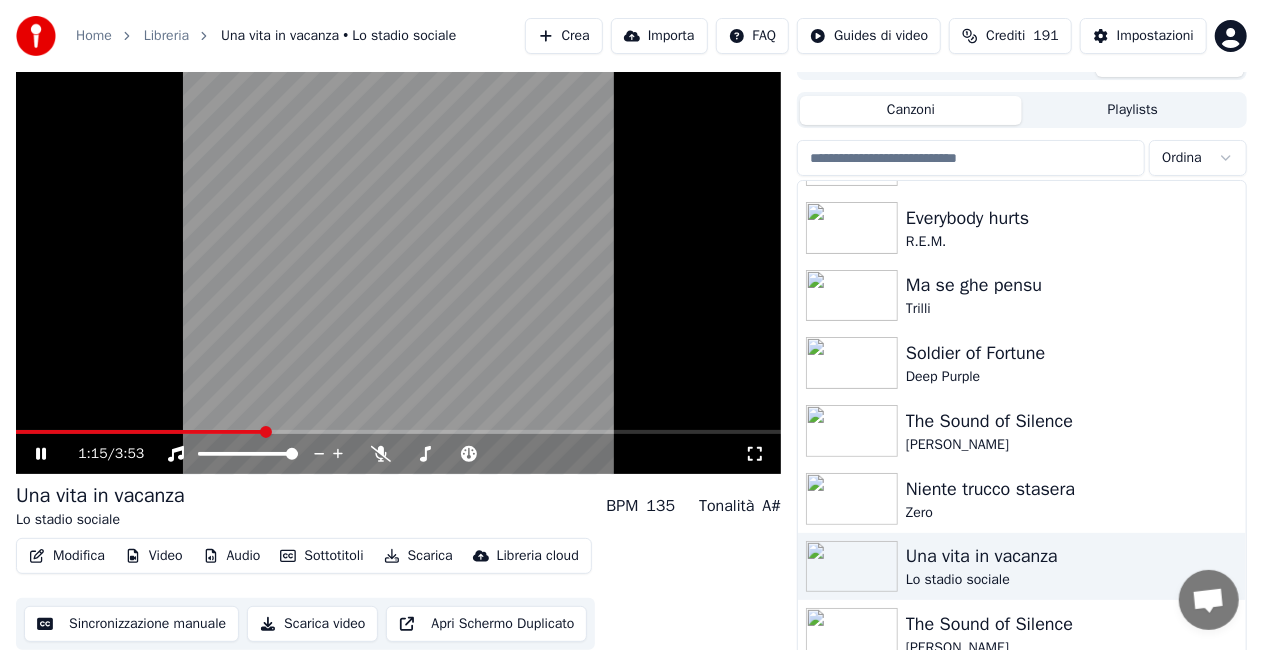 click on "Una vita in vacanza" at bounding box center [100, 496] 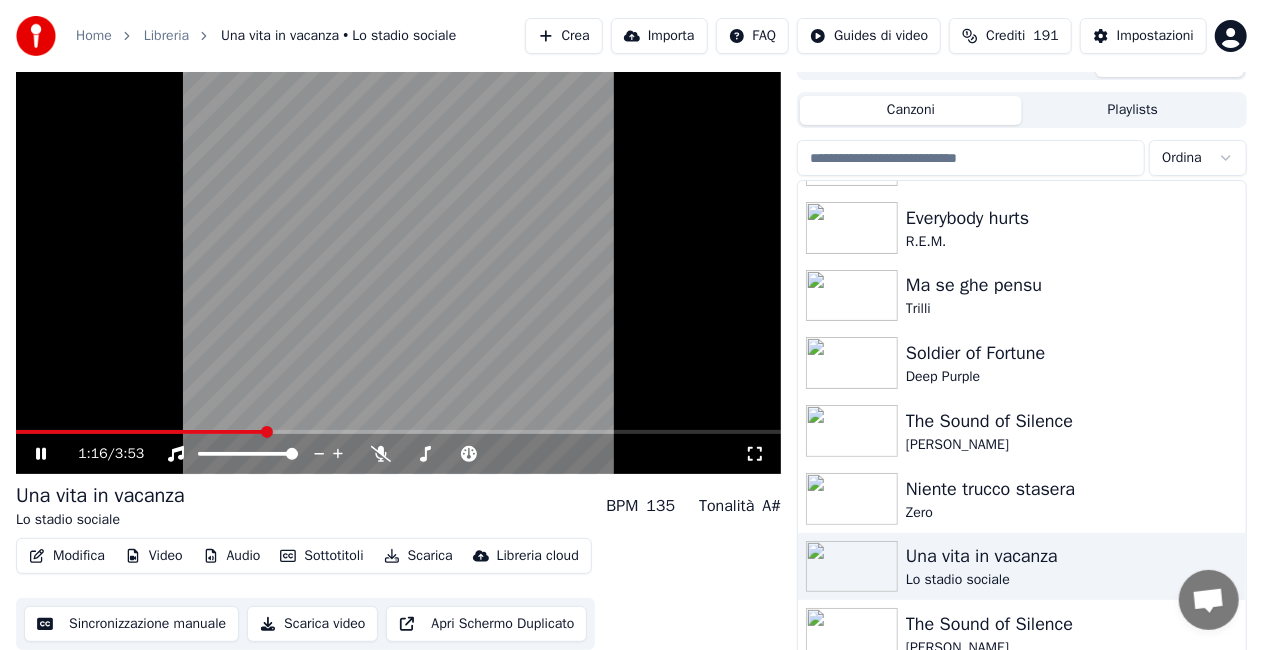 click on "Una vita in vacanza" at bounding box center [100, 496] 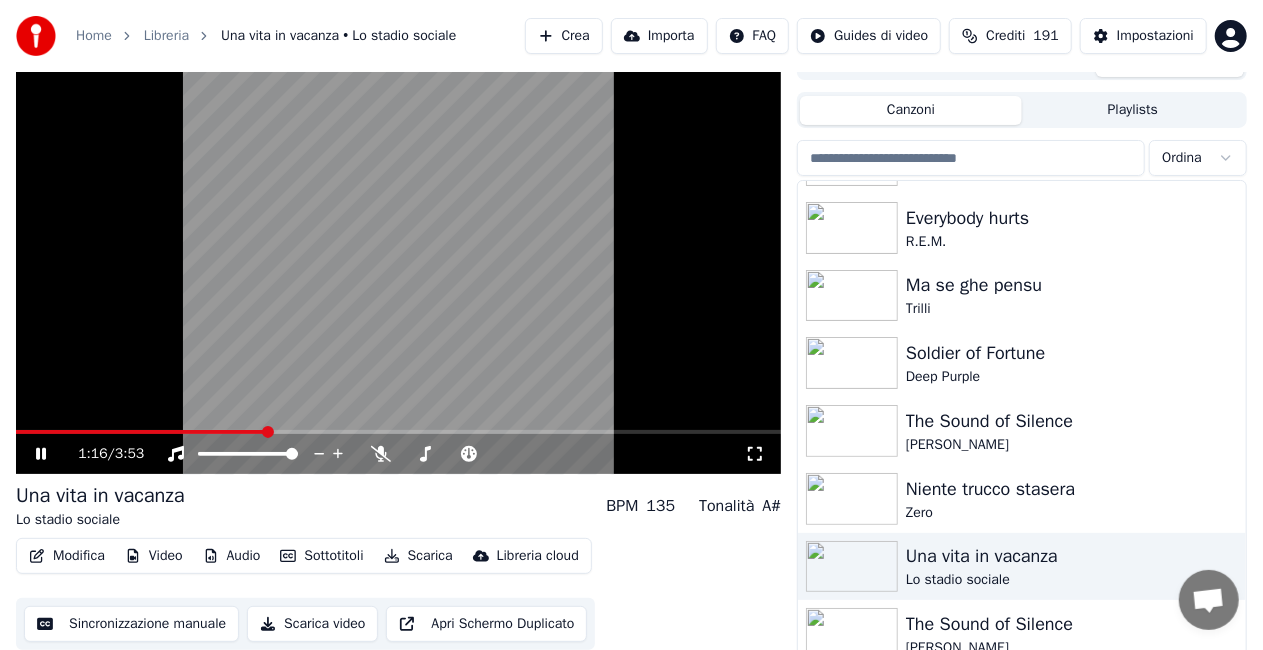 click on "Una vita in vacanza" at bounding box center [100, 496] 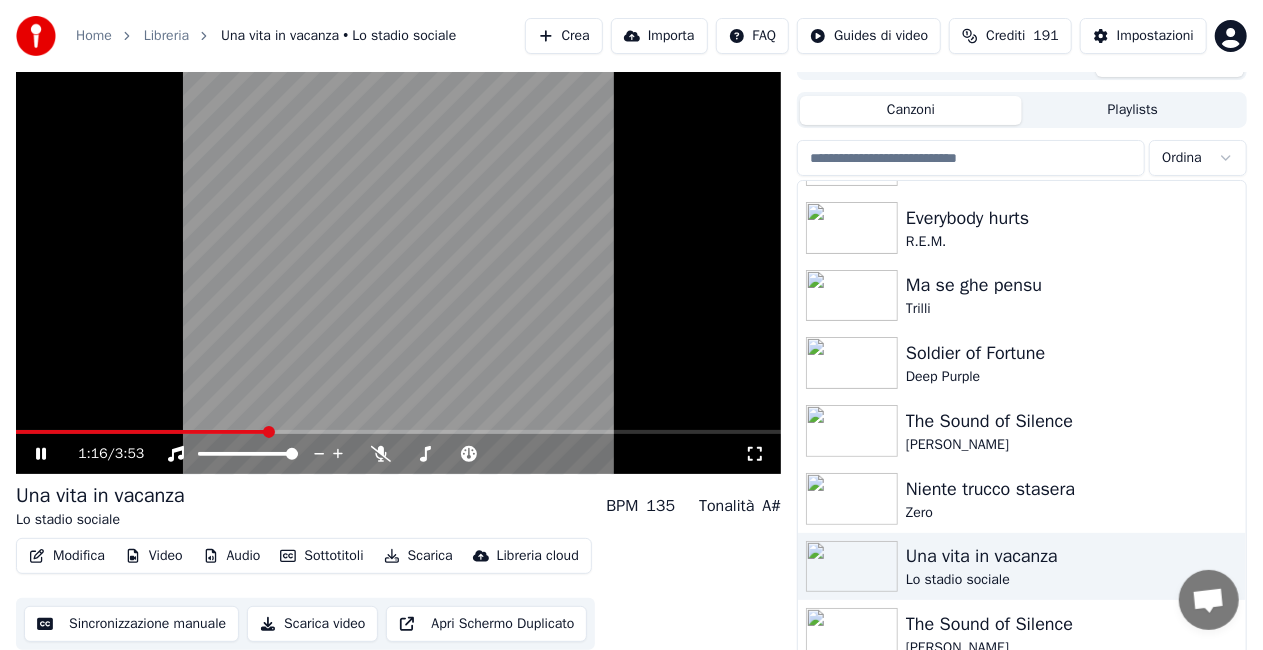 click on "Una vita in vacanza" at bounding box center [100, 496] 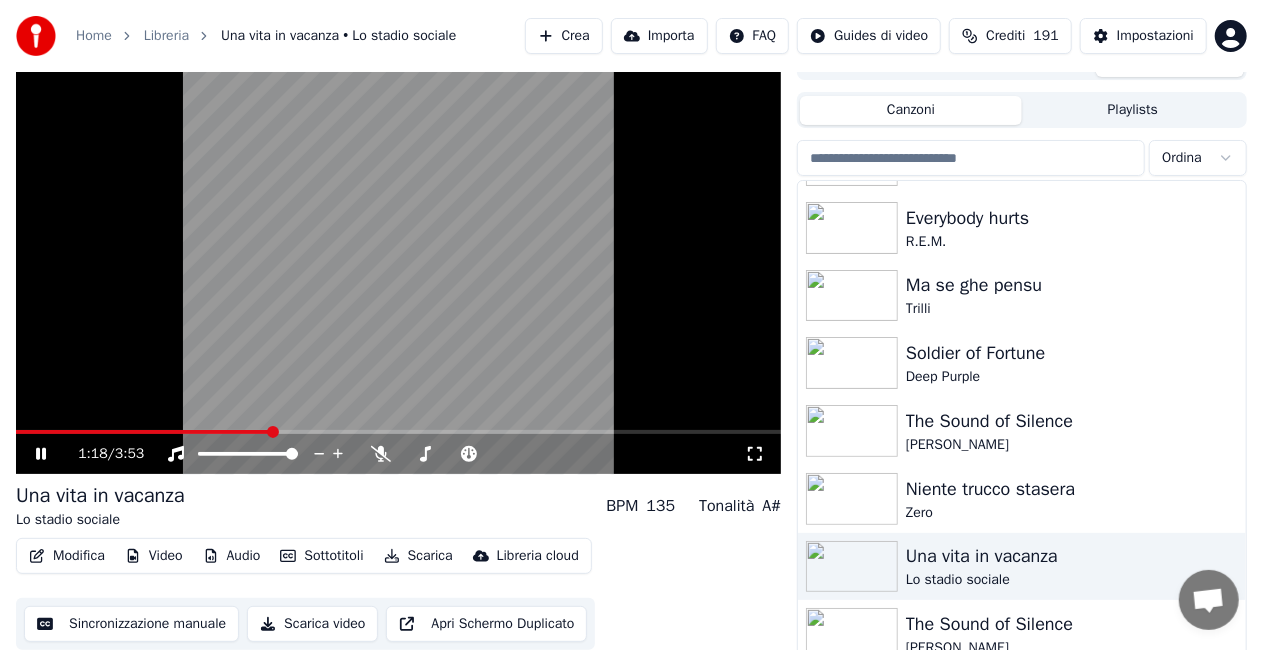 drag, startPoint x: 216, startPoint y: 482, endPoint x: 0, endPoint y: 503, distance: 217.01843 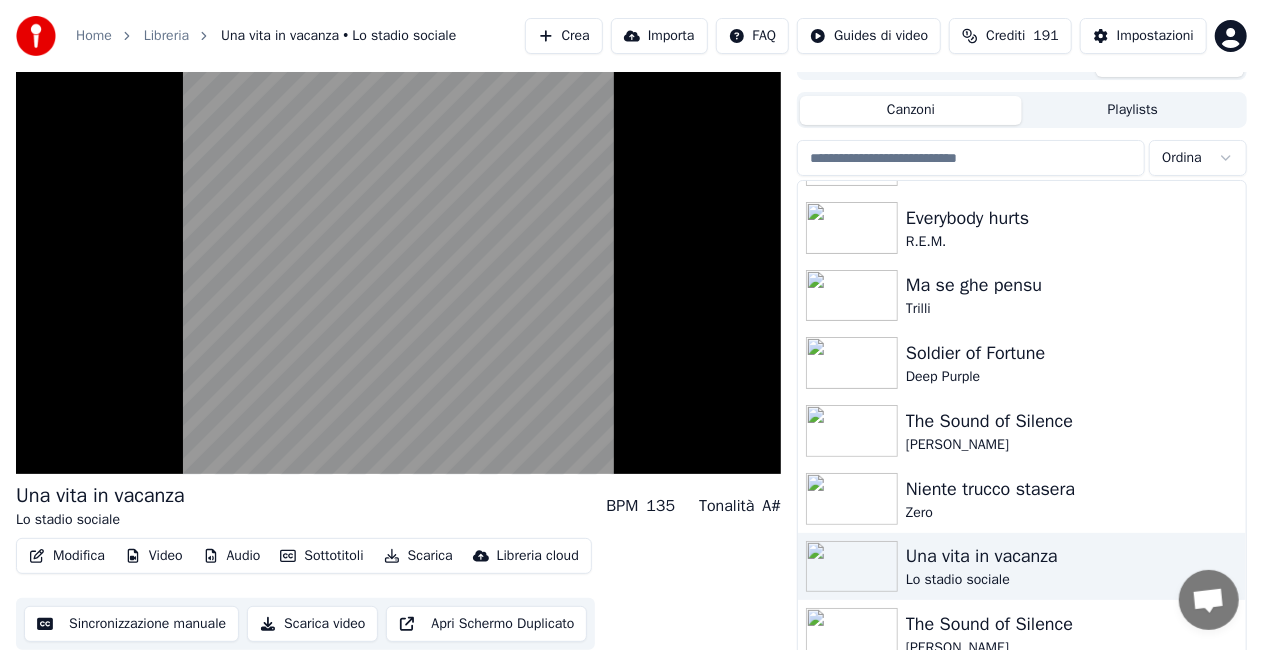 drag, startPoint x: 16, startPoint y: 492, endPoint x: 130, endPoint y: 496, distance: 114.07015 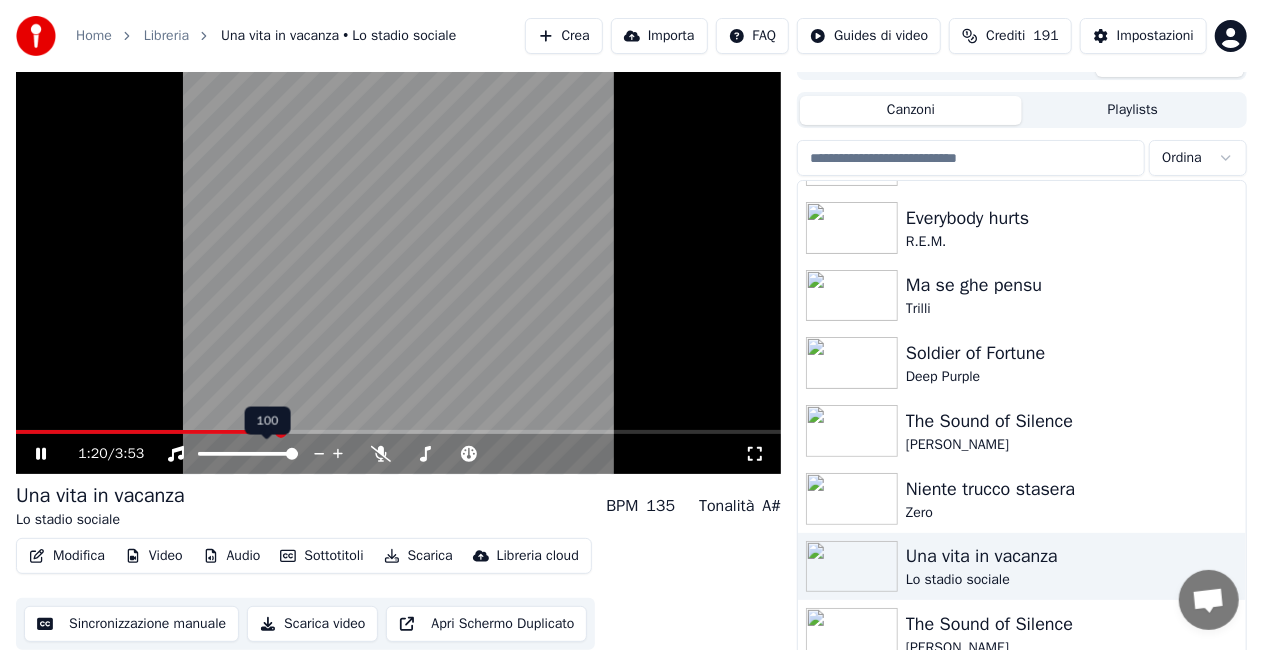 click at bounding box center (398, 259) 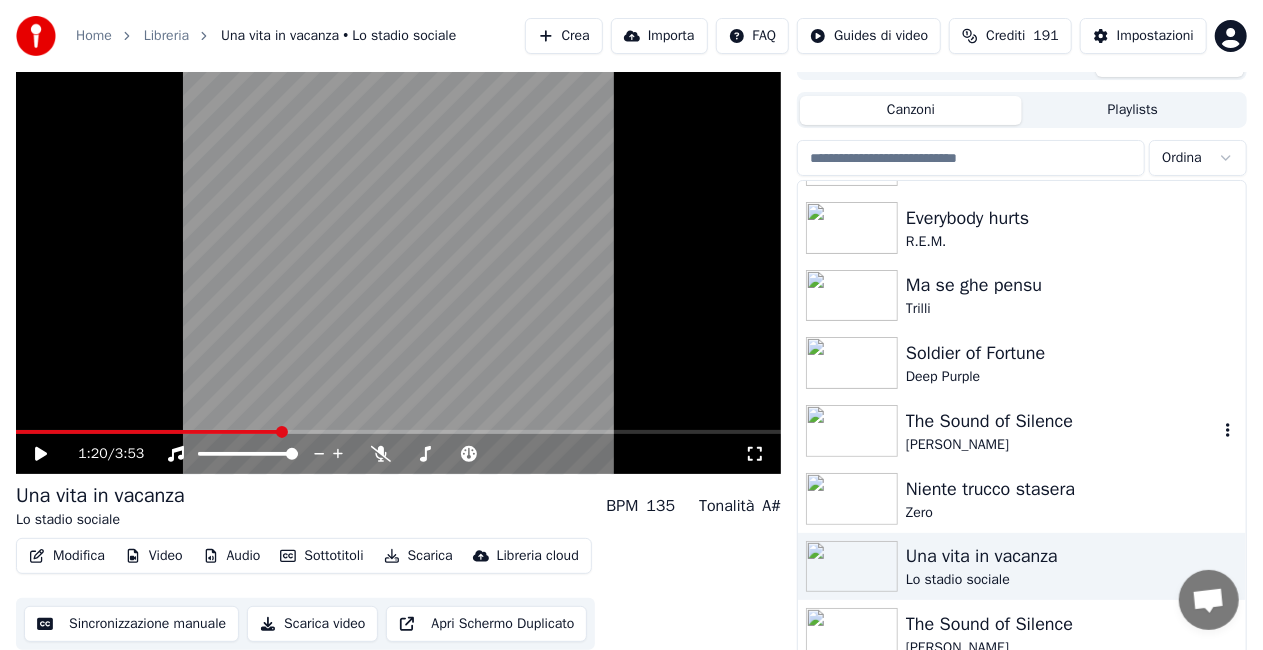 click on "The Sound of Silence" at bounding box center (1062, 421) 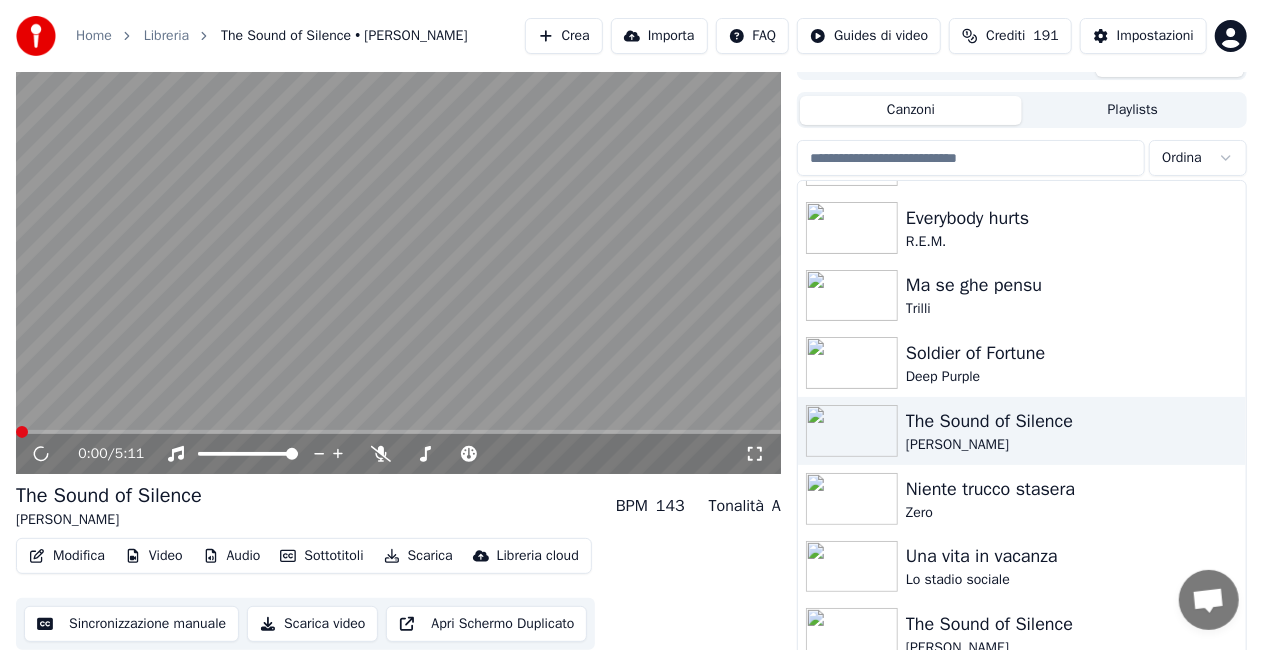 drag, startPoint x: 756, startPoint y: 458, endPoint x: 757, endPoint y: 480, distance: 22.022715 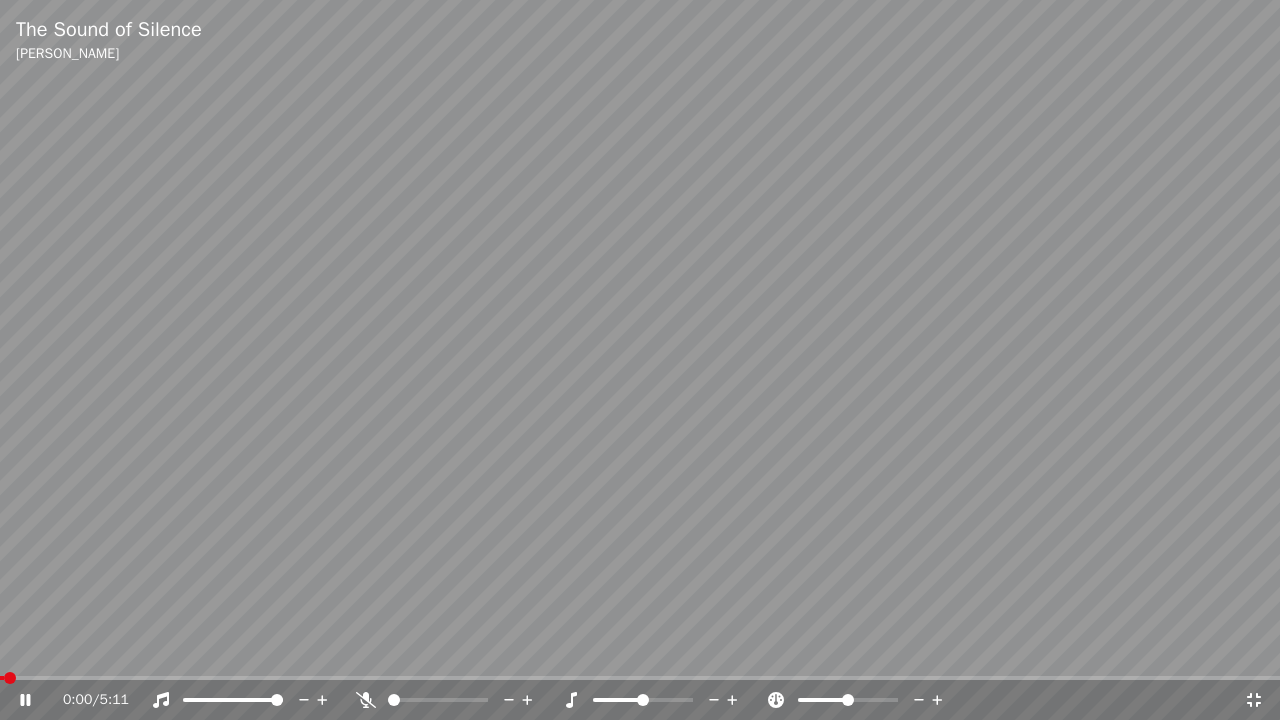 click 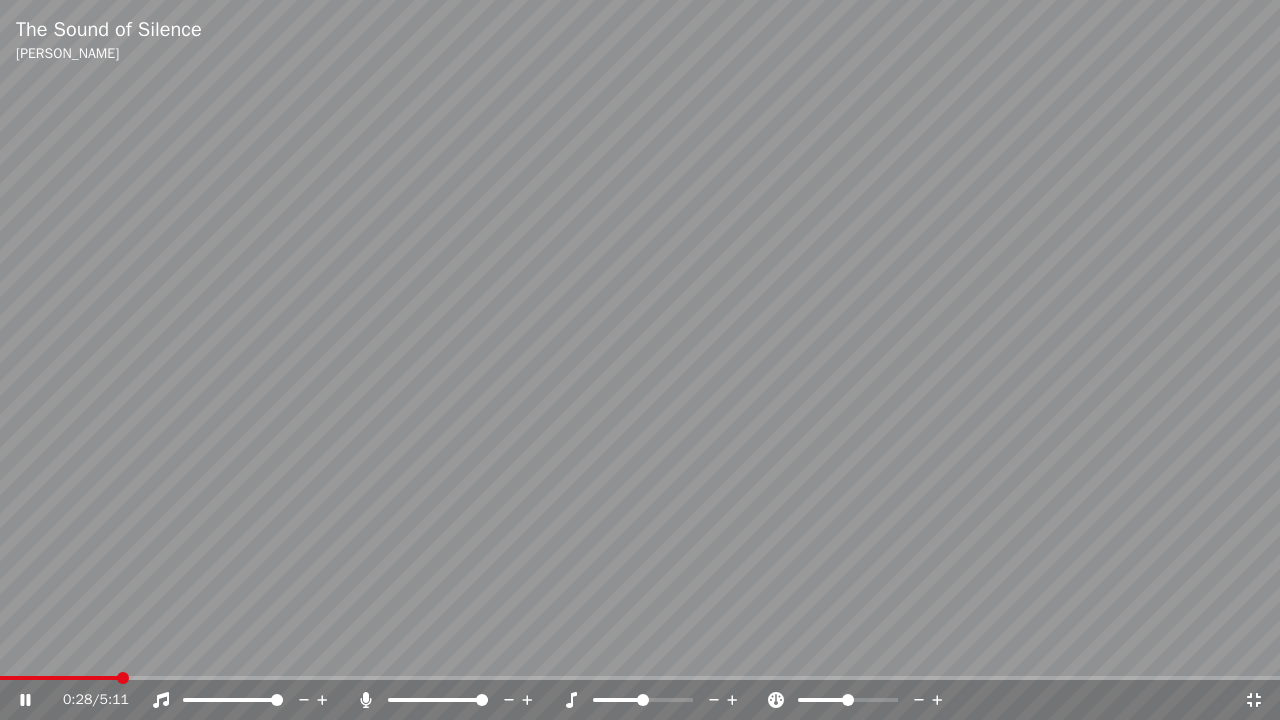 click 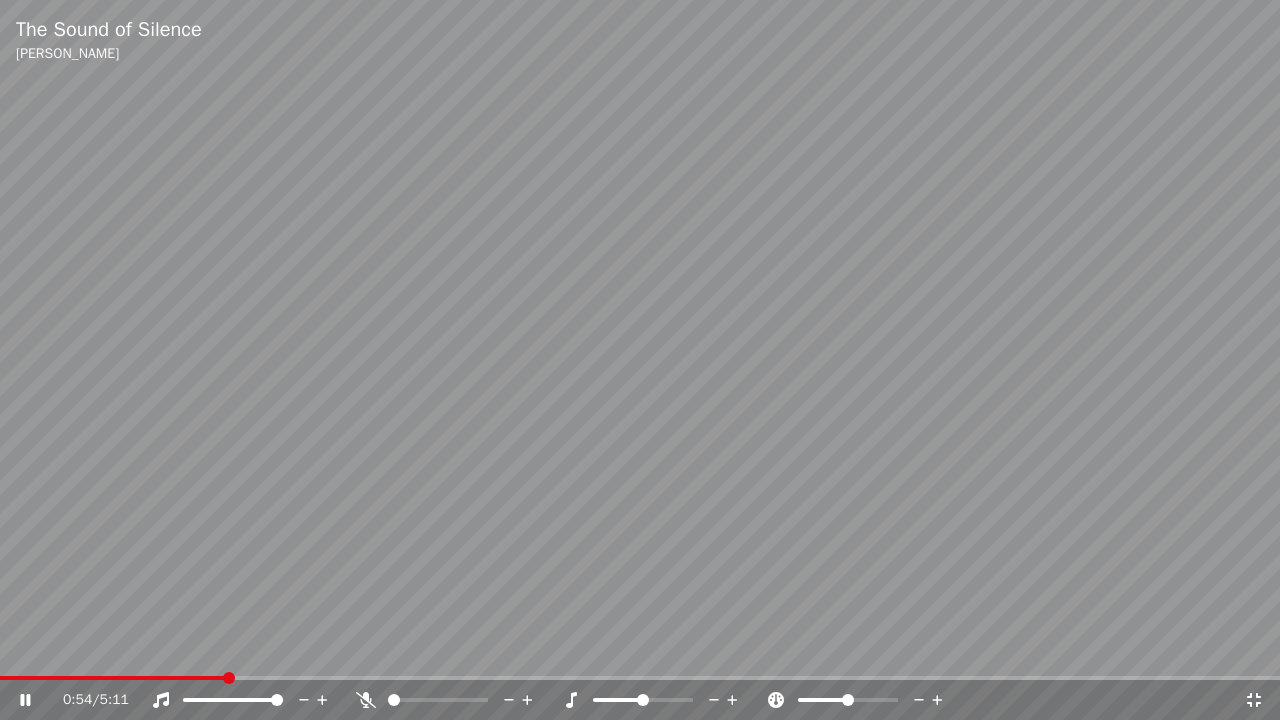 click at bounding box center [446, 700] 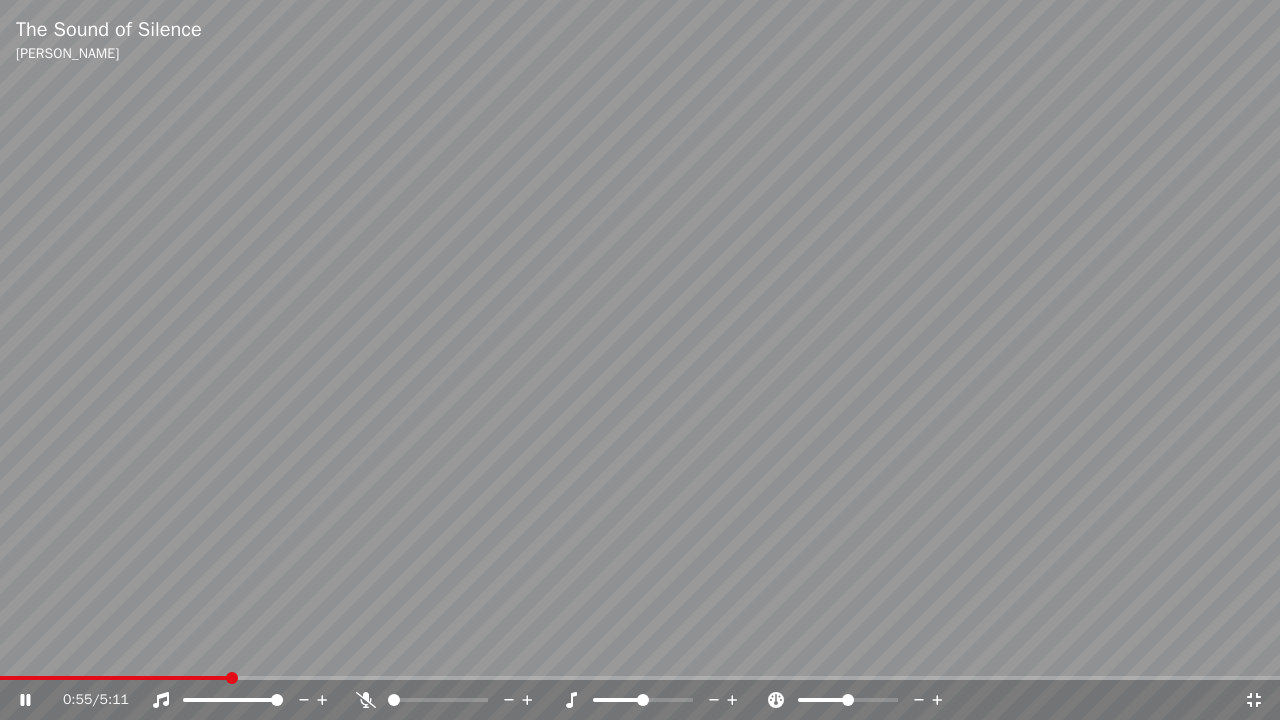 click 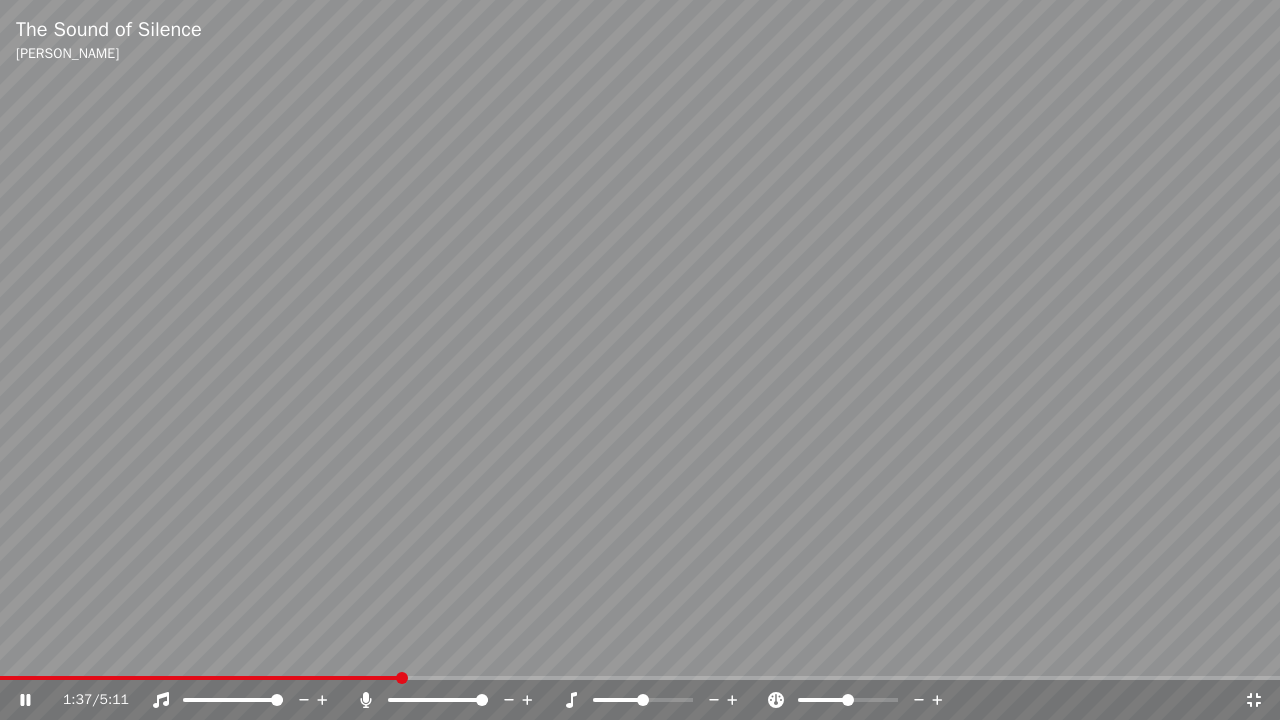 click at bounding box center (640, 360) 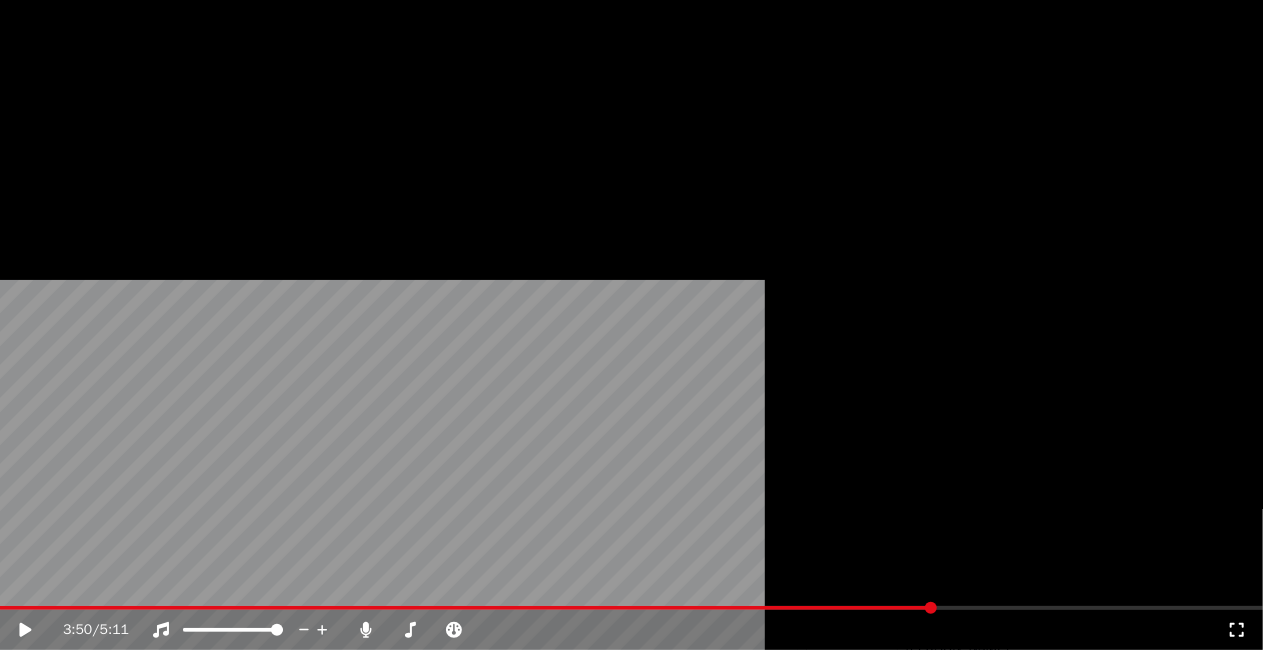 scroll, scrollTop: 27936, scrollLeft: 0, axis: vertical 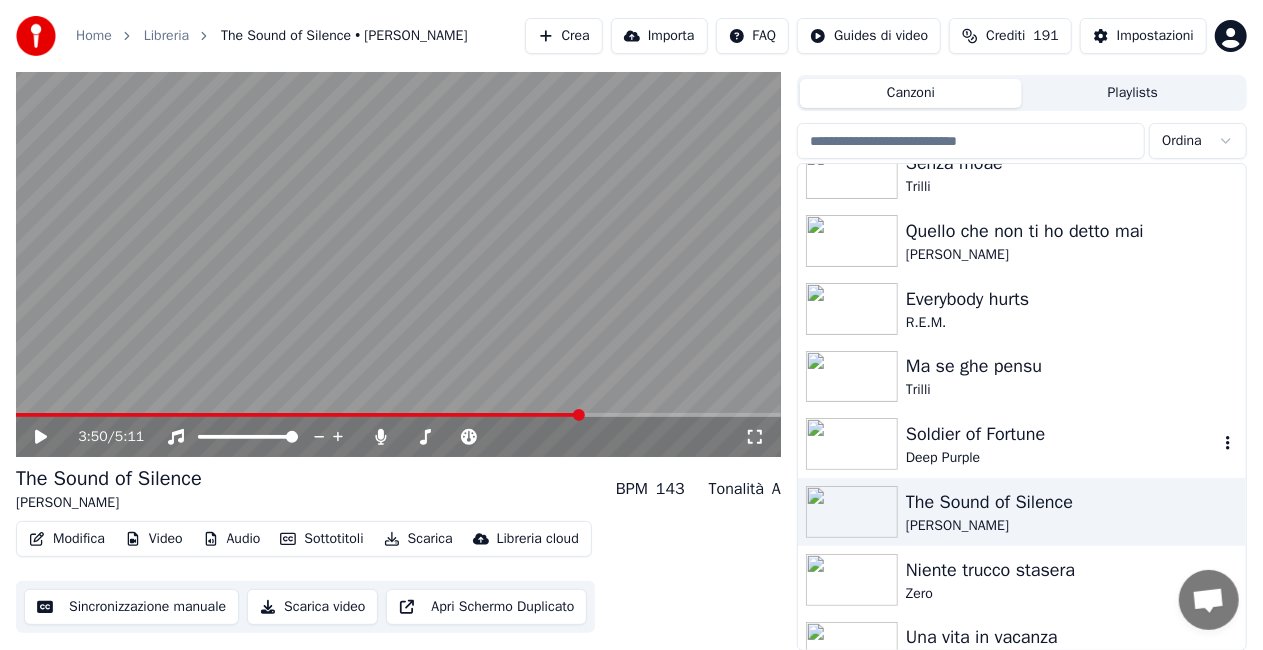 click on "Soldier of Fortune" at bounding box center (1062, 434) 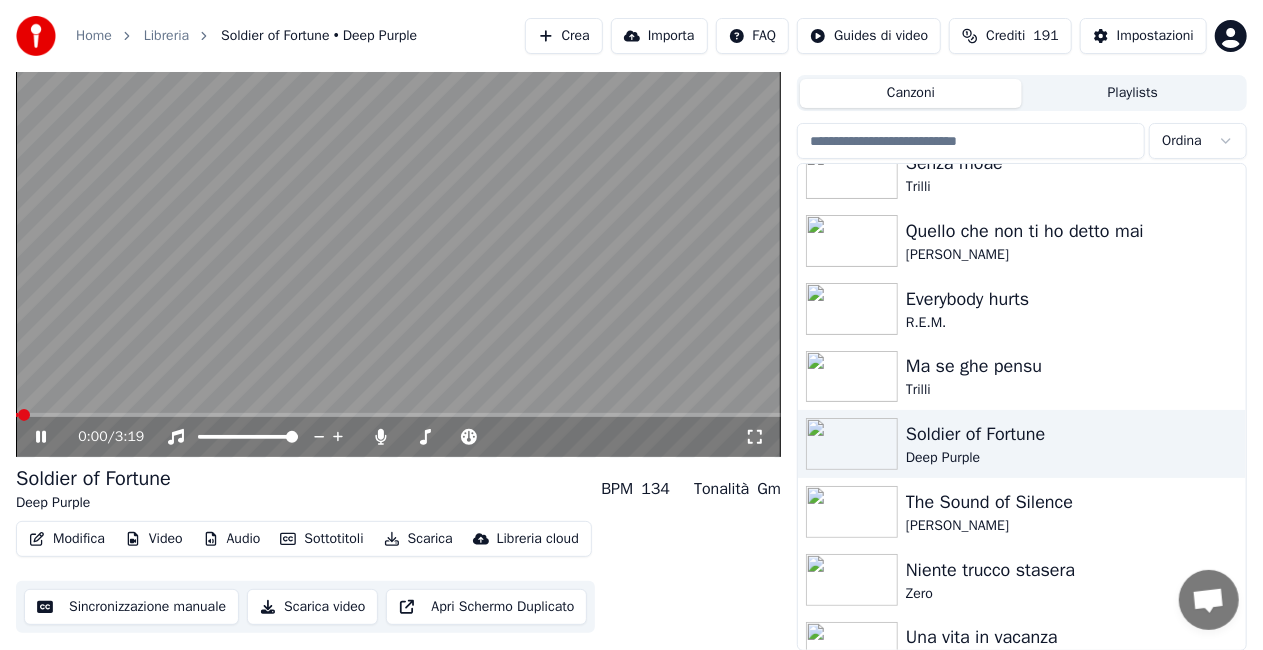 click on "0:00  /  3:19" at bounding box center [398, 437] 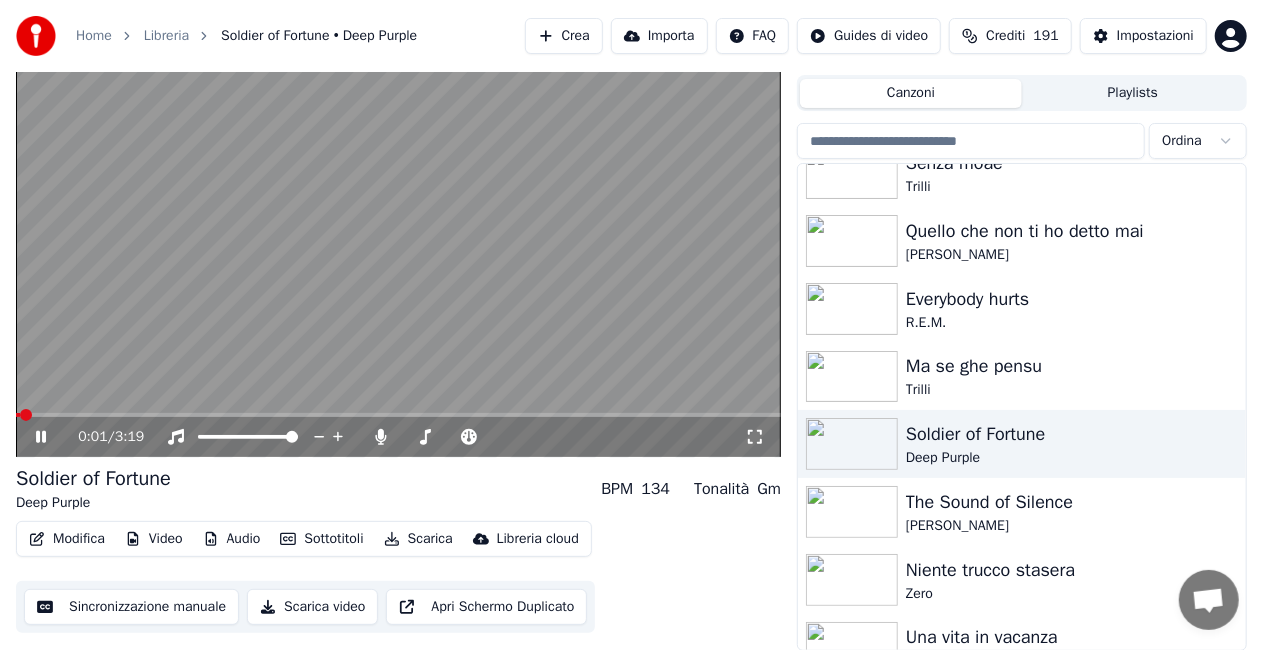 click 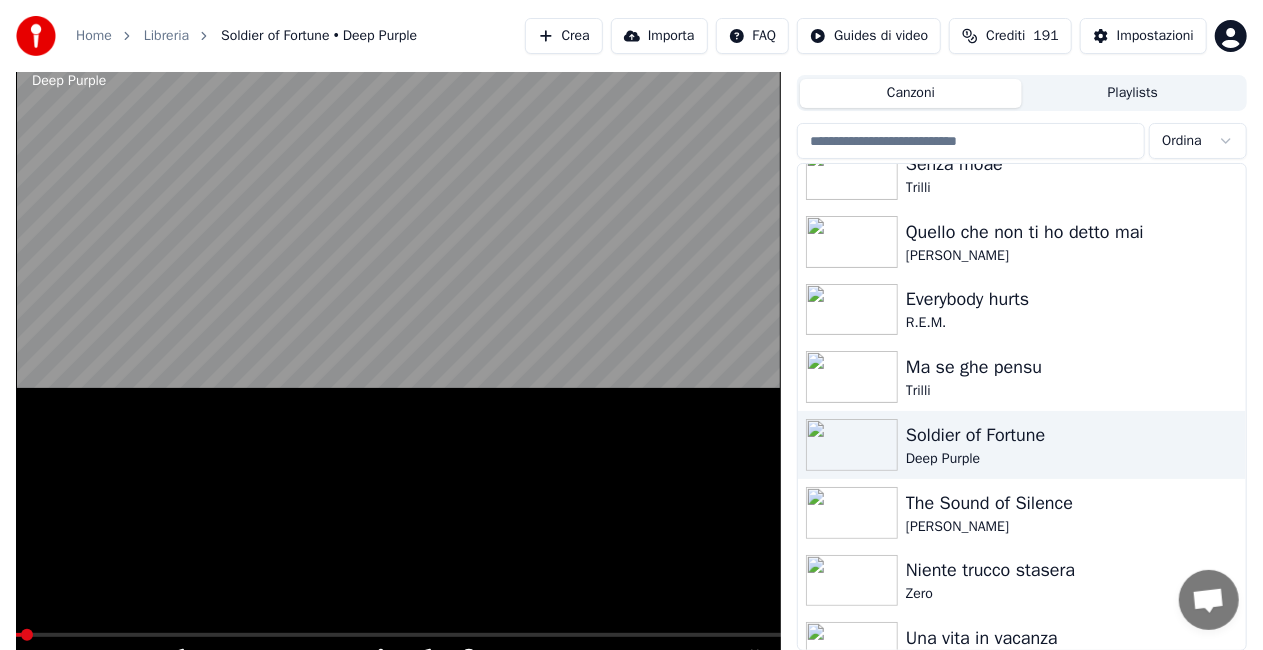 scroll, scrollTop: 28, scrollLeft: 0, axis: vertical 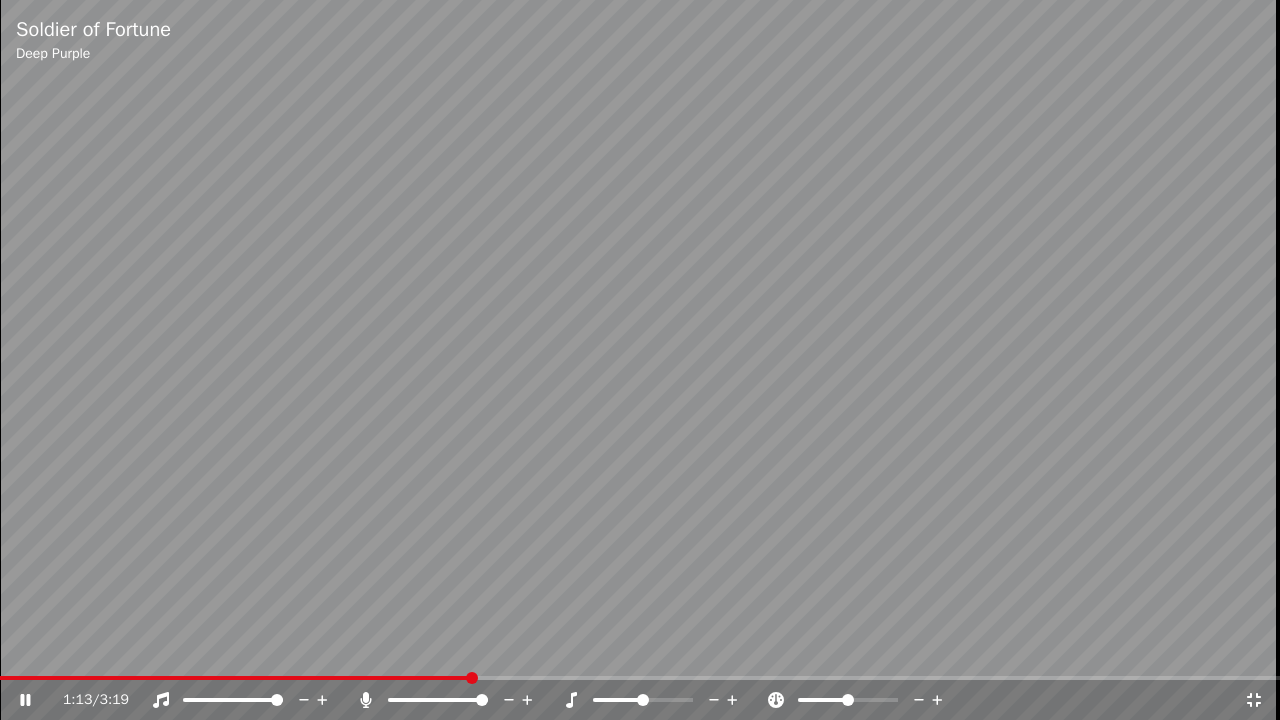 click at bounding box center (640, 360) 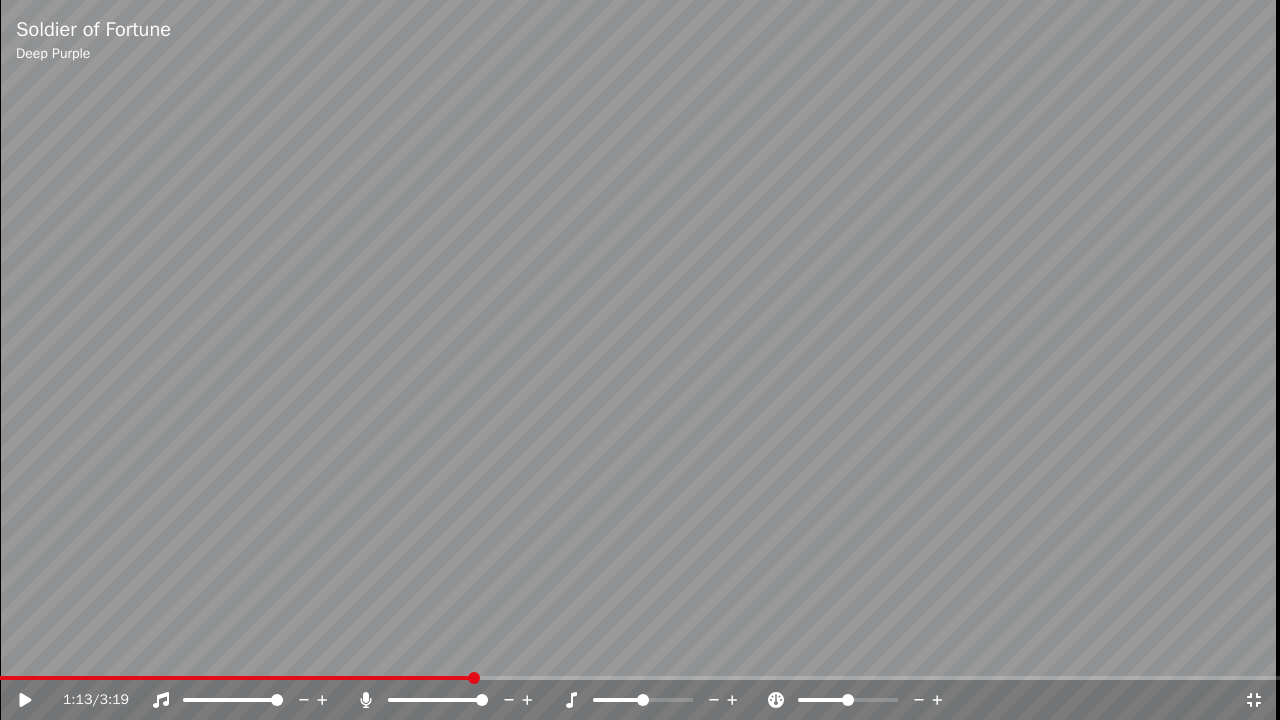 click 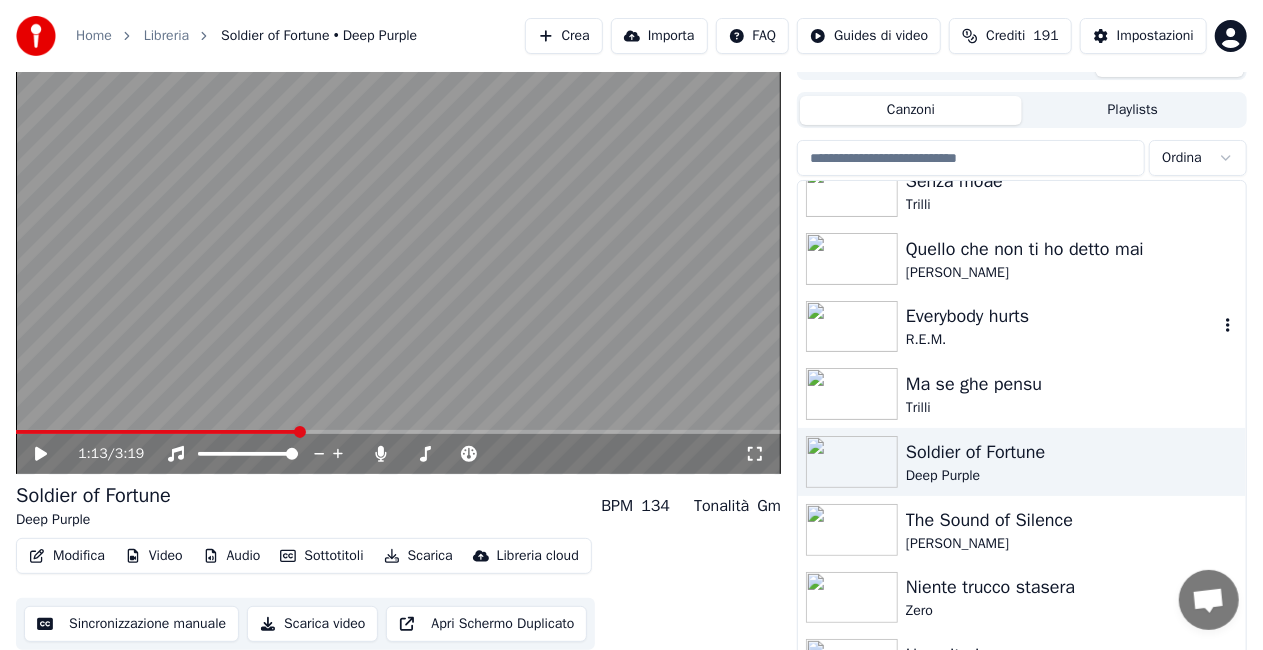click on "R.E.M." at bounding box center [1062, 340] 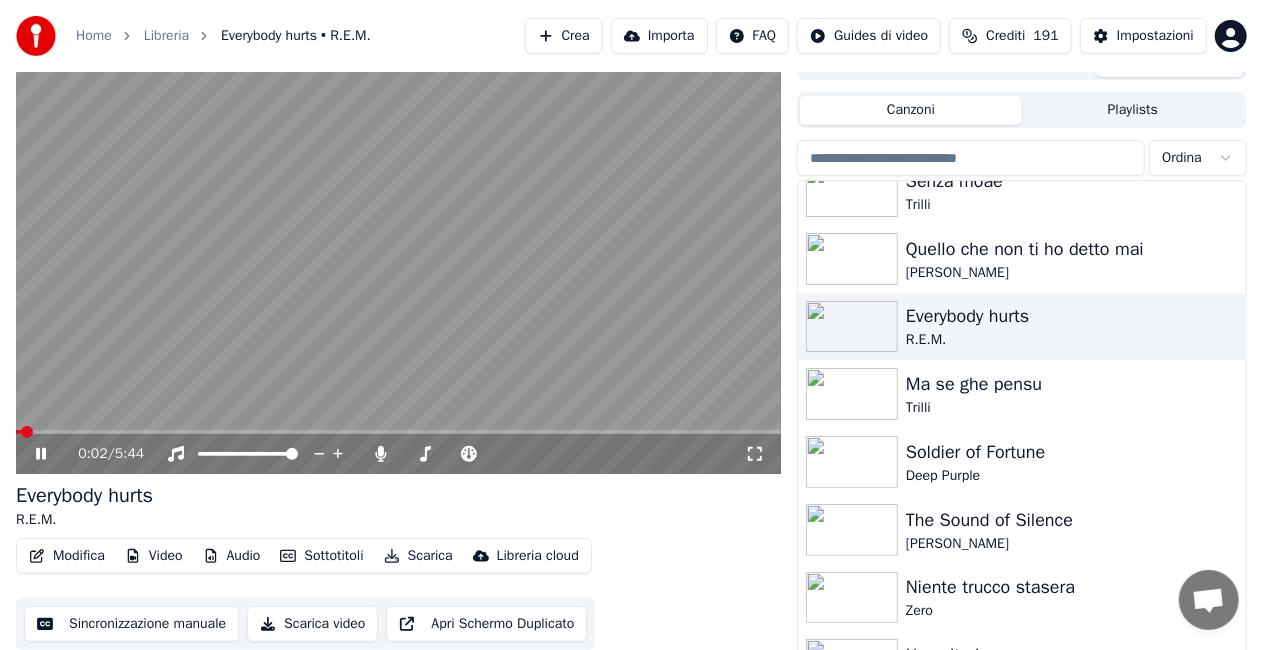 click on "0:02  /  5:44" at bounding box center [398, 454] 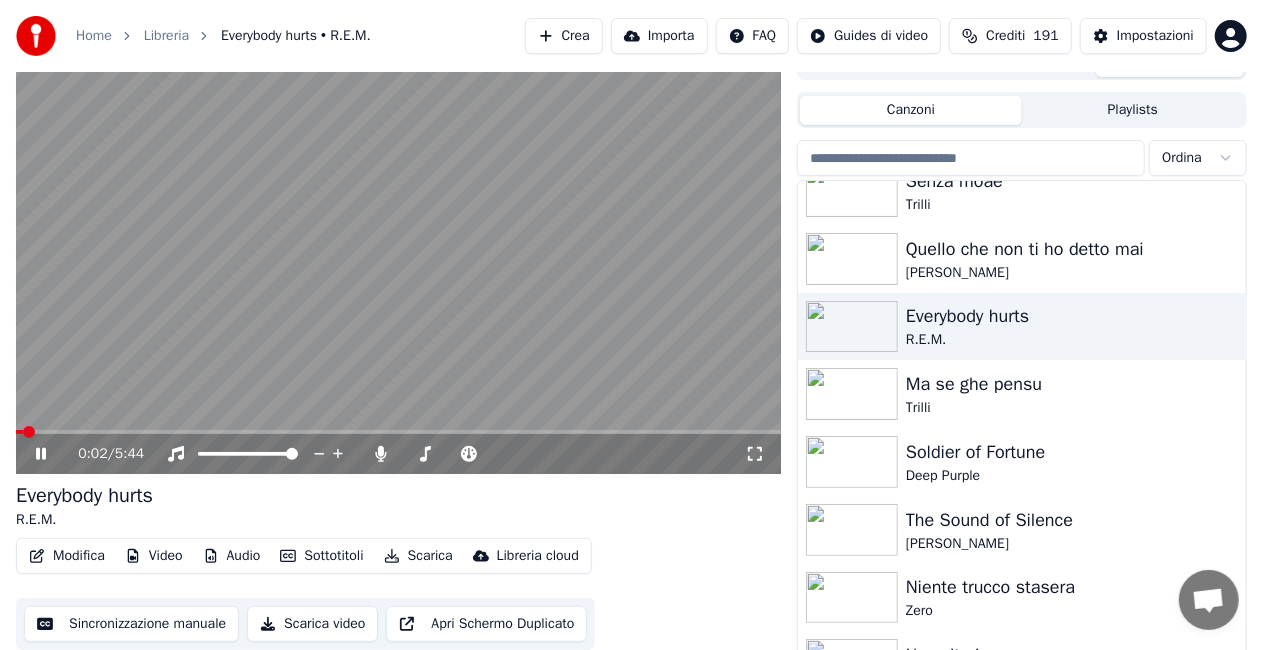 click 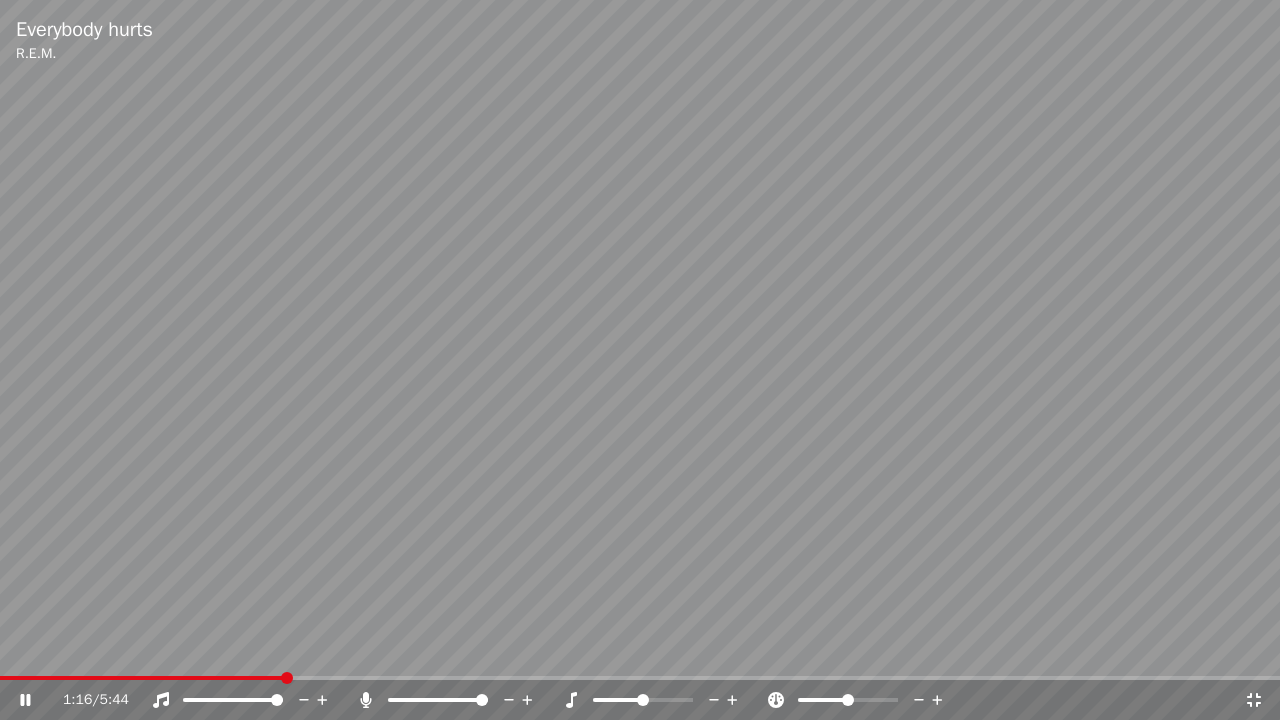 click at bounding box center [640, 360] 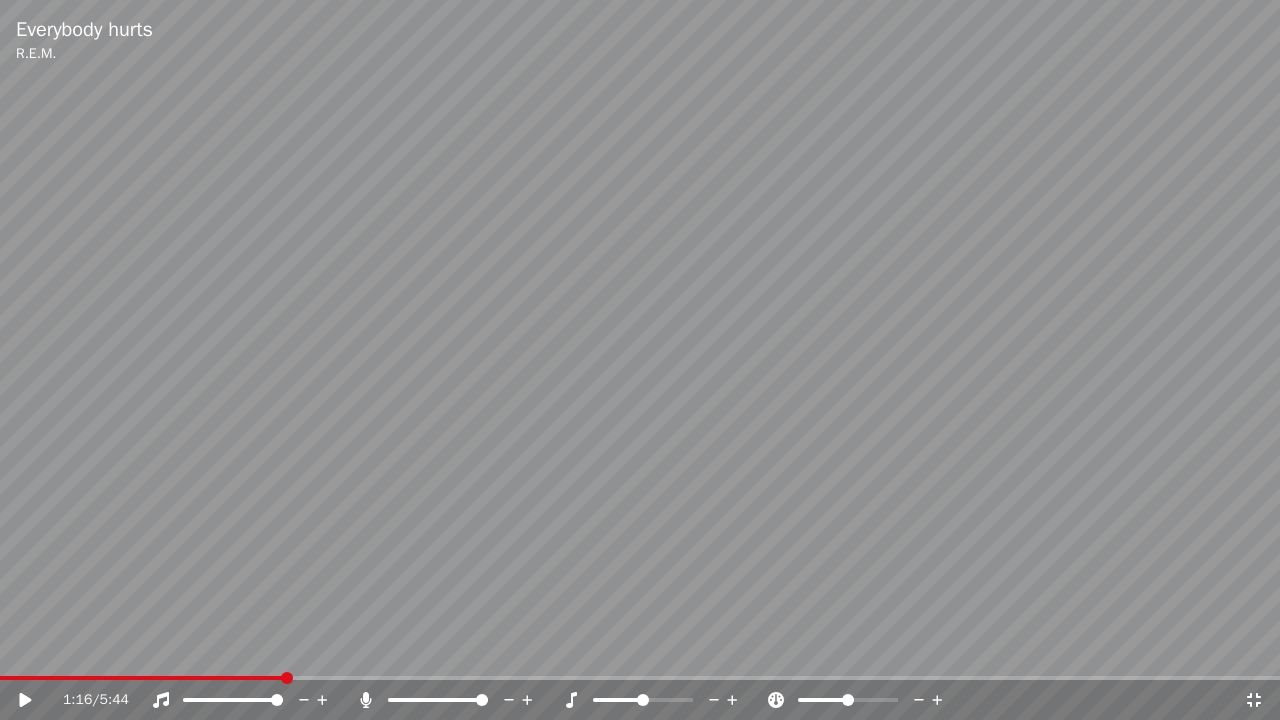 click 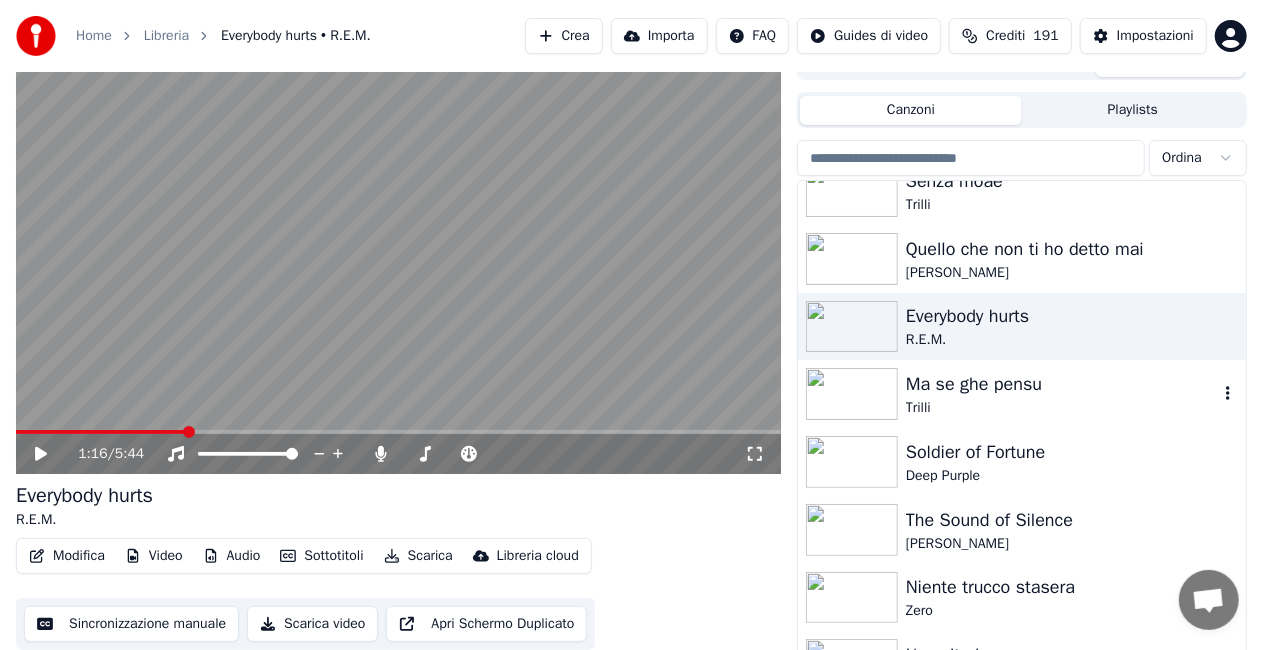 click on "Ma se ghe pensu" at bounding box center [1062, 384] 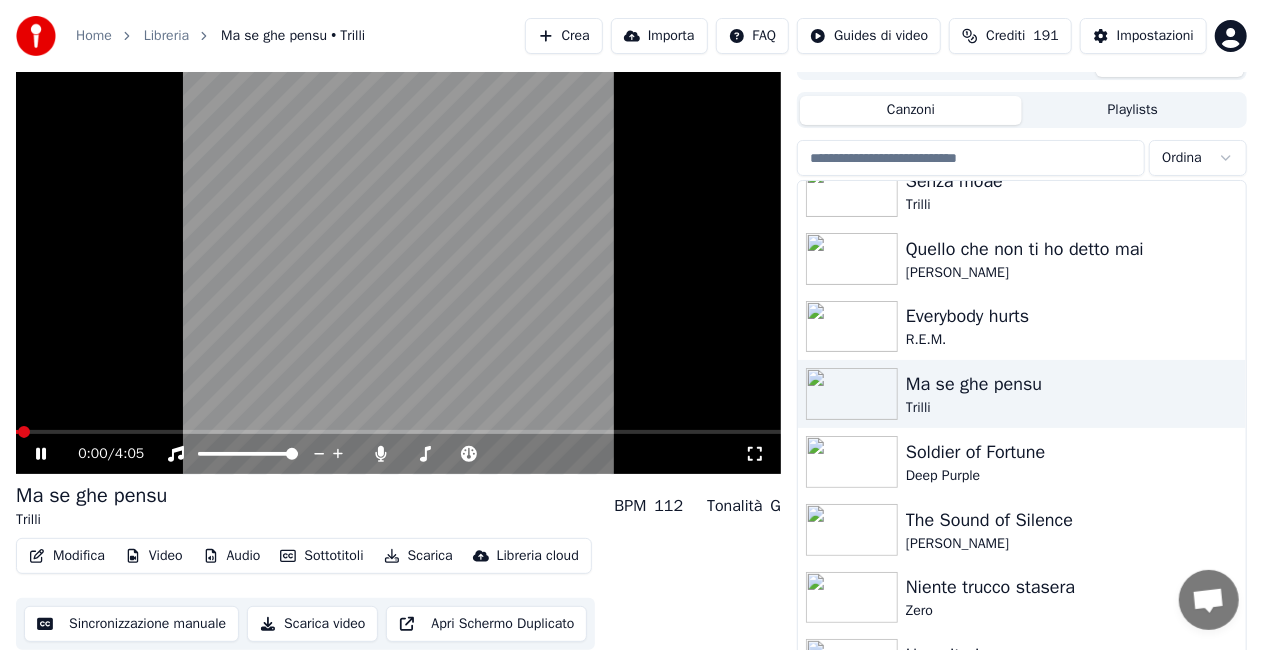 click 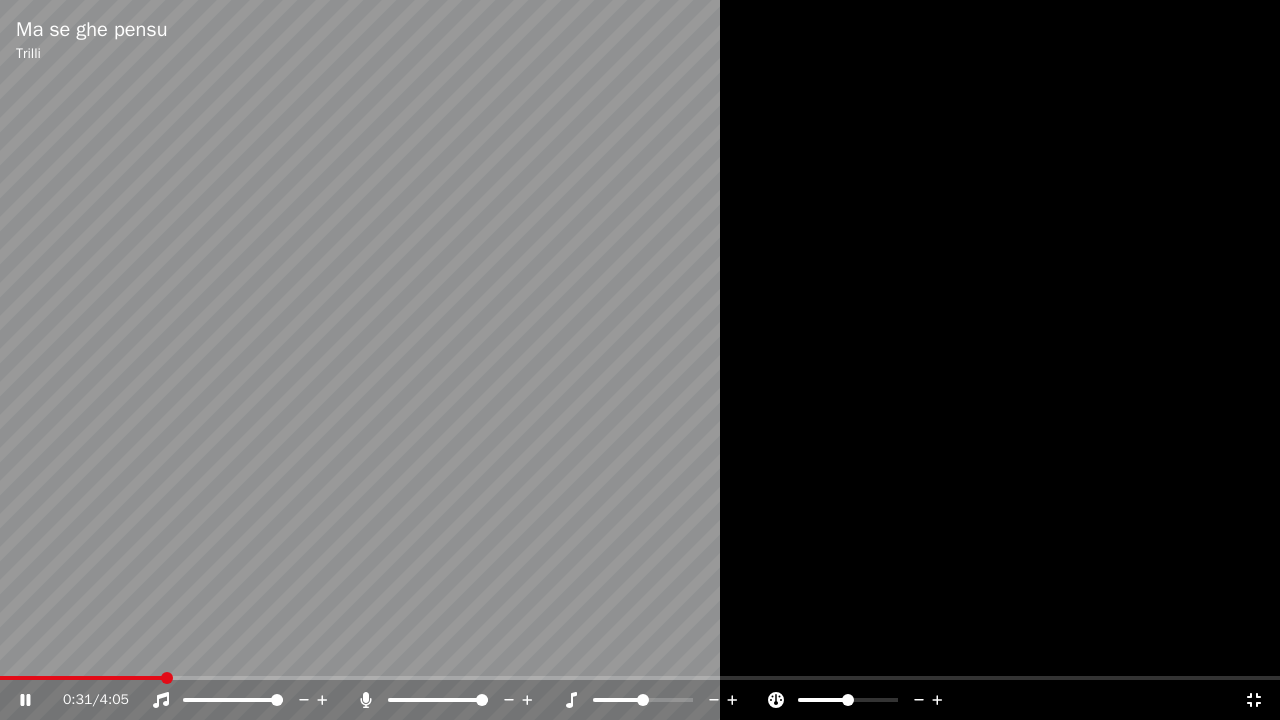 click 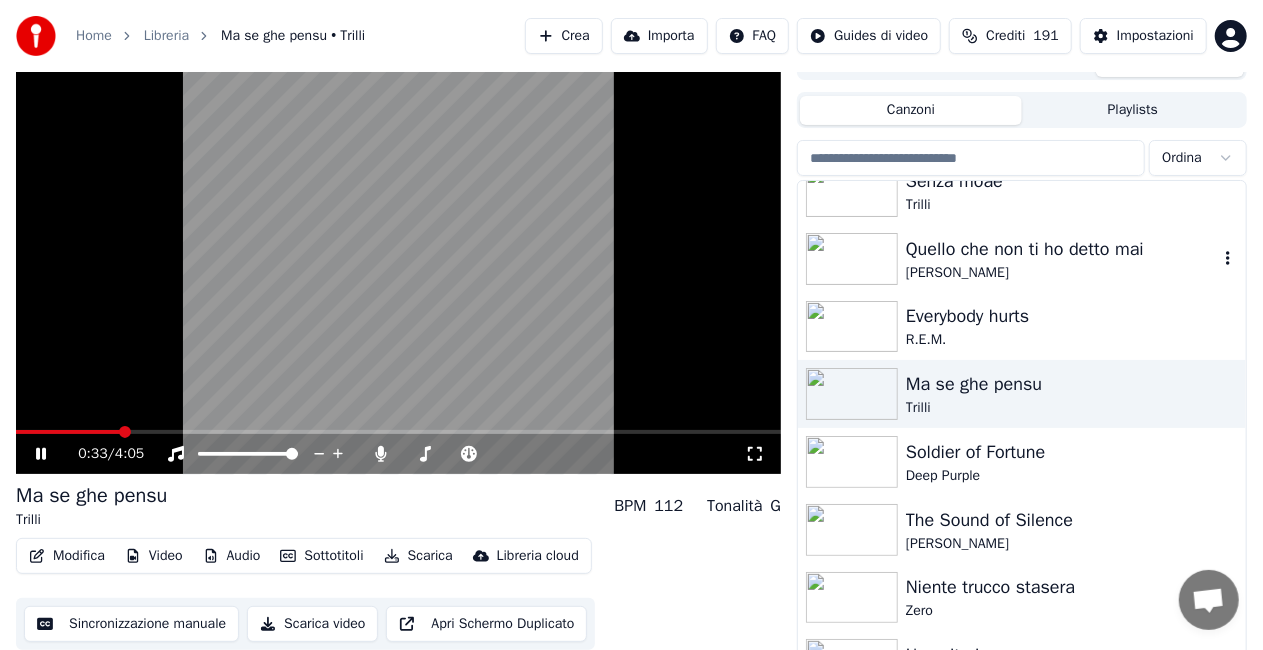 click on "Quello che non ti ho detto mai" at bounding box center (1062, 249) 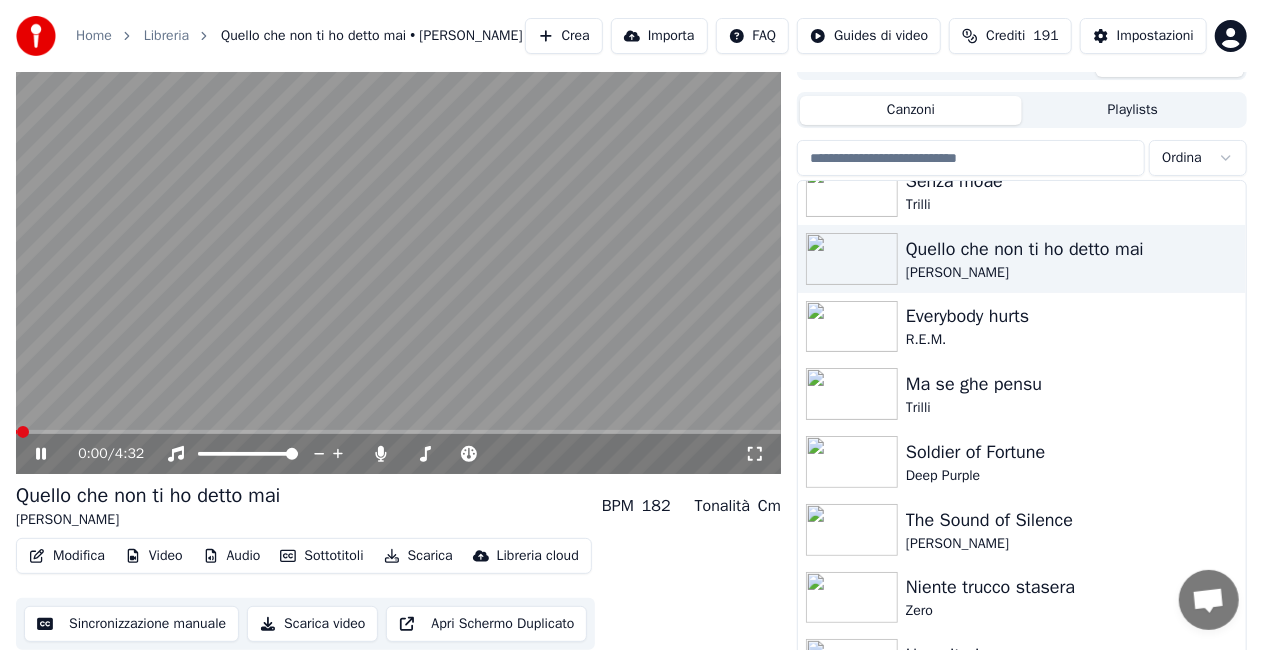 click 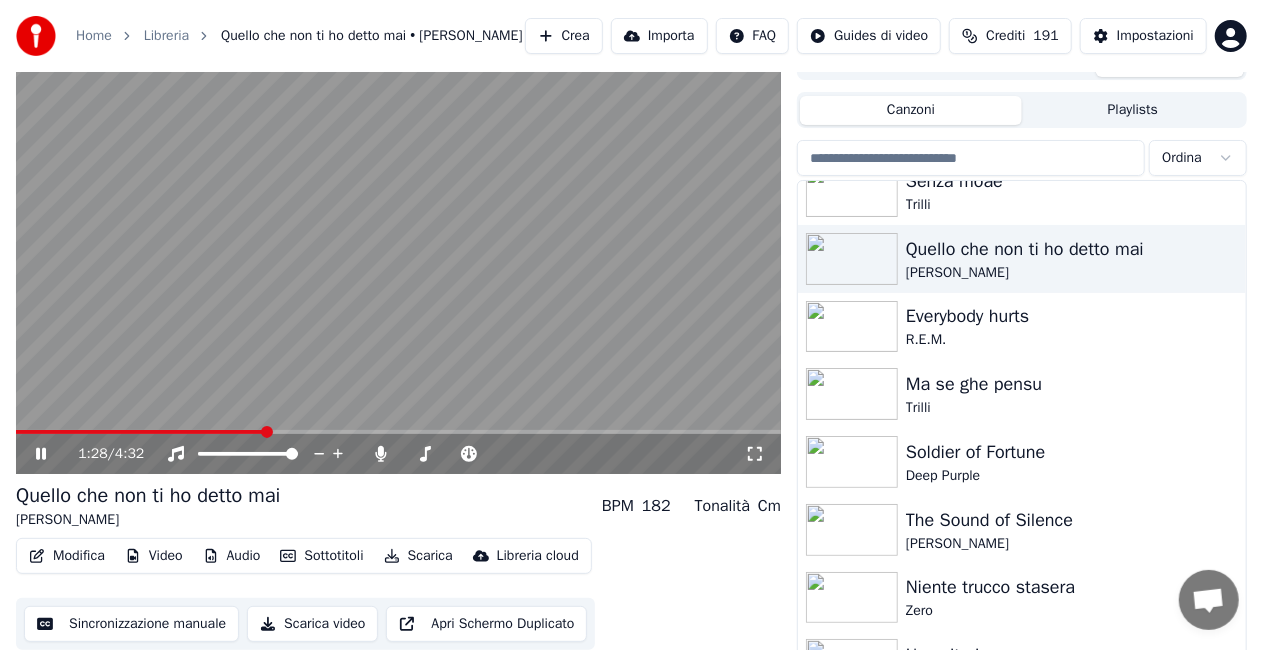 click at bounding box center (398, 259) 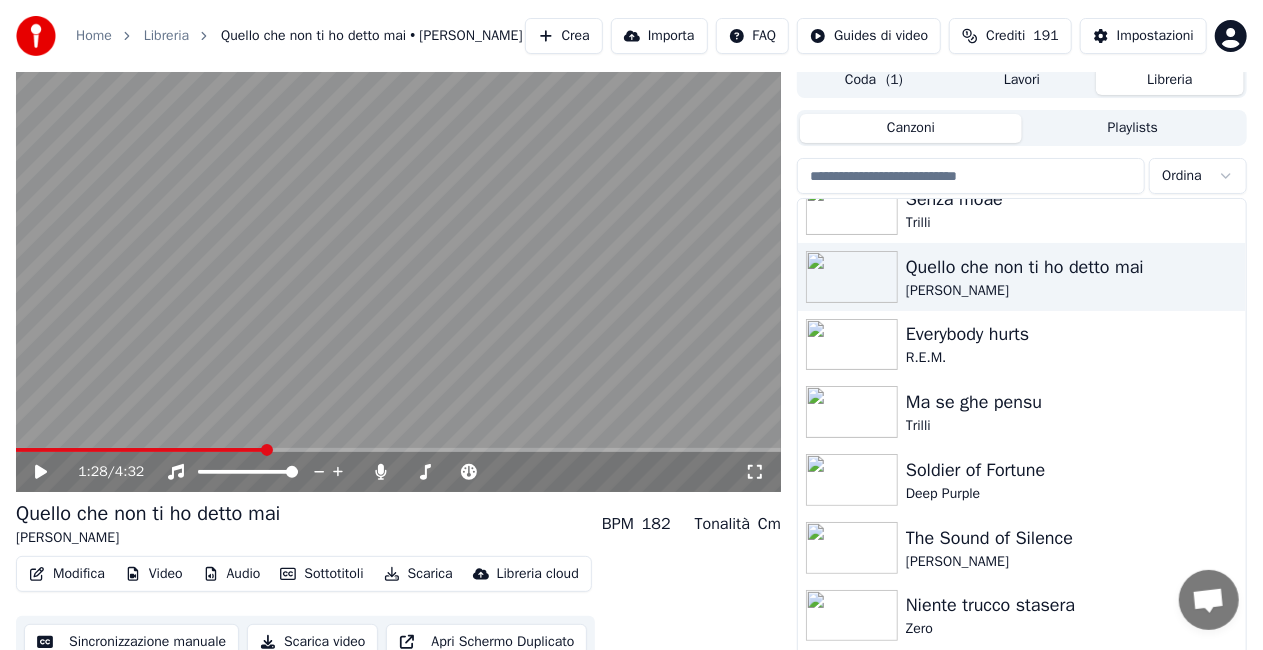 scroll, scrollTop: 0, scrollLeft: 0, axis: both 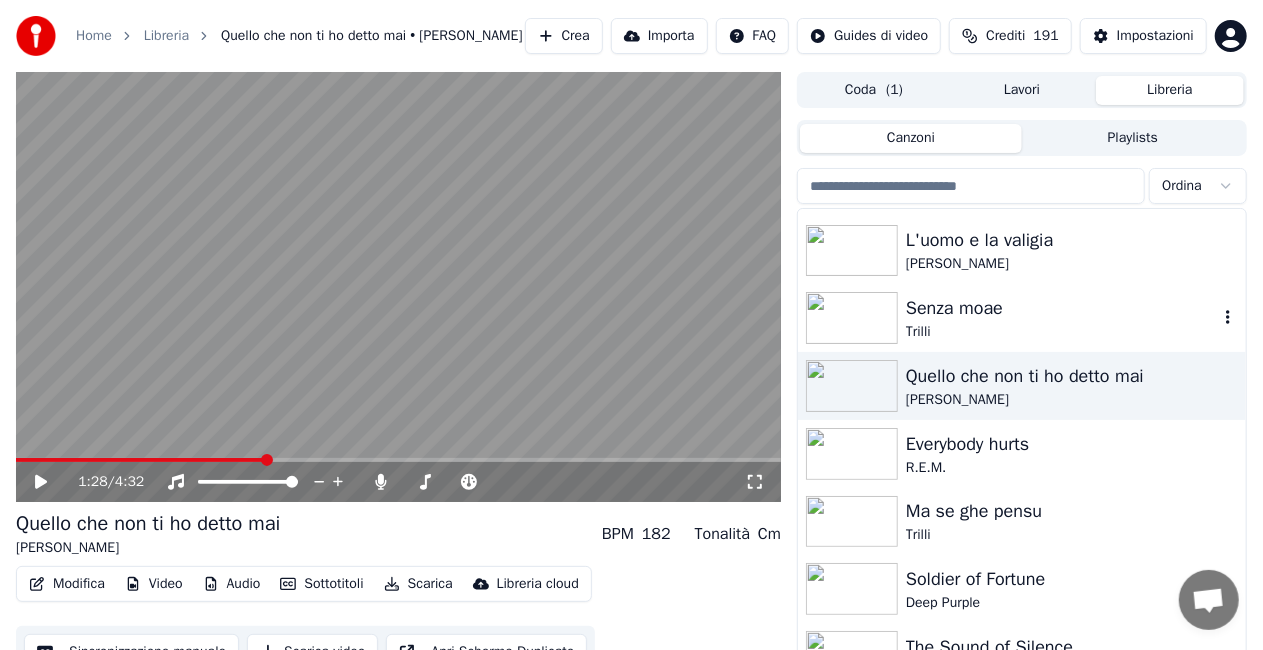 click on "Senza moae" at bounding box center (1062, 308) 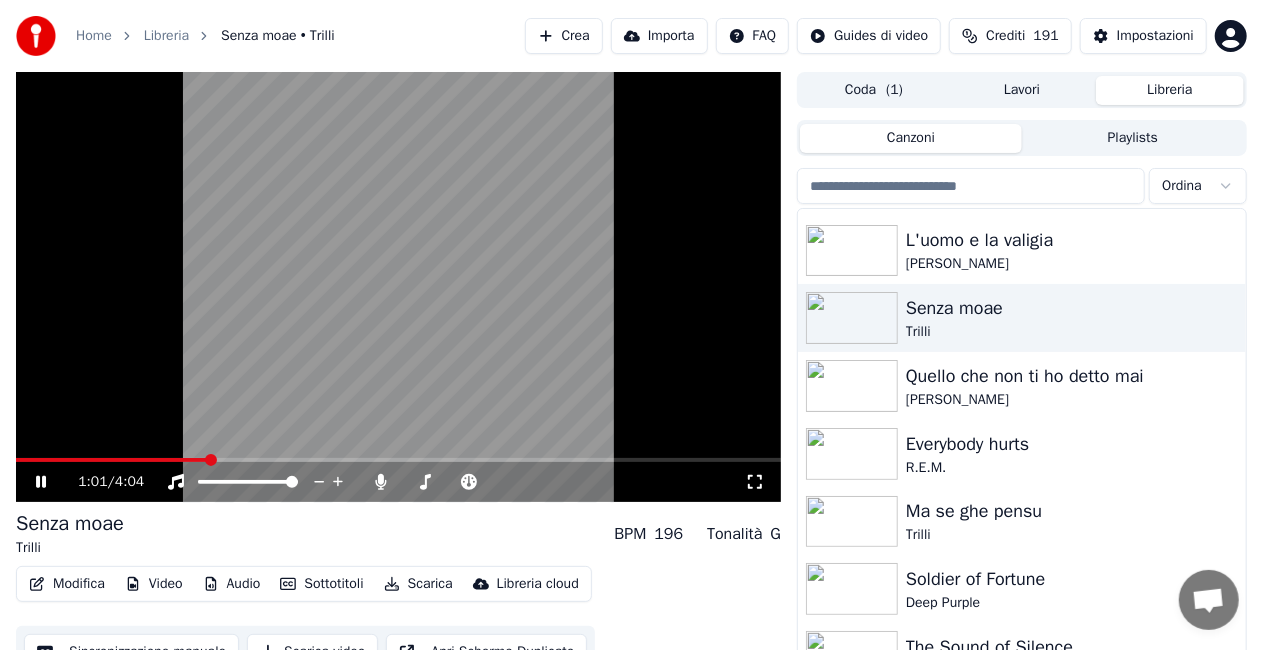 click at bounding box center [398, 287] 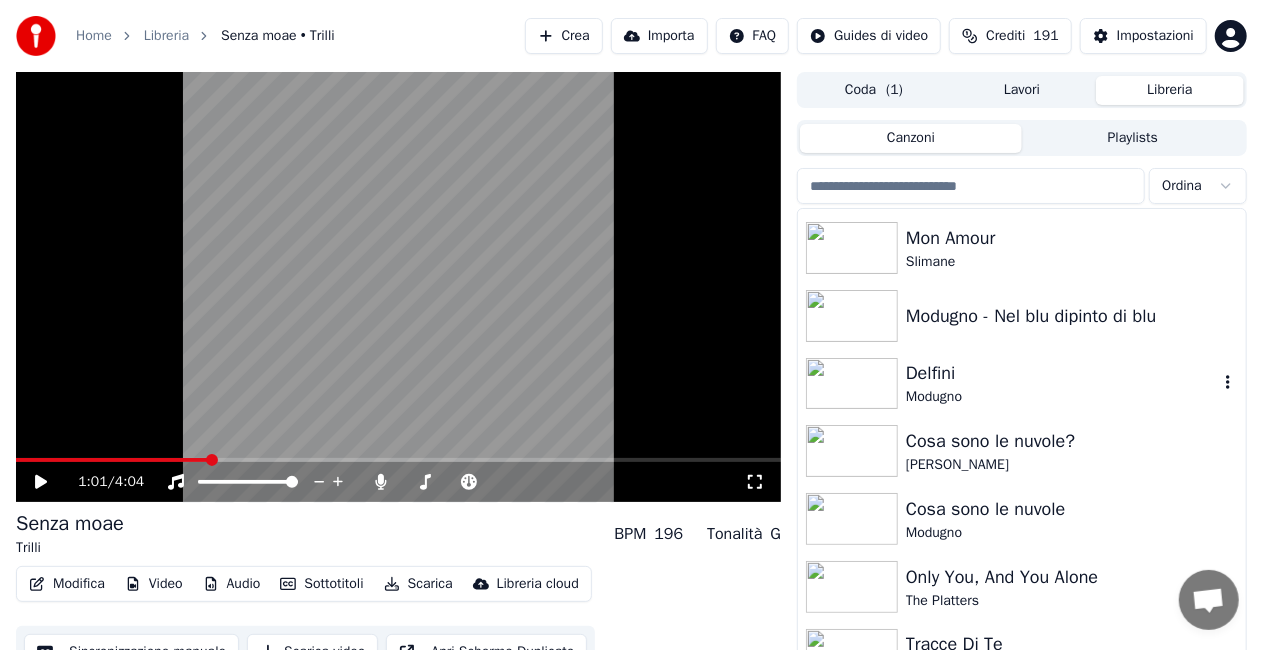 scroll, scrollTop: 25936, scrollLeft: 0, axis: vertical 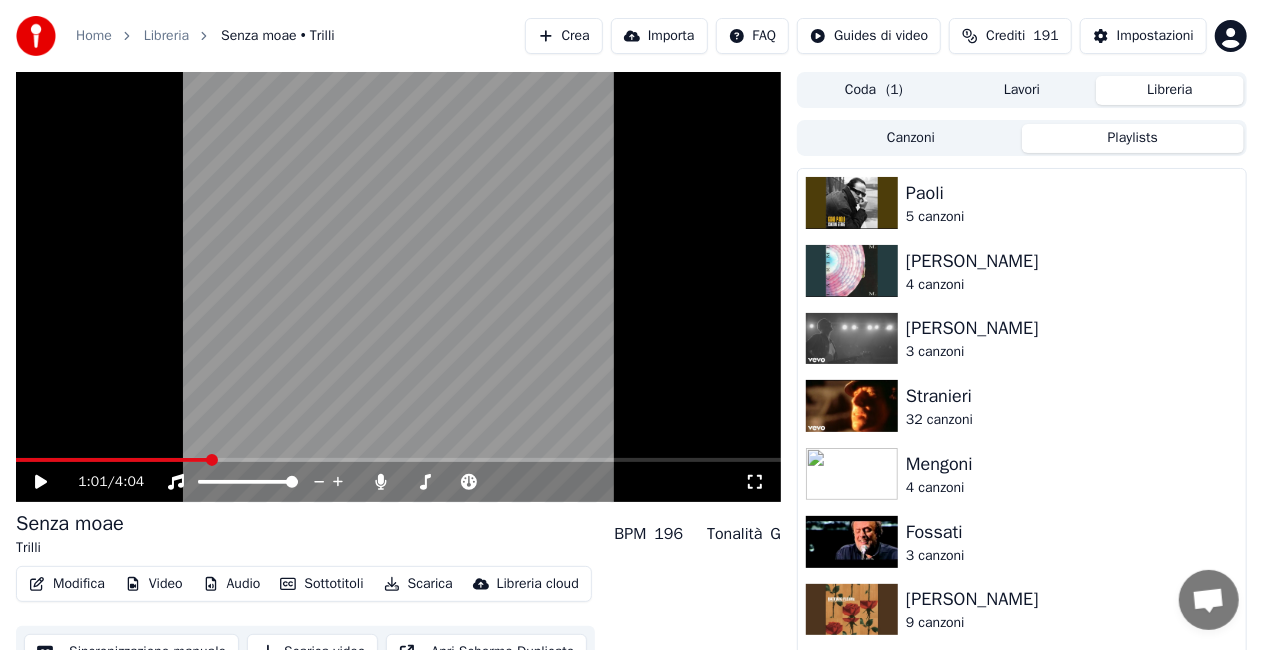 click on "Playlists" at bounding box center (1133, 138) 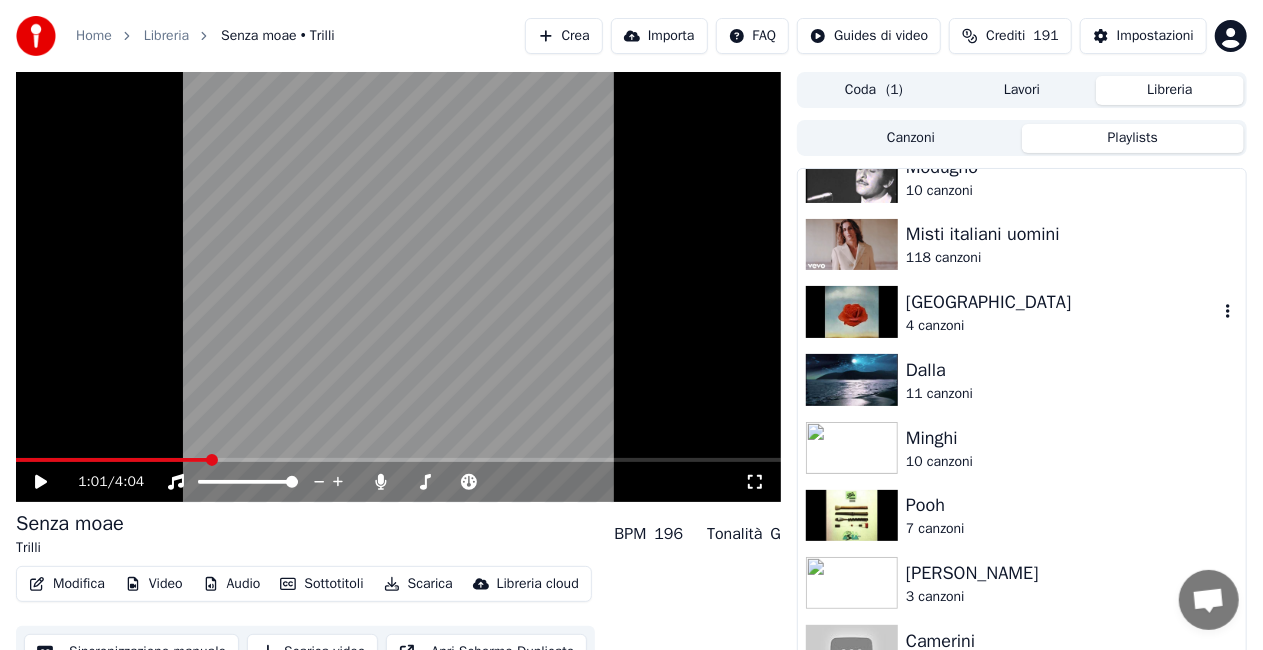 click on "Castelnuovo 4 canzoni" at bounding box center [1022, 312] 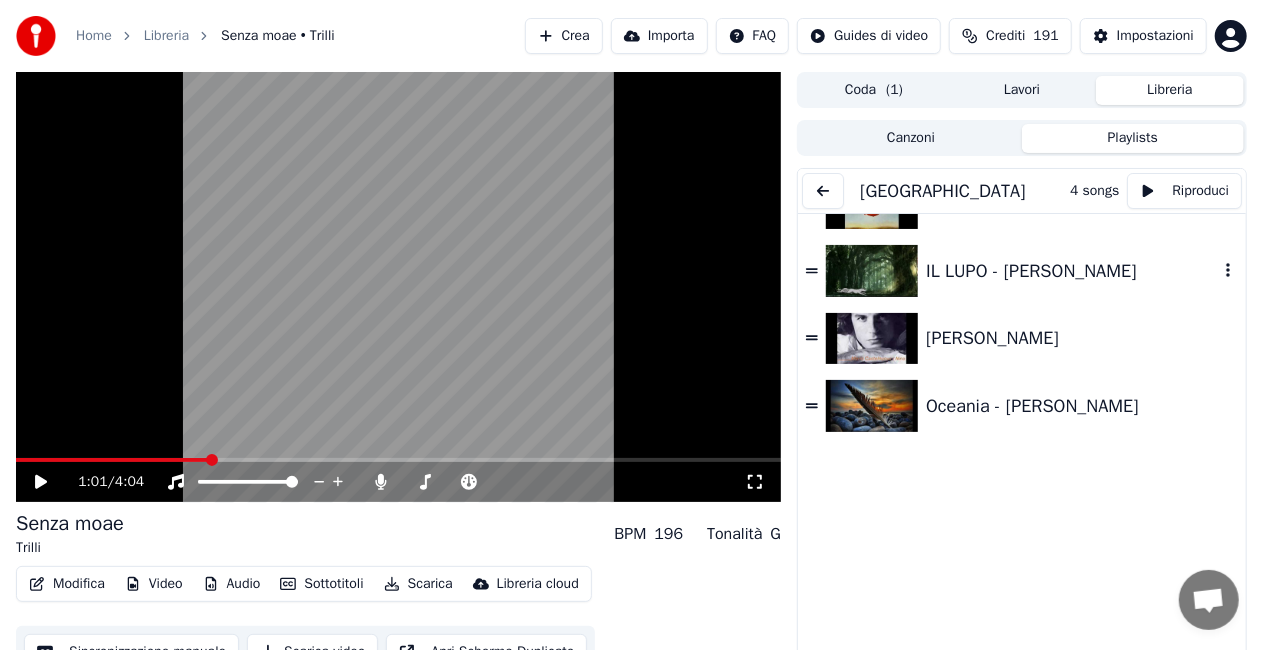scroll, scrollTop: 48, scrollLeft: 0, axis: vertical 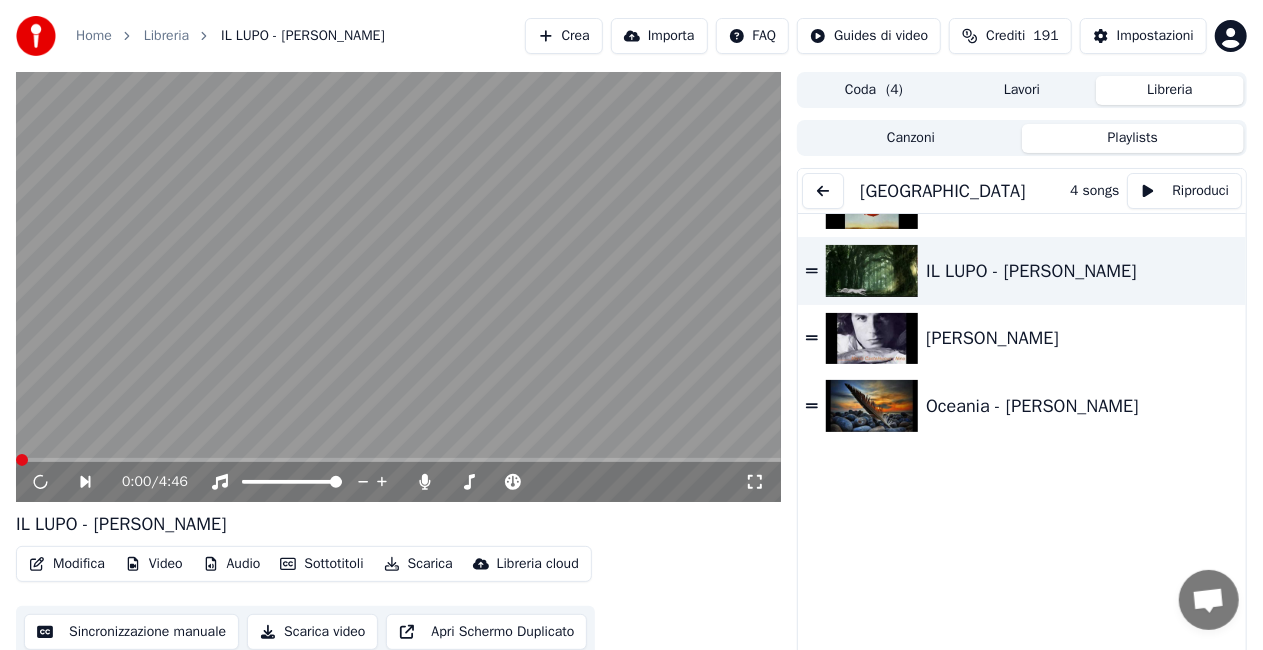 click 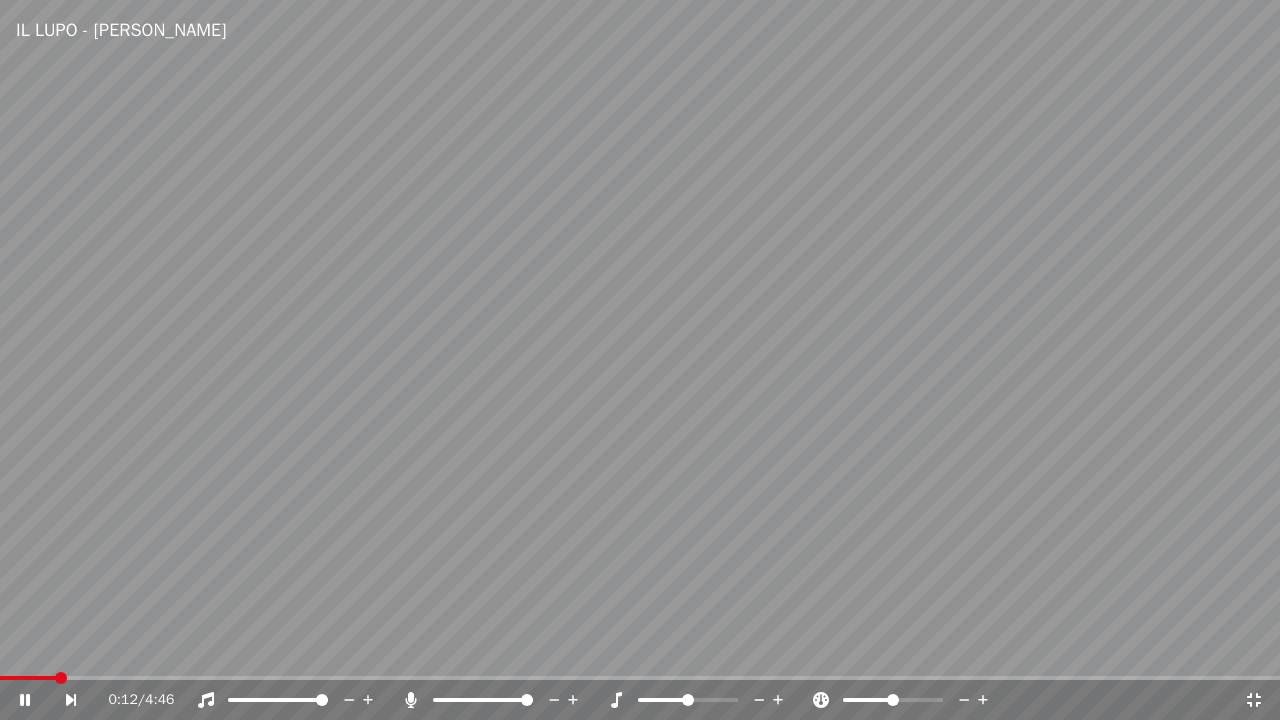 click 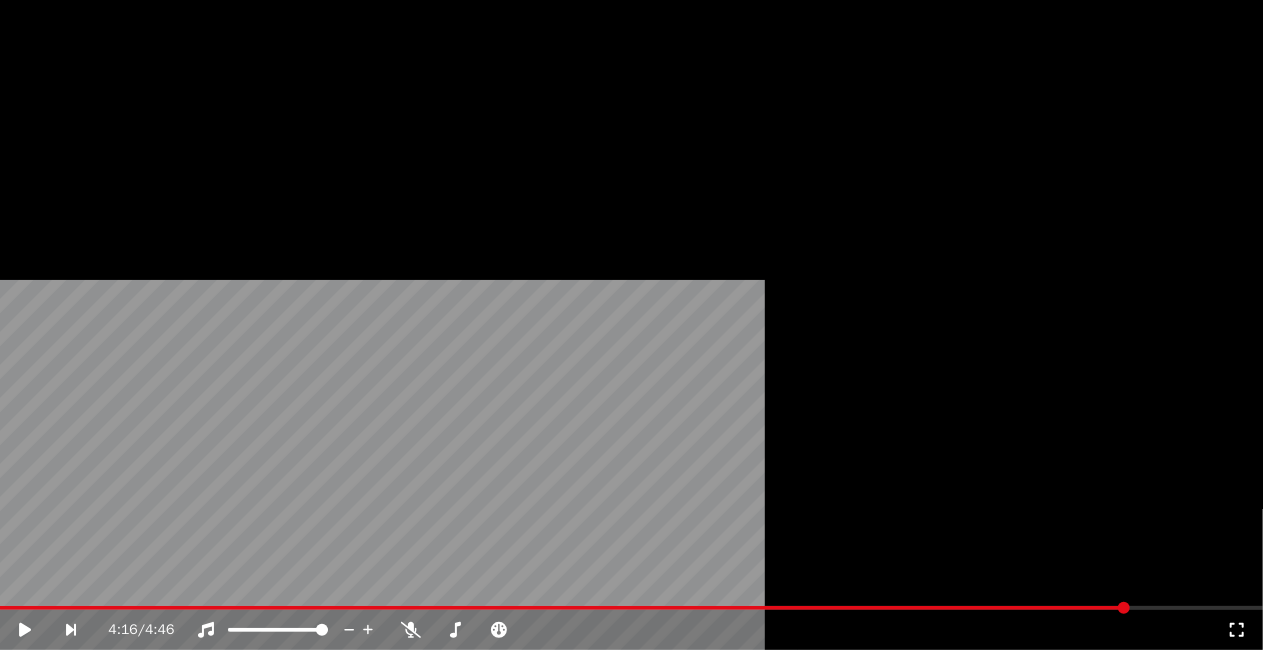 scroll, scrollTop: 38, scrollLeft: 0, axis: vertical 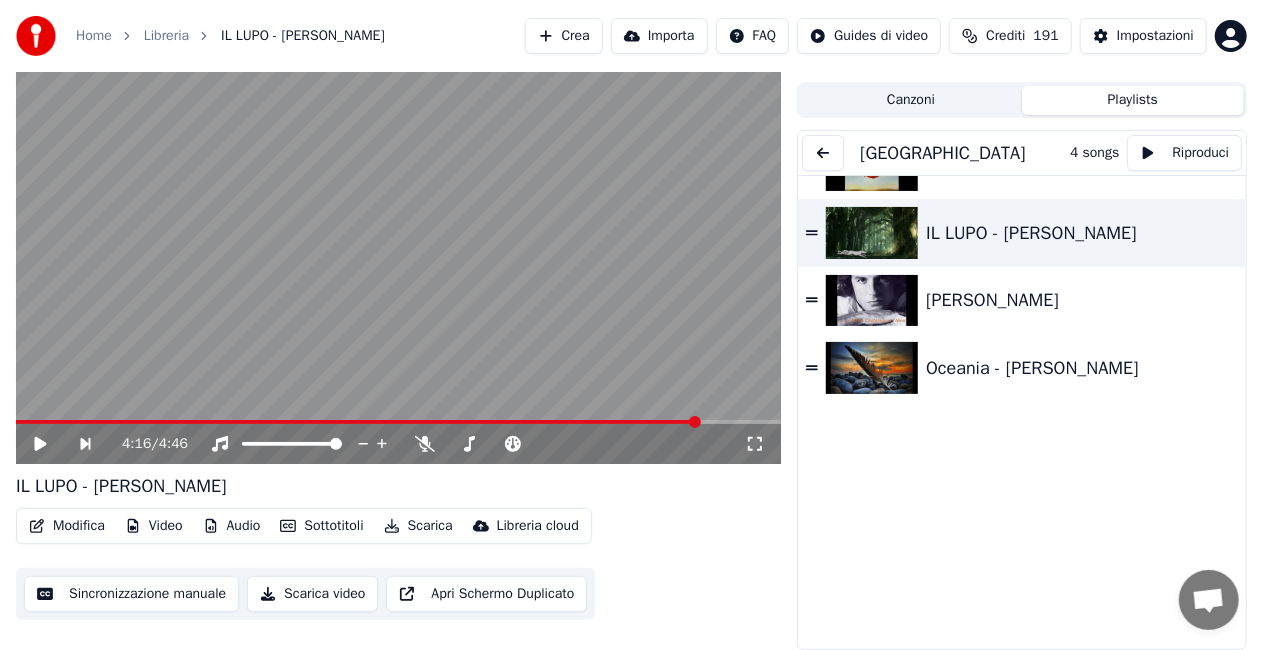 click at bounding box center (823, 153) 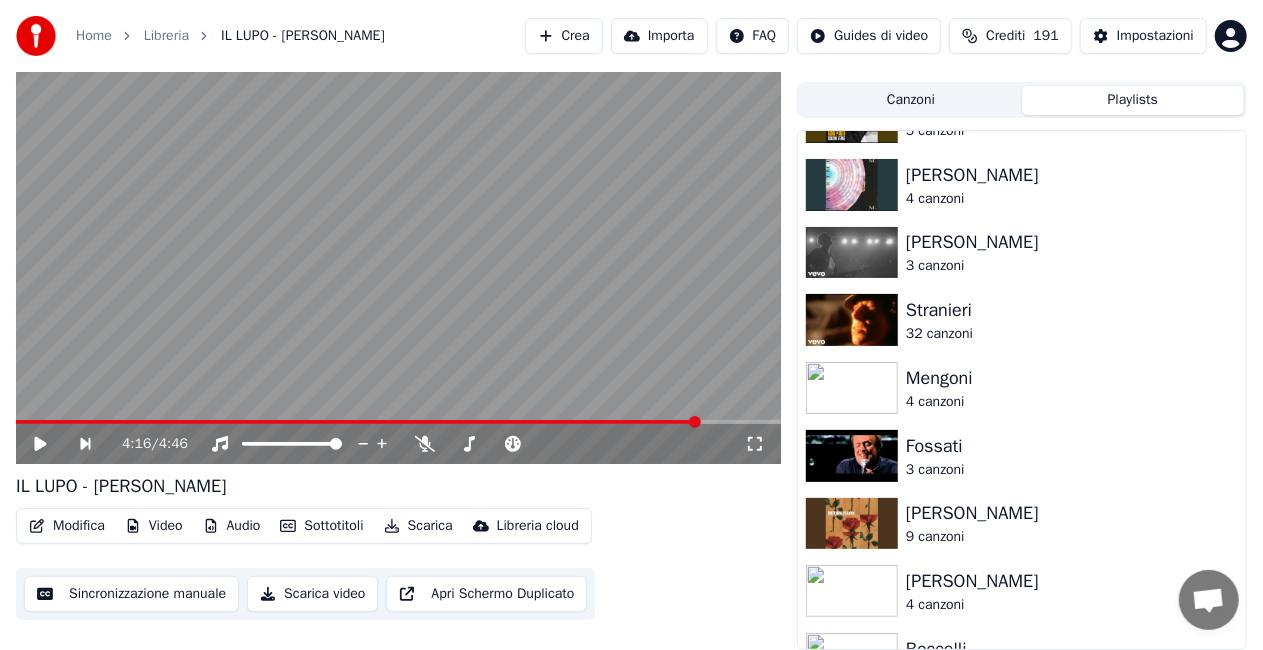 click on "Canzoni" at bounding box center (911, 100) 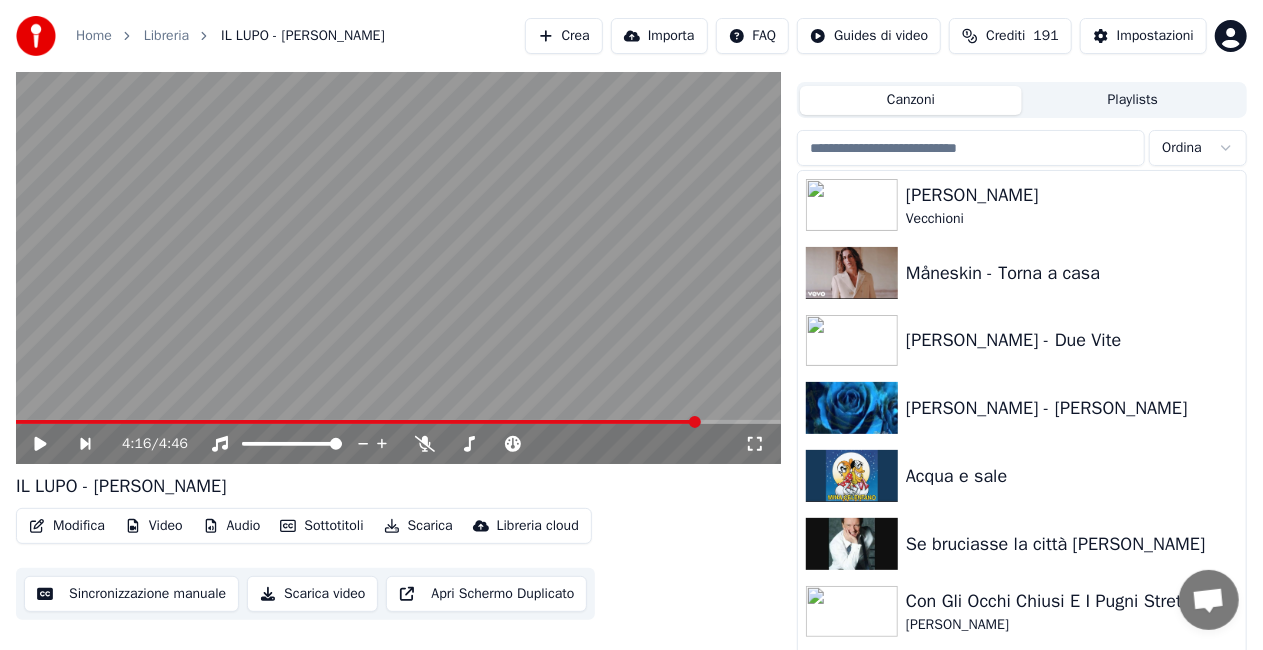 click at bounding box center (971, 148) 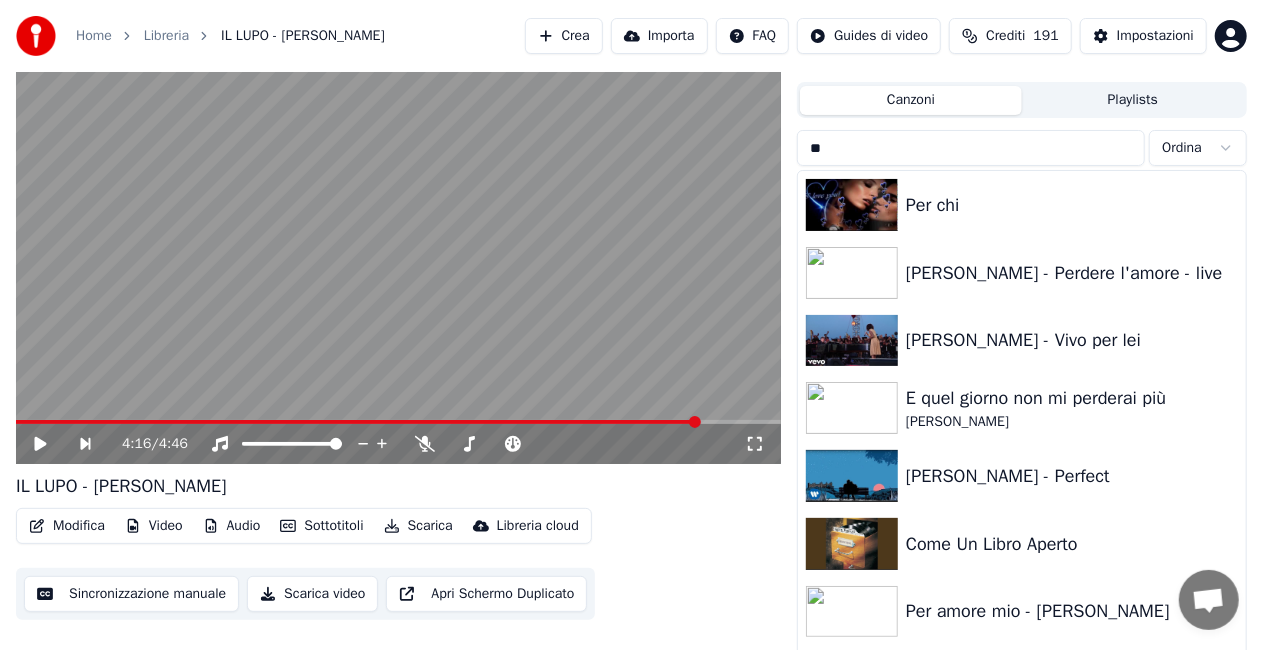 type on "*" 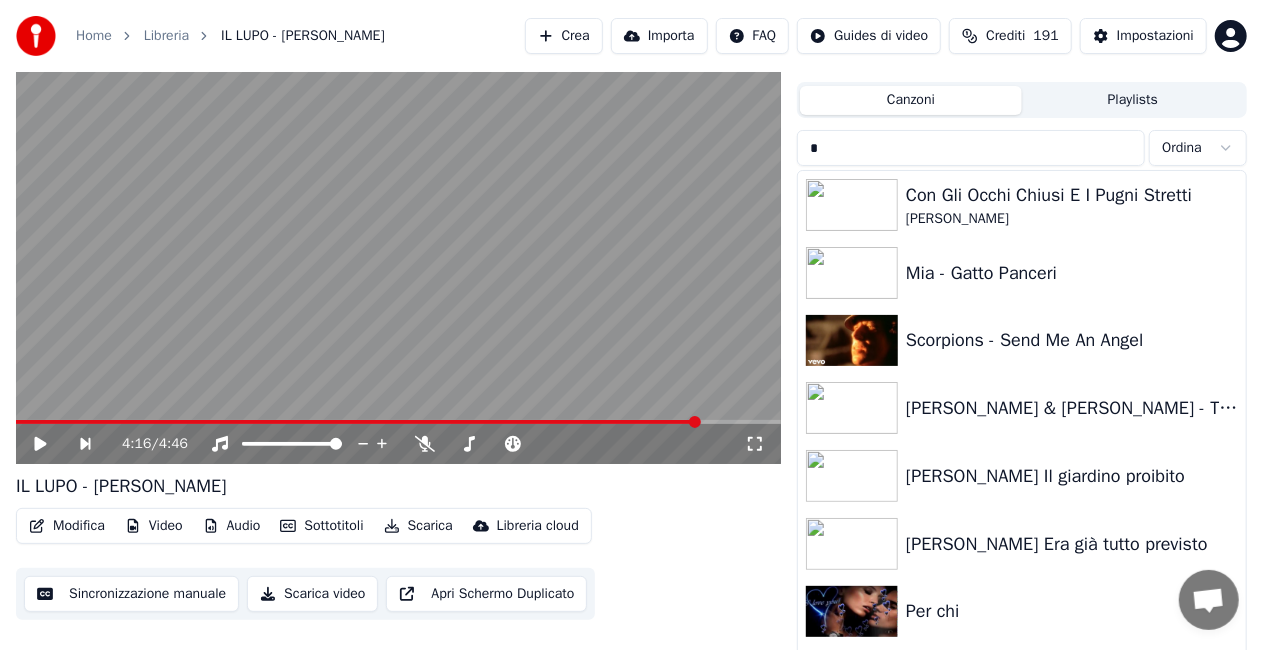 type 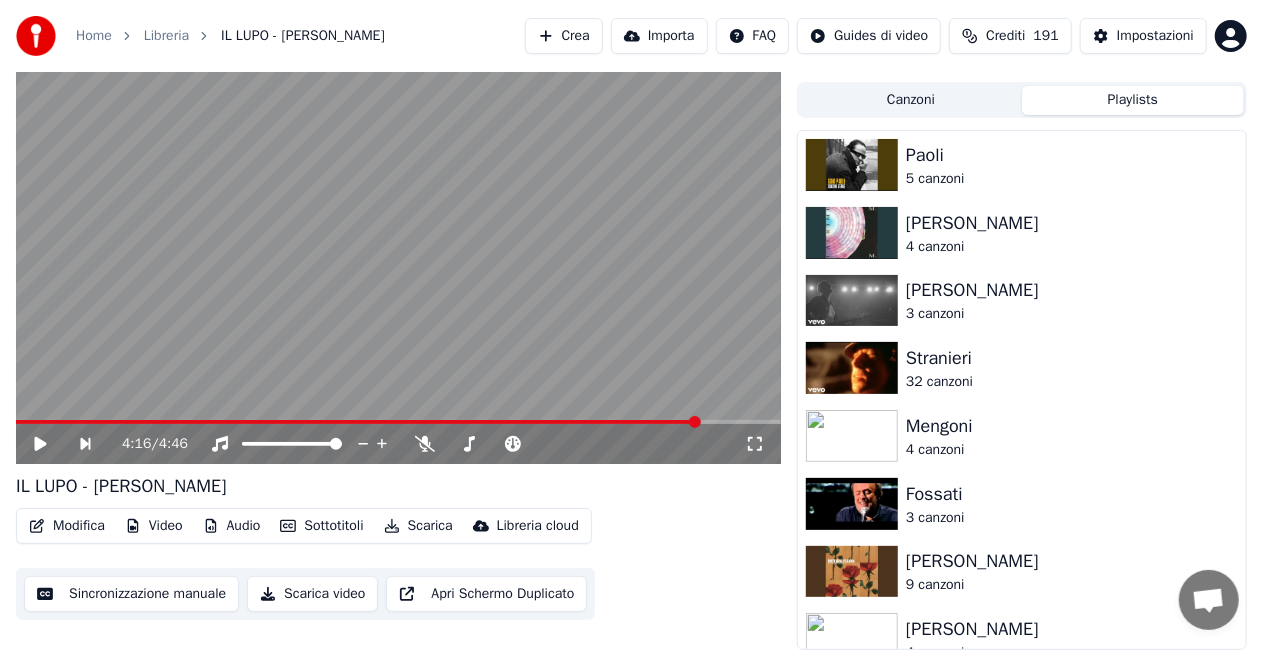 click on "Playlists" at bounding box center (1133, 100) 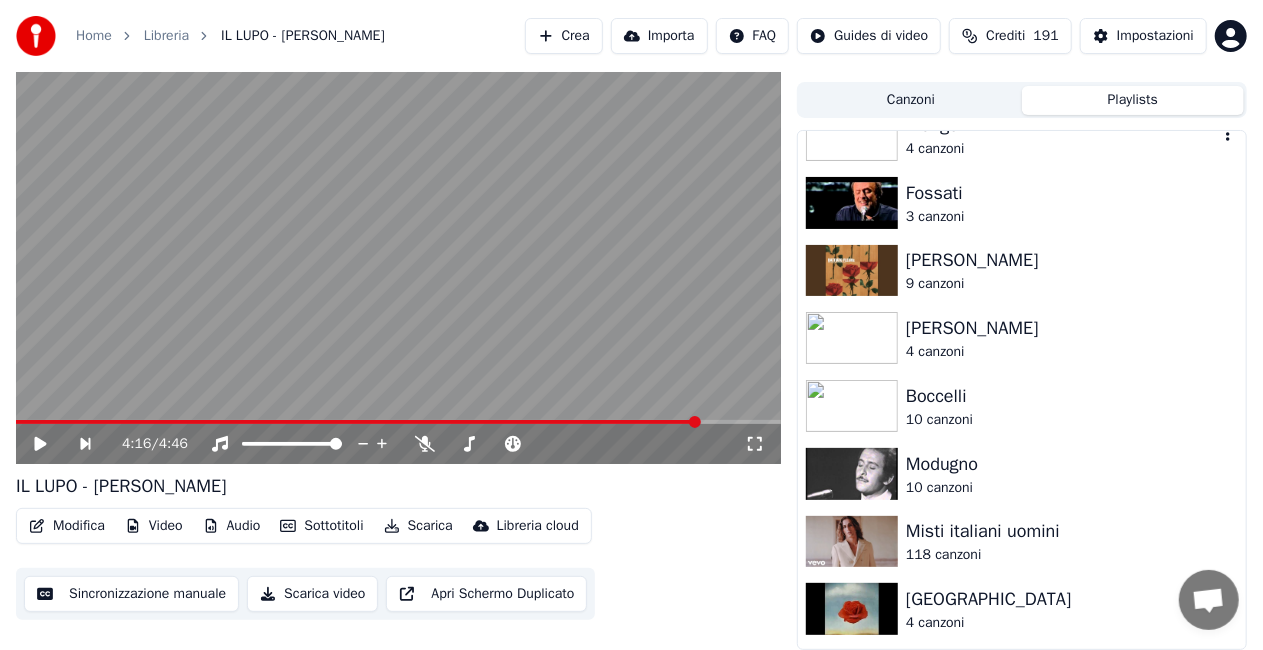 scroll, scrollTop: 400, scrollLeft: 0, axis: vertical 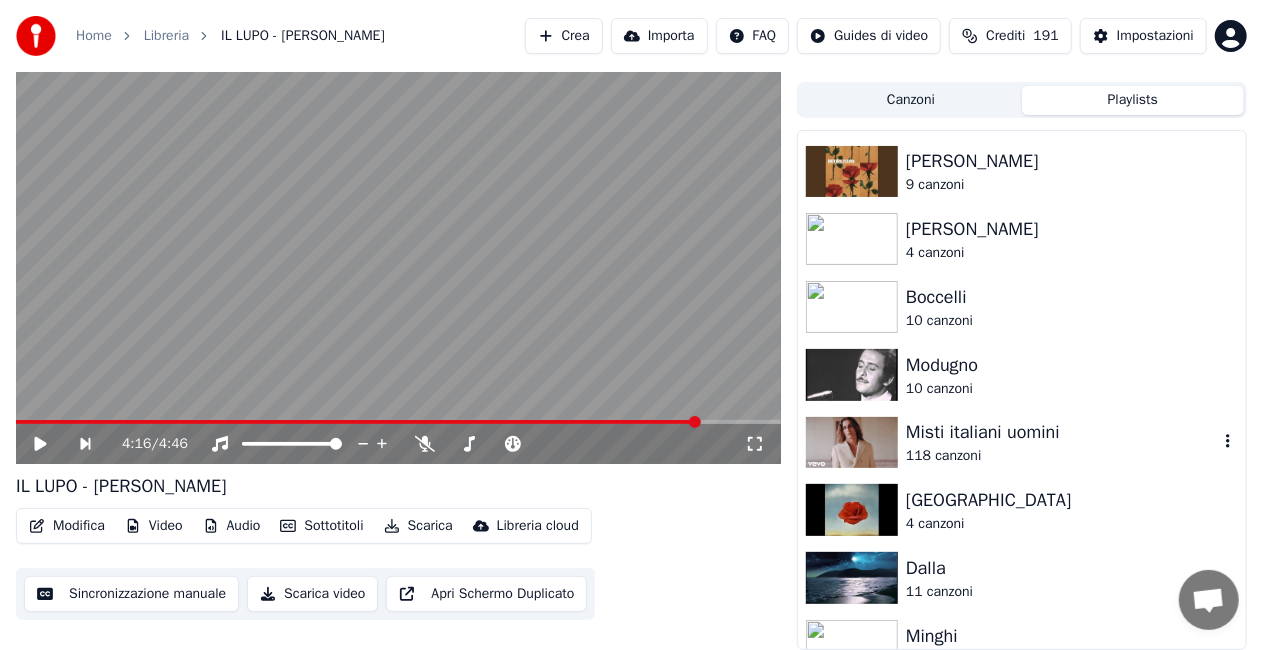 click on "Misti italiani uomini" at bounding box center [1062, 432] 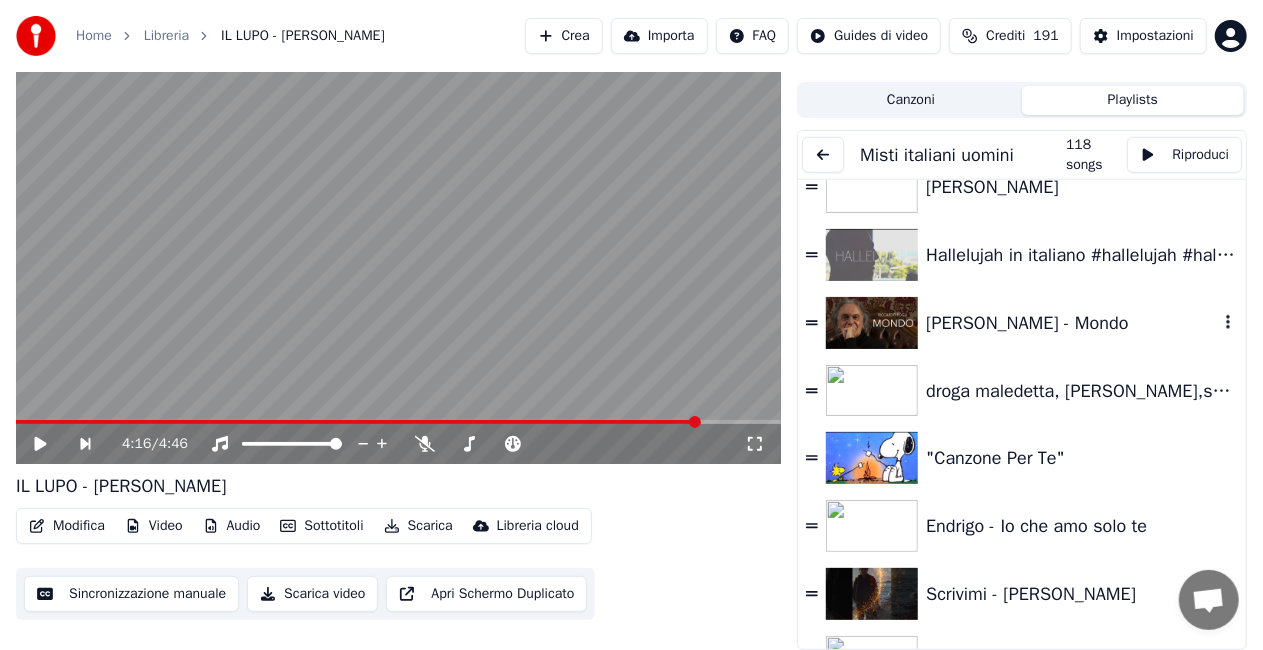 scroll, scrollTop: 4800, scrollLeft: 0, axis: vertical 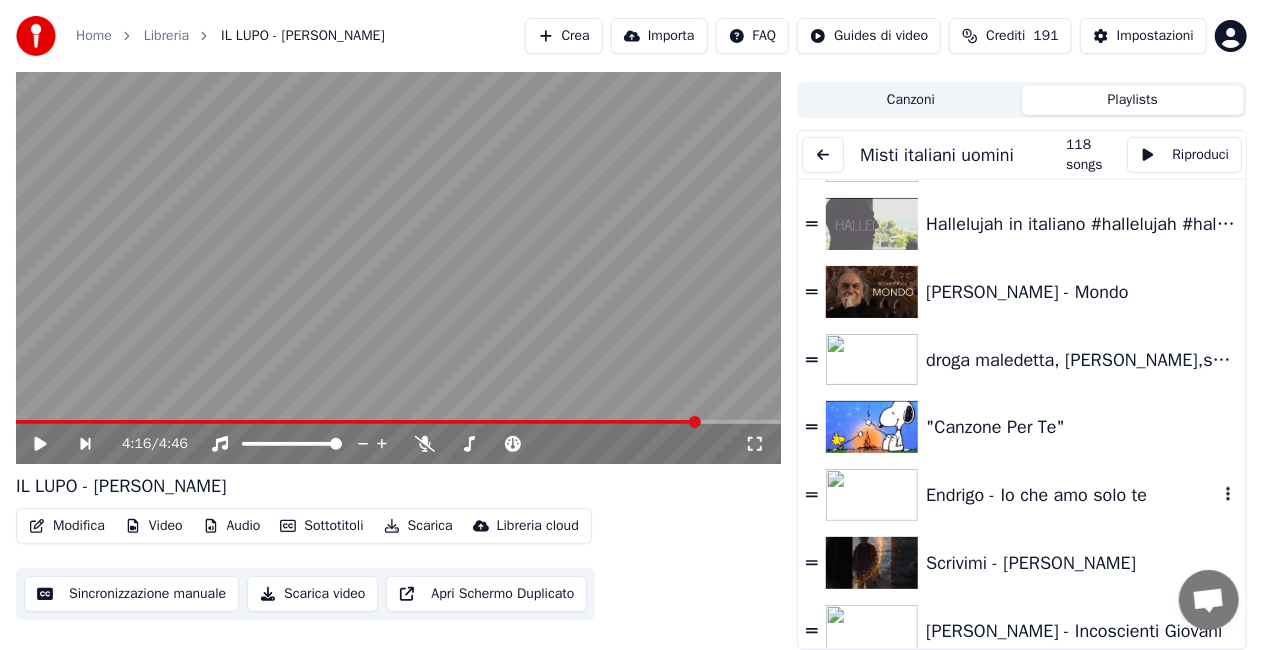 click on "Endrigo - Io che amo solo te" at bounding box center [1072, 495] 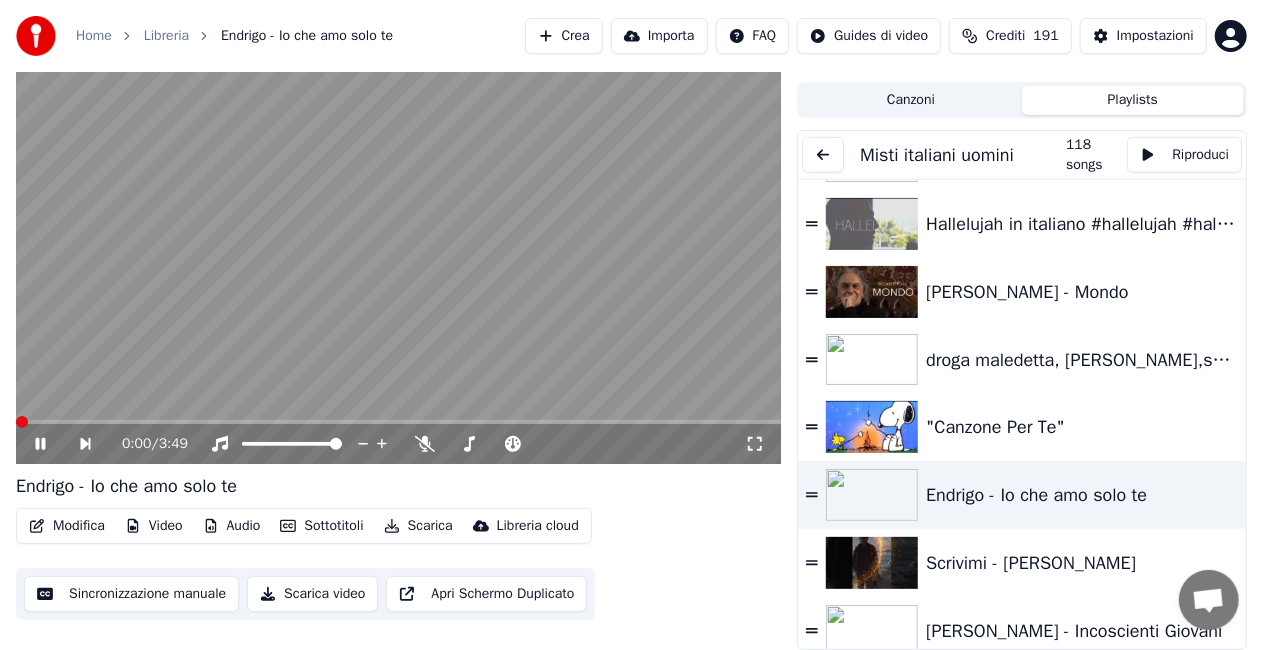 click 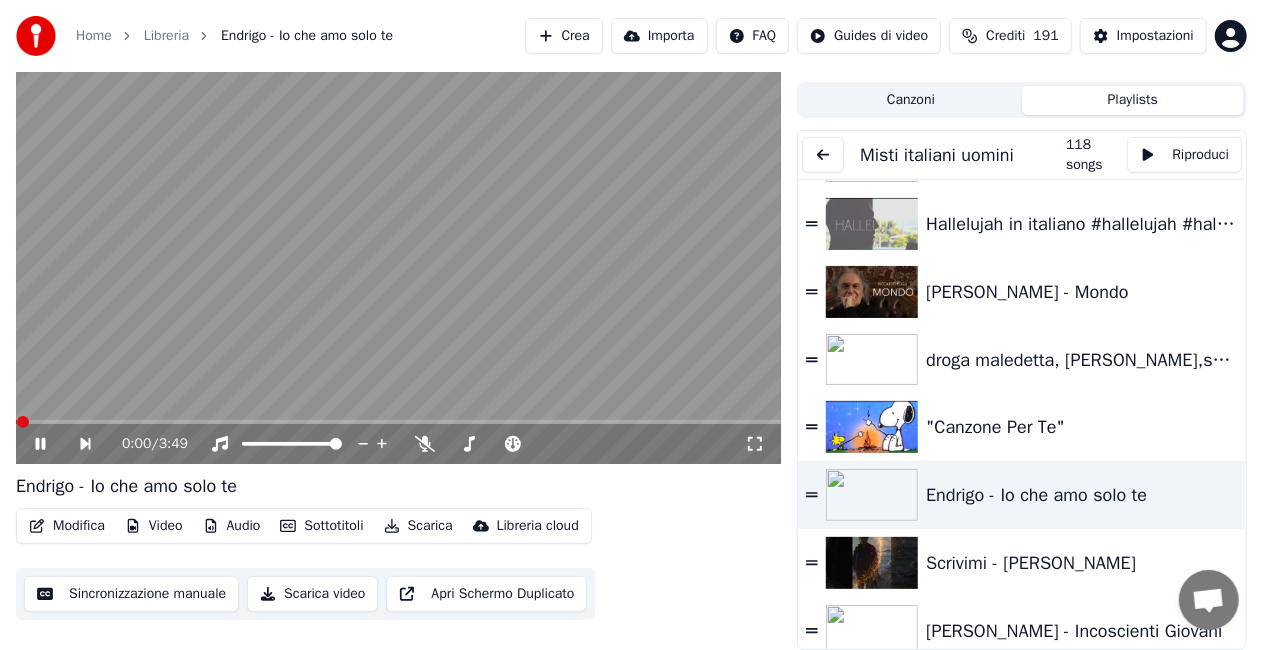 scroll, scrollTop: 24, scrollLeft: 0, axis: vertical 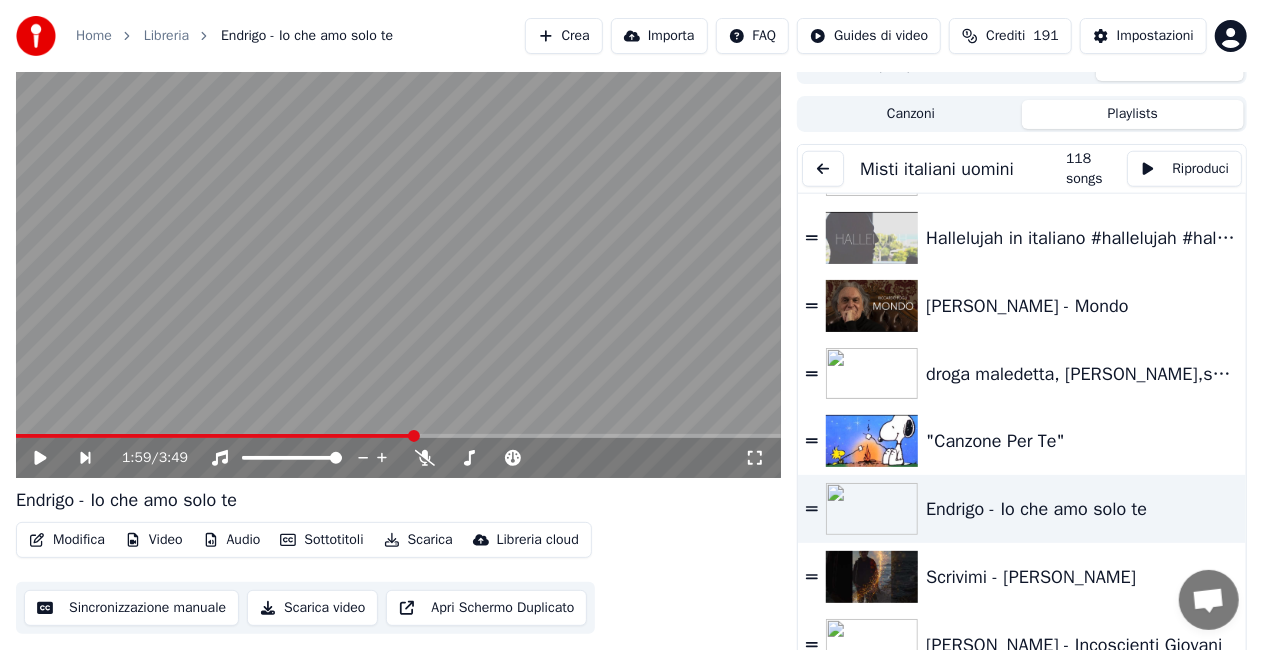 click on "1:59  /  3:49" at bounding box center (398, 458) 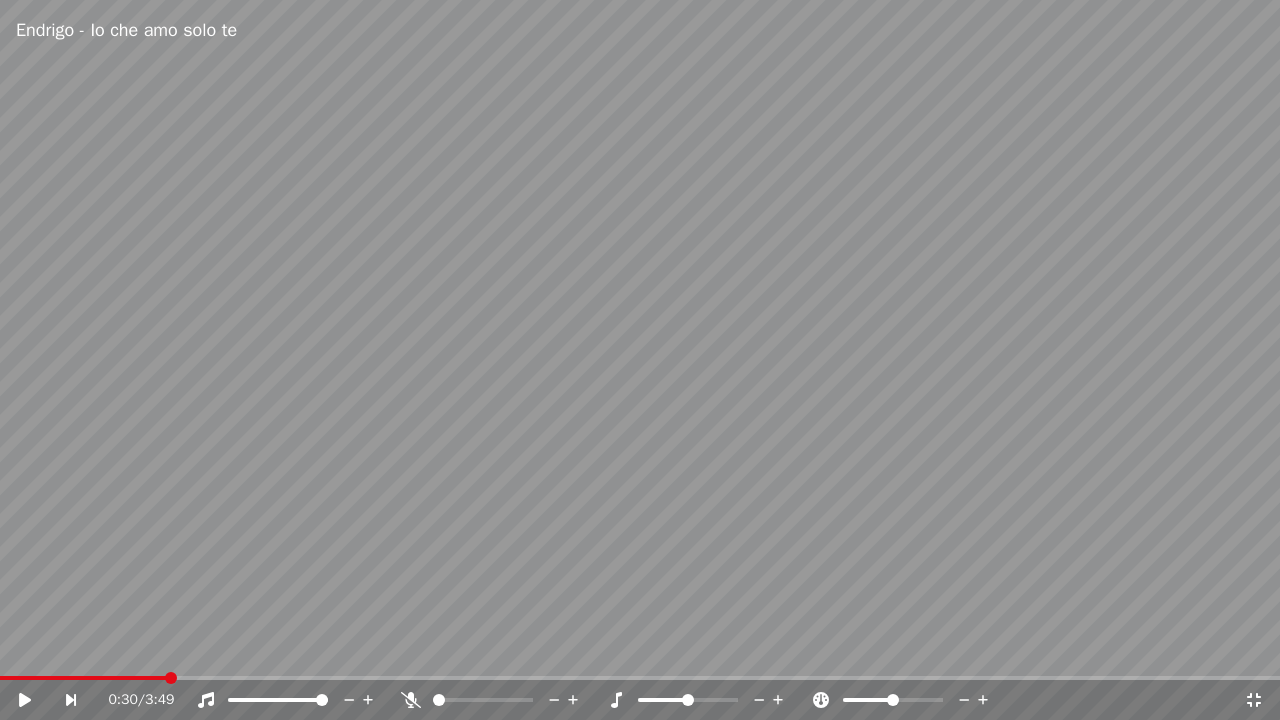 click at bounding box center [83, 678] 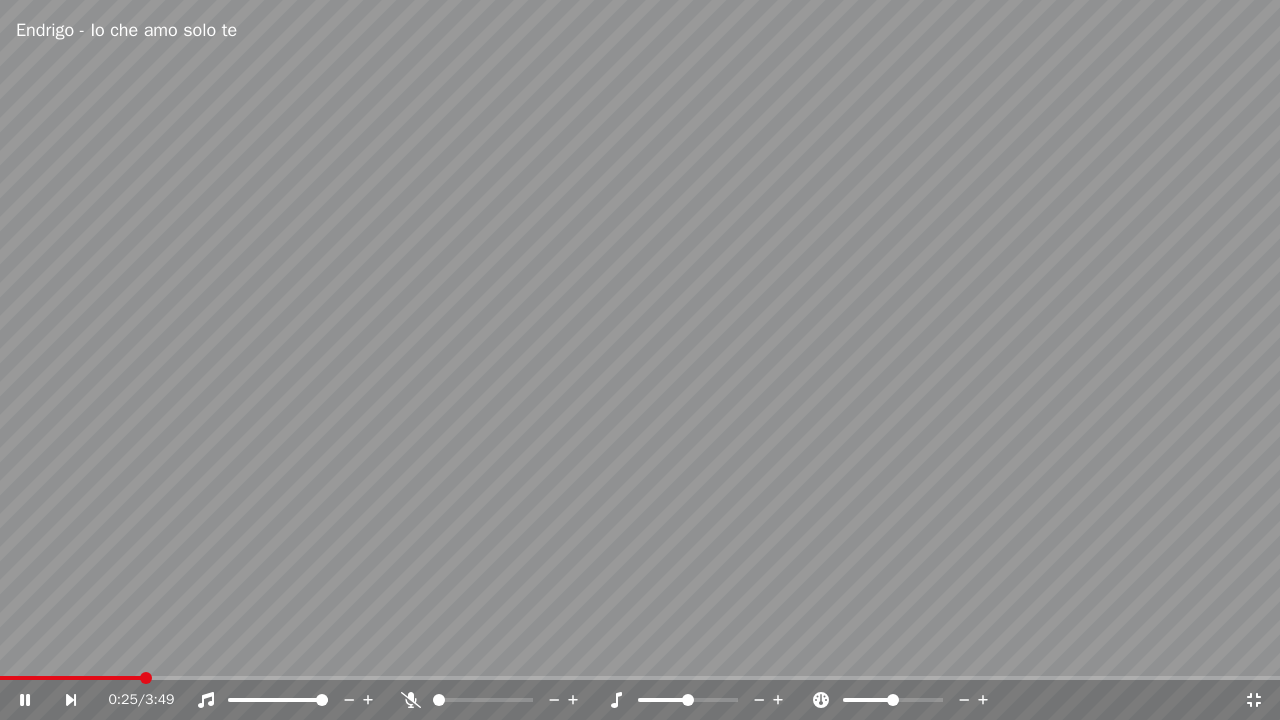 click 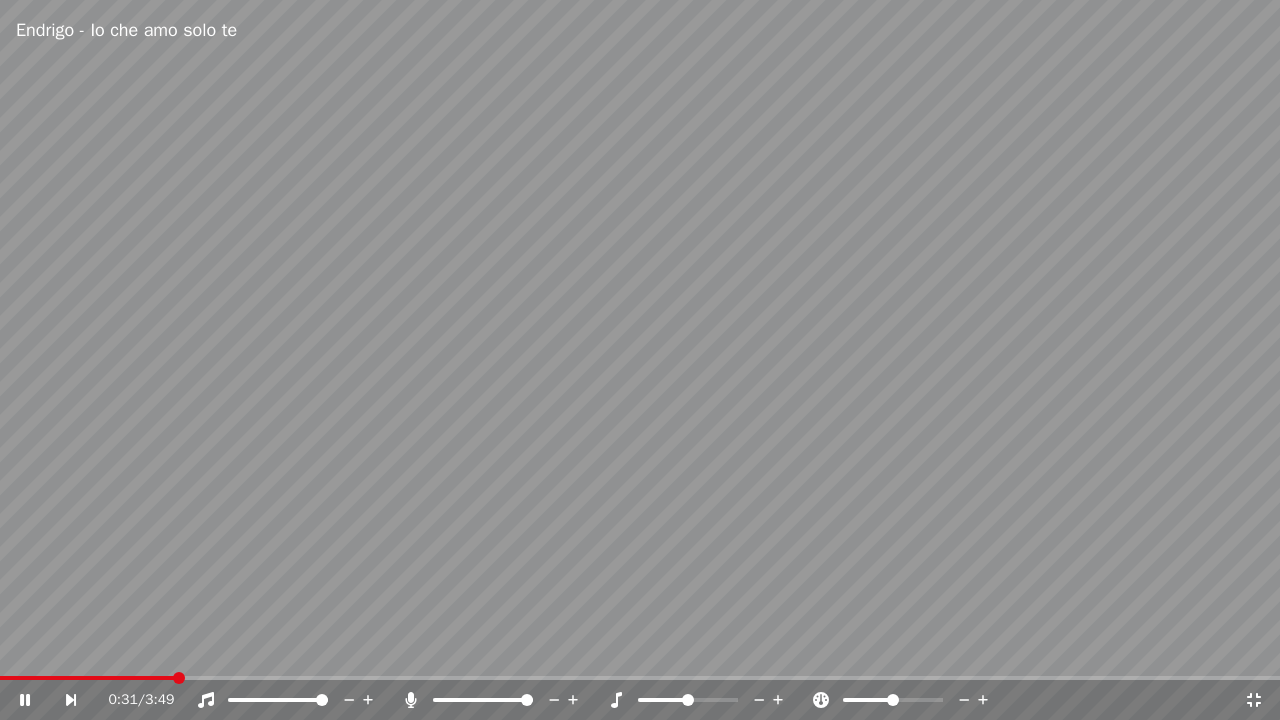 click 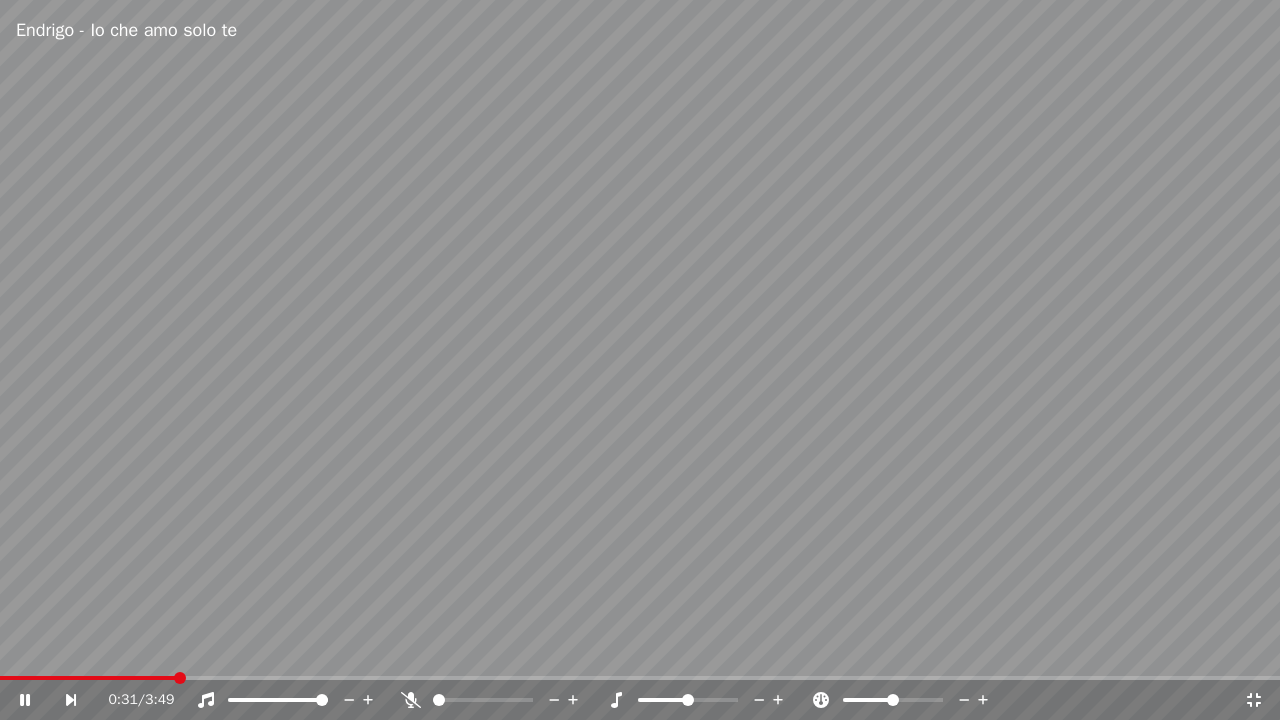 click 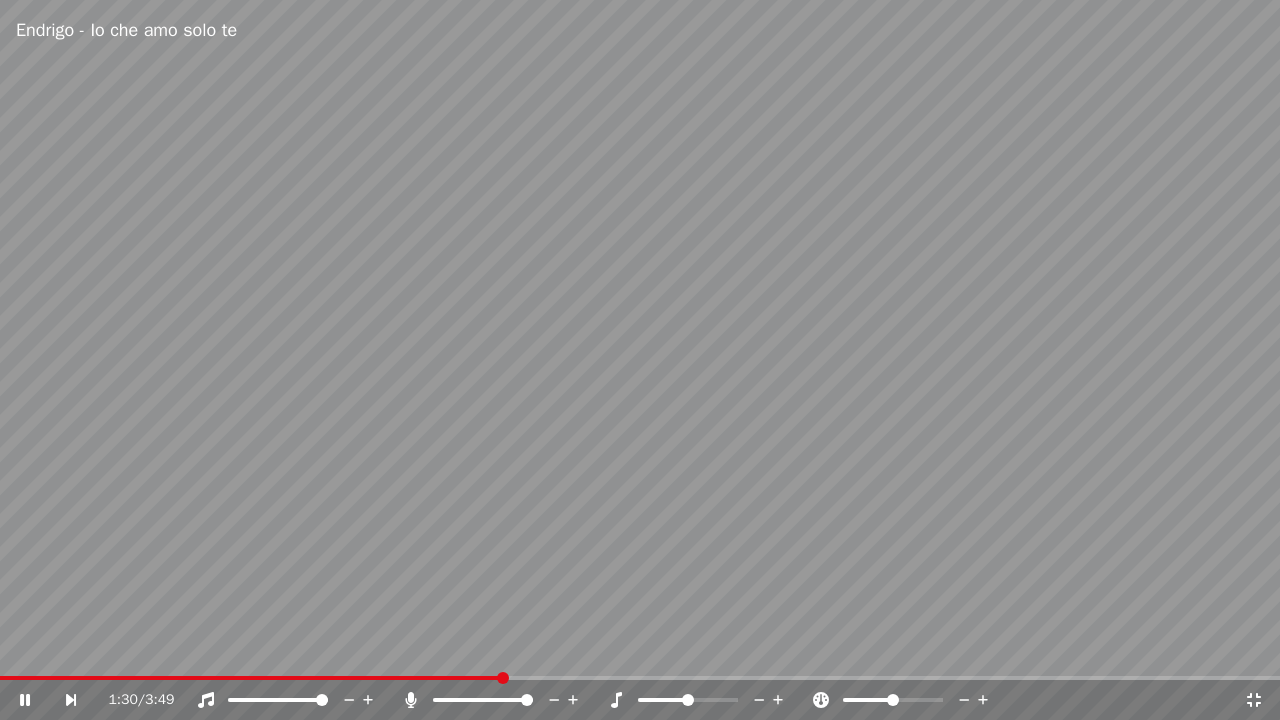 click 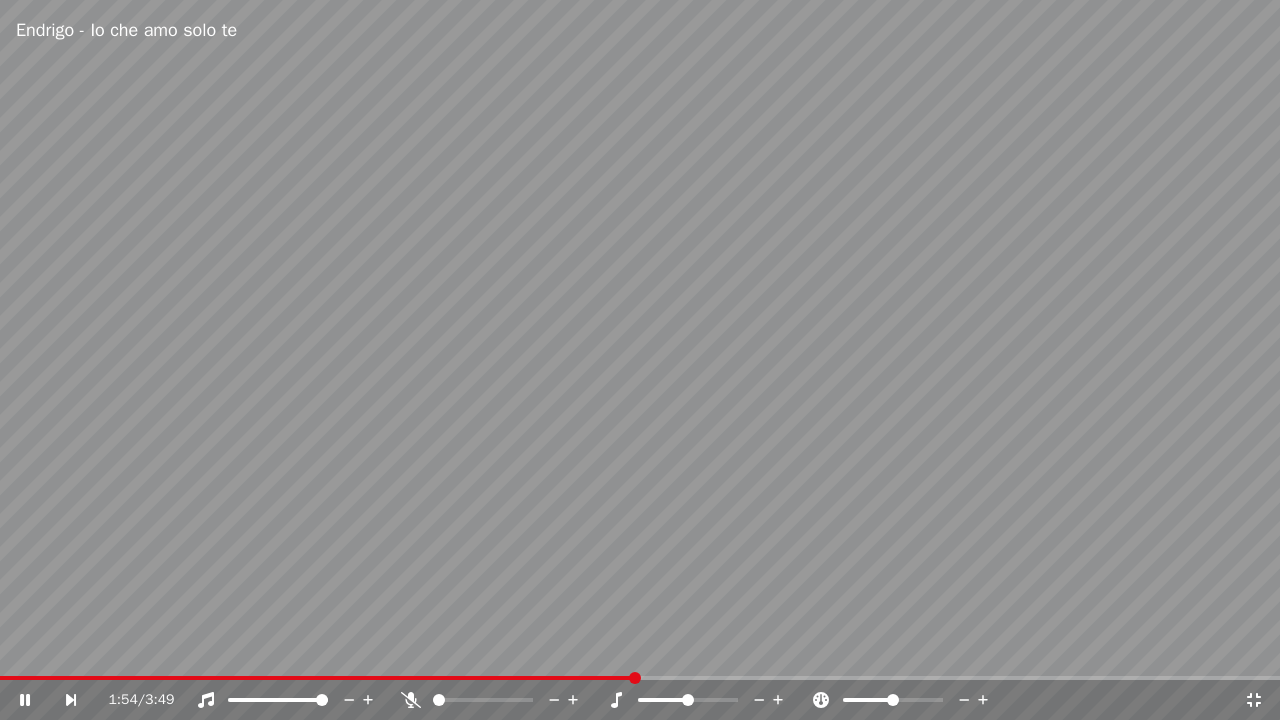 click 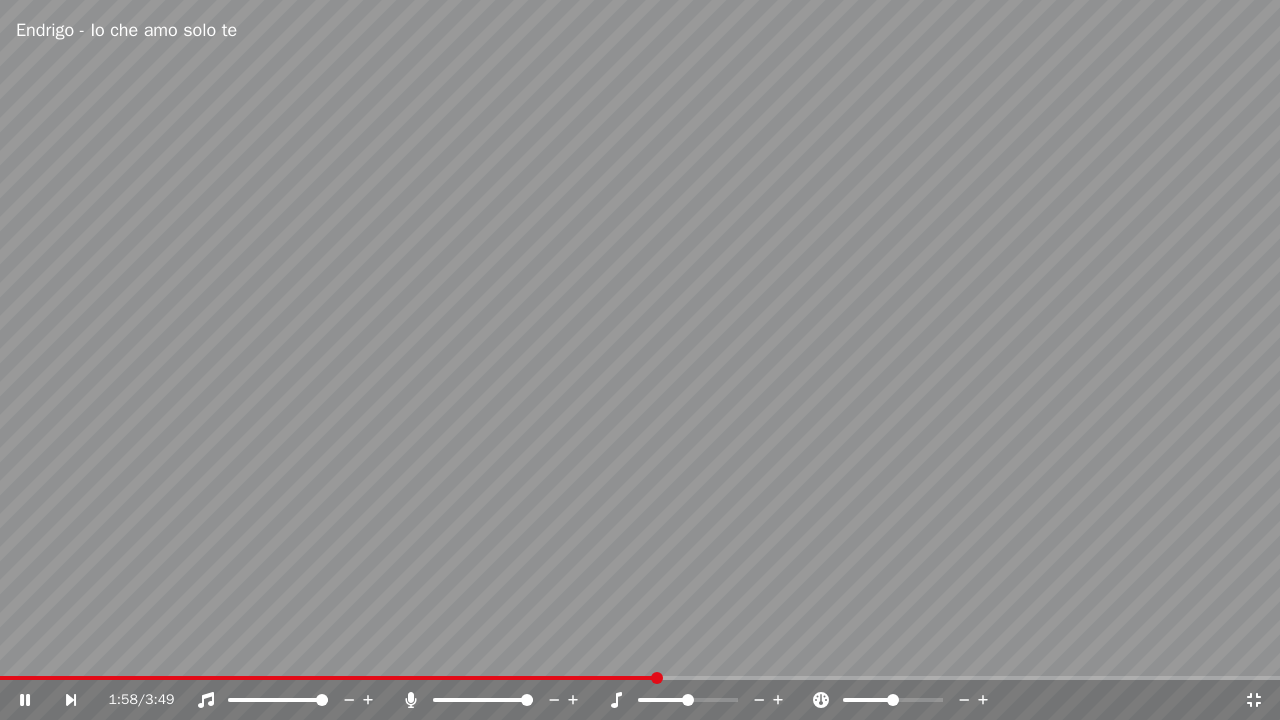 click at bounding box center (640, 360) 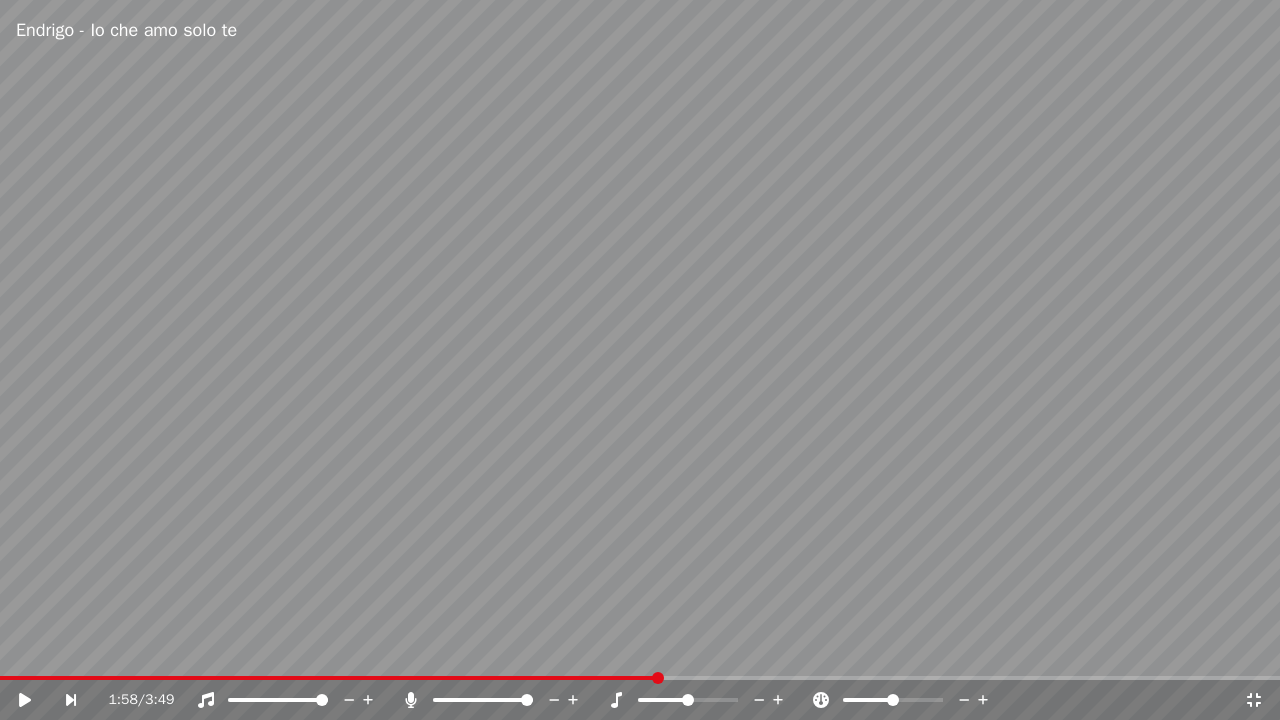 click on "1:58  /  3:49" at bounding box center (640, 700) 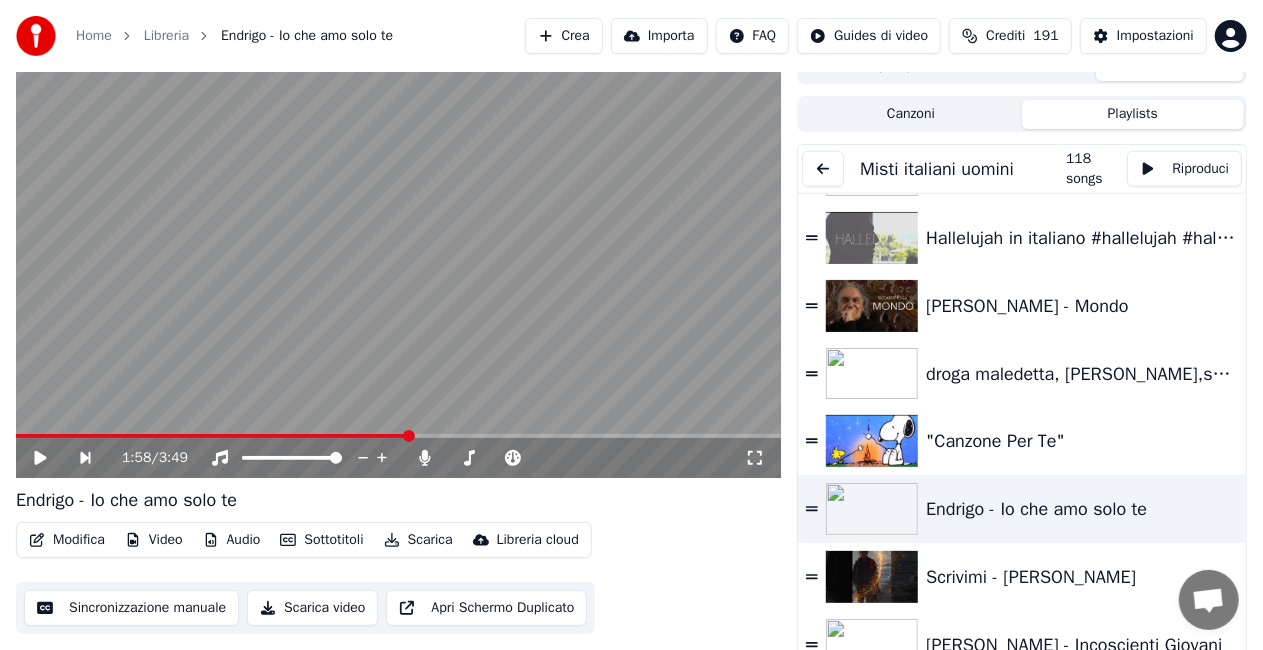 click at bounding box center [823, 169] 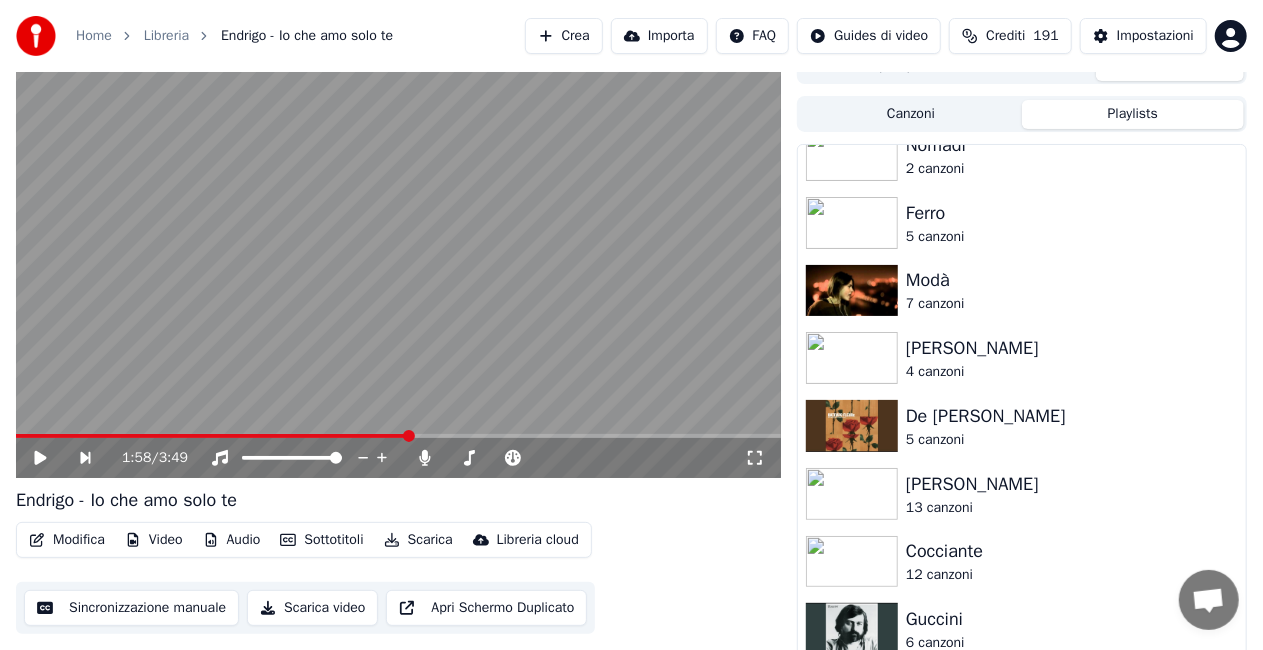 scroll, scrollTop: 0, scrollLeft: 0, axis: both 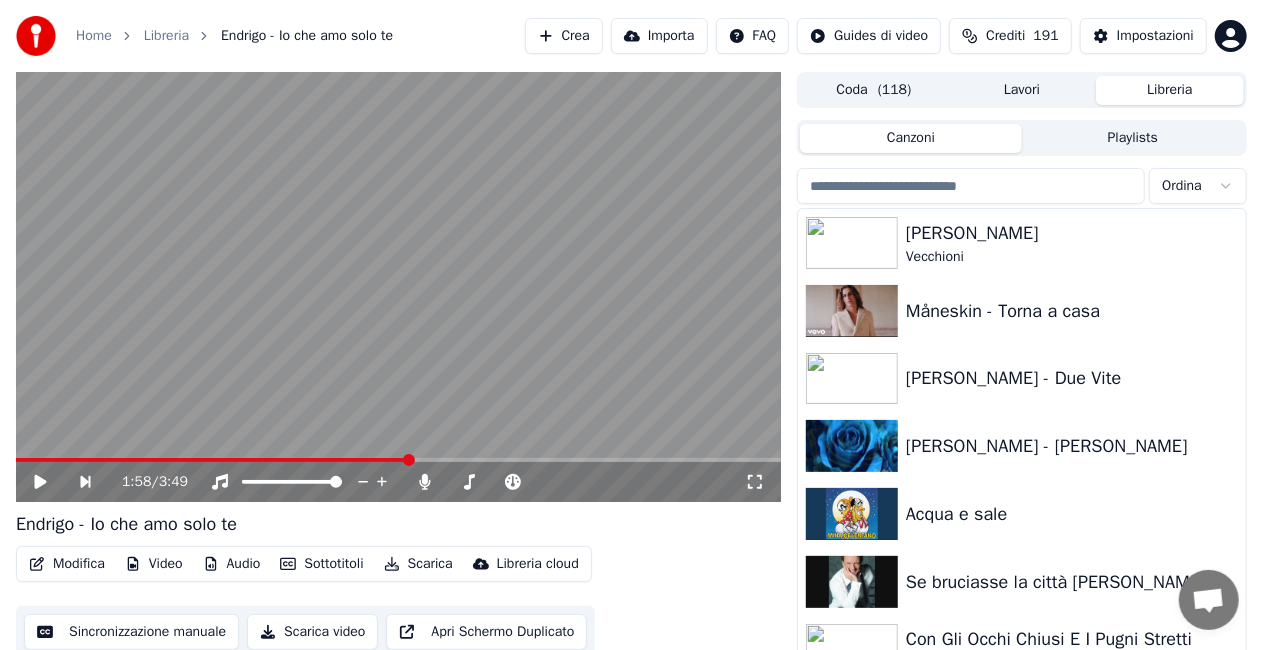 click on "Canzoni" at bounding box center (911, 138) 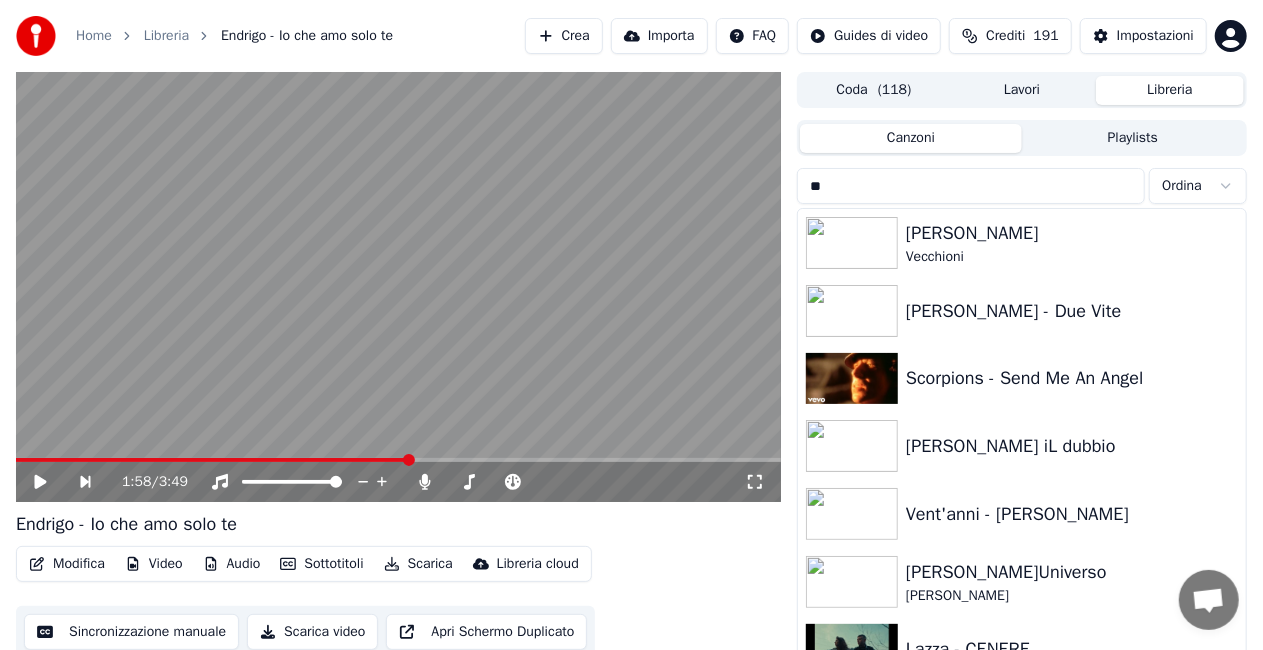 type on "*" 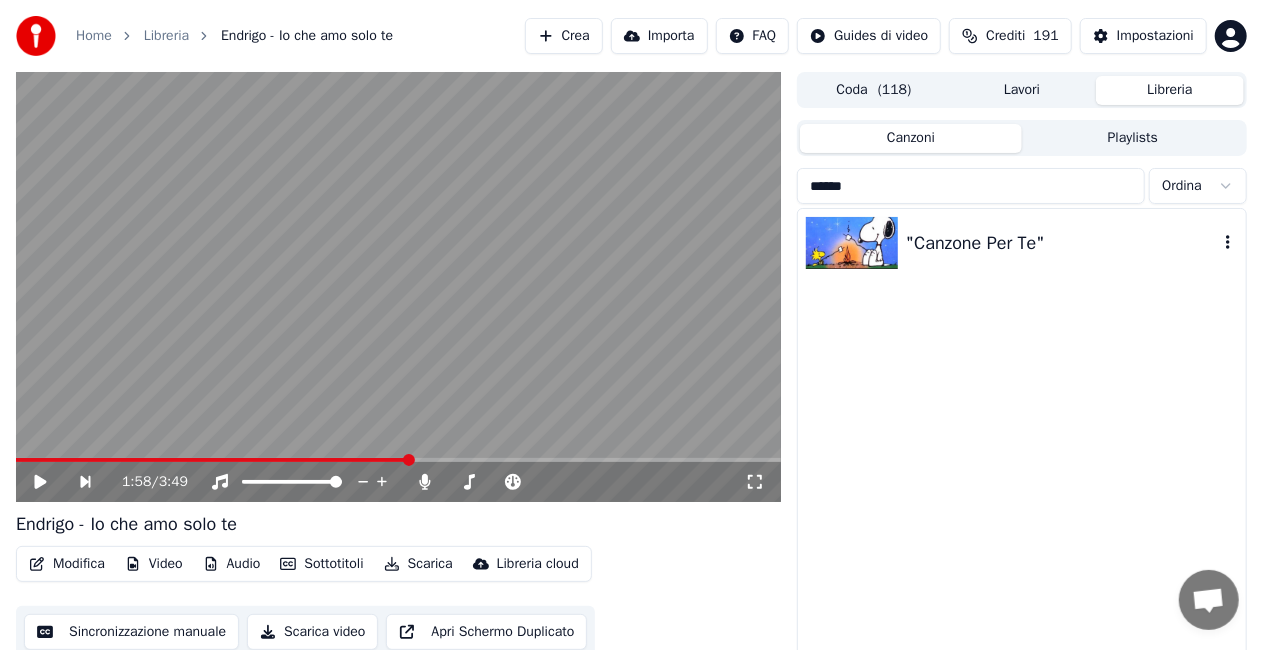 type on "******" 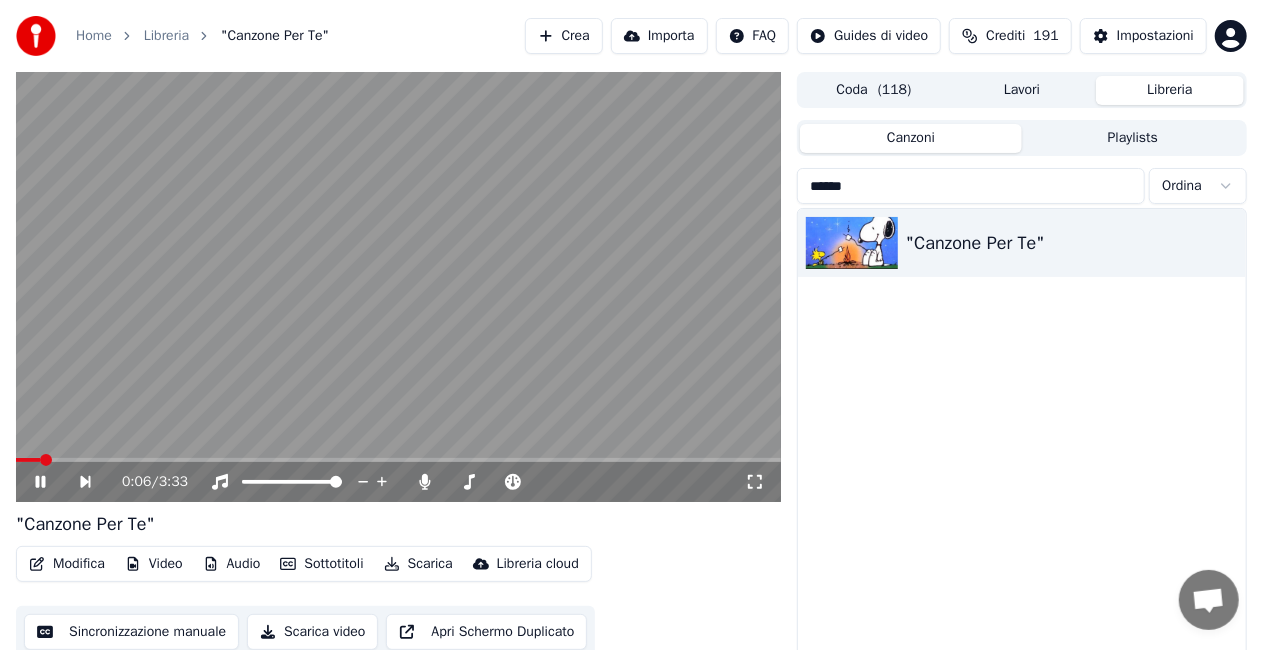 click 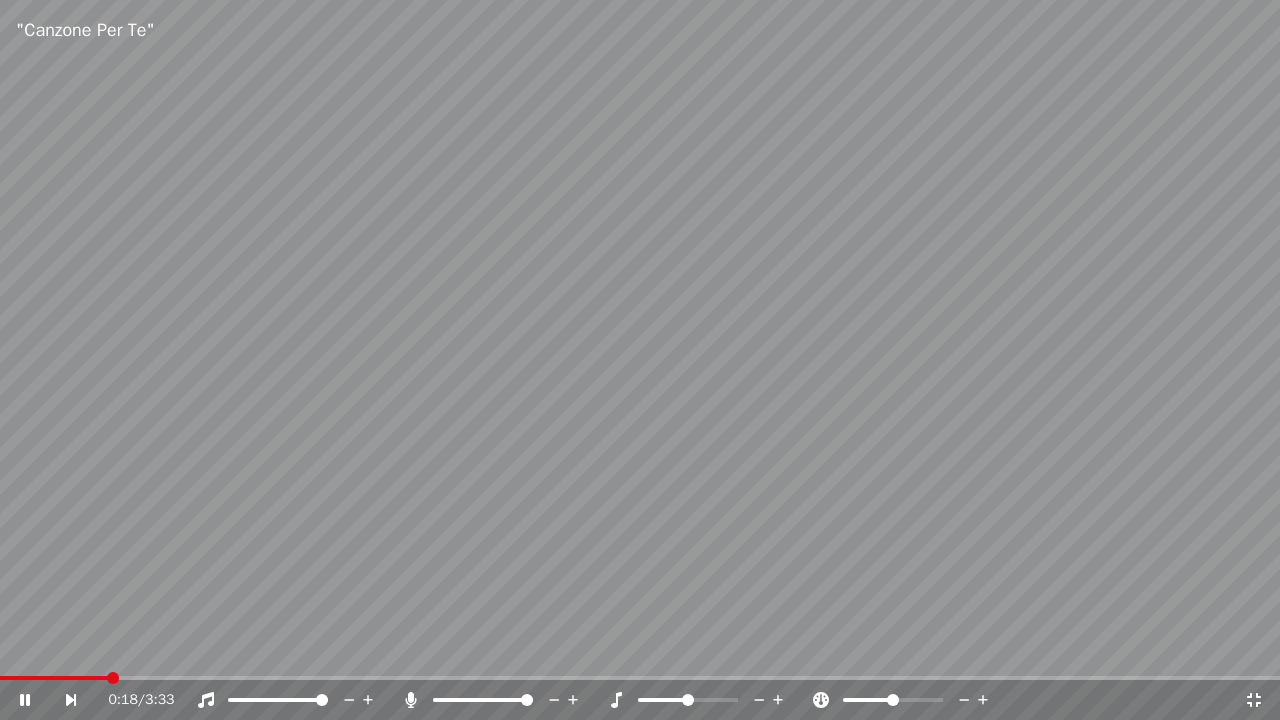 click at bounding box center (640, 678) 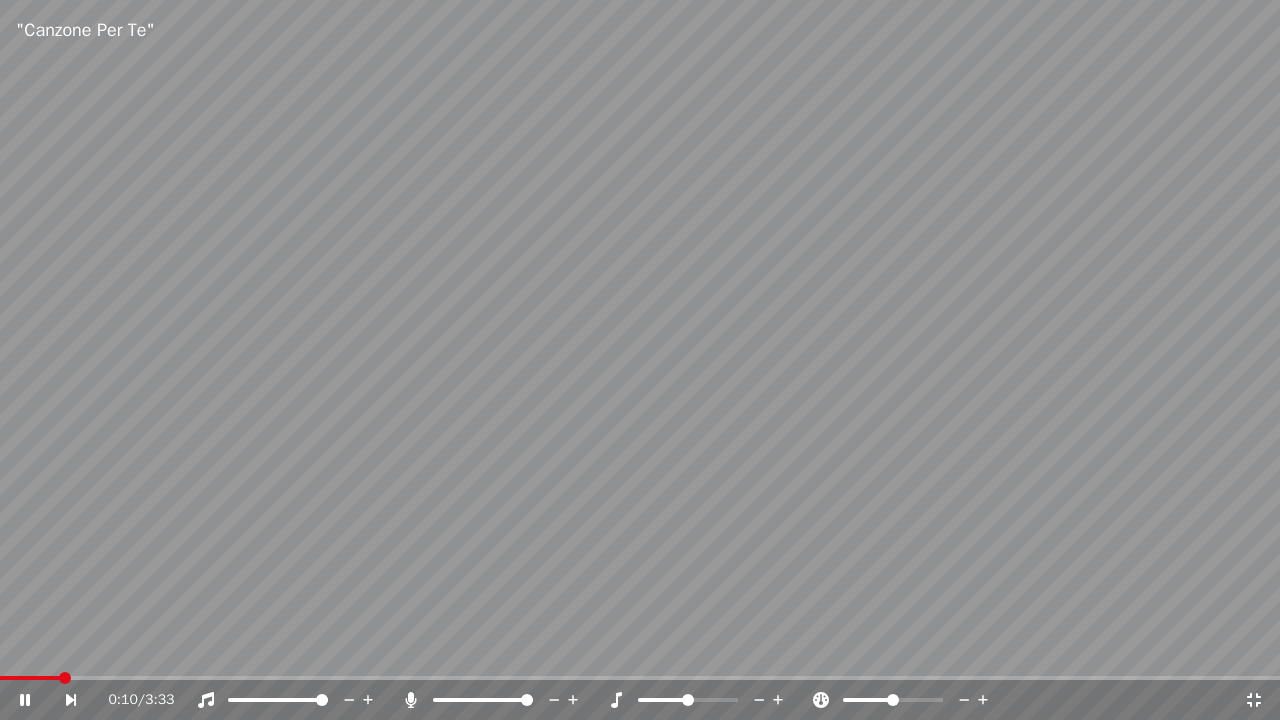 click at bounding box center (30, 678) 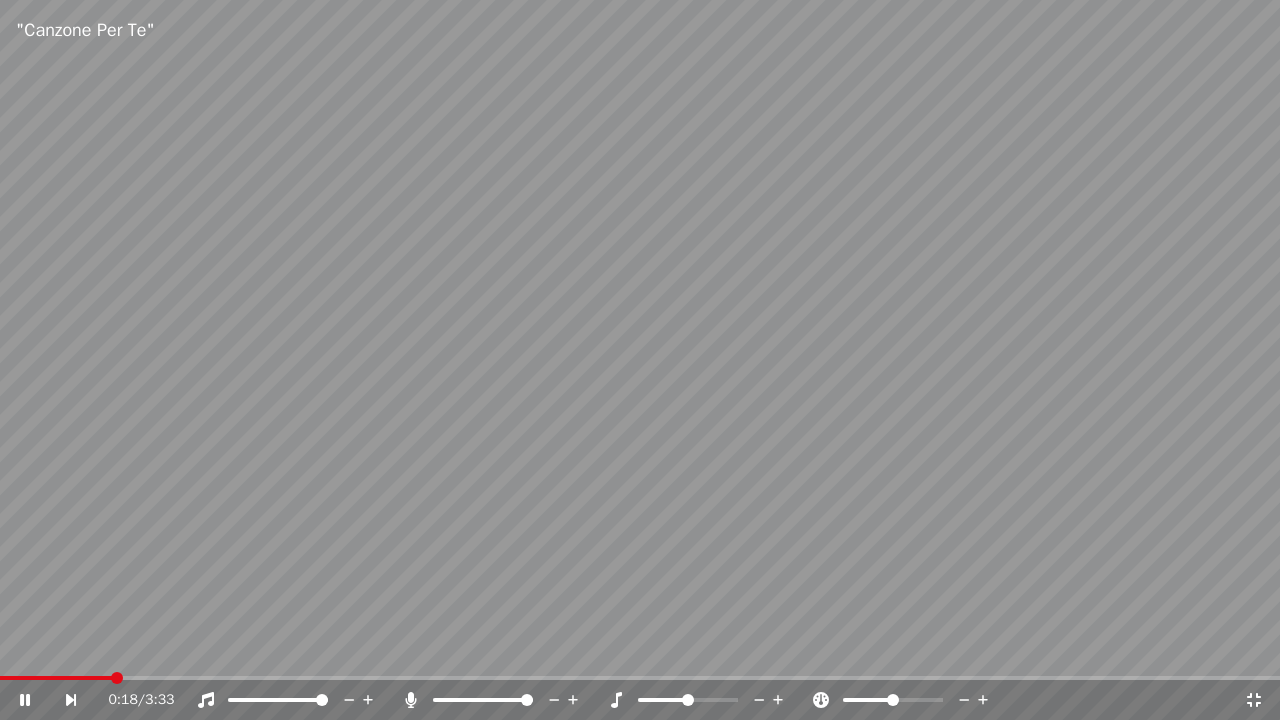 click at bounding box center [491, 700] 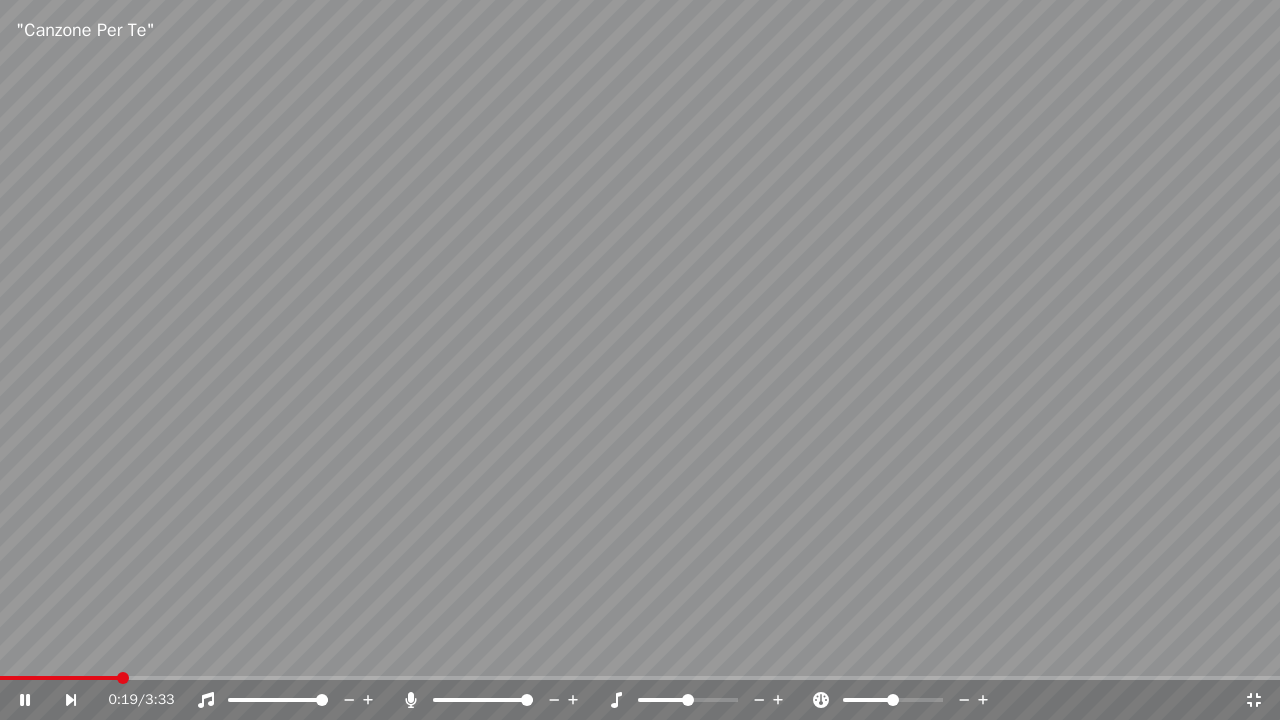 click 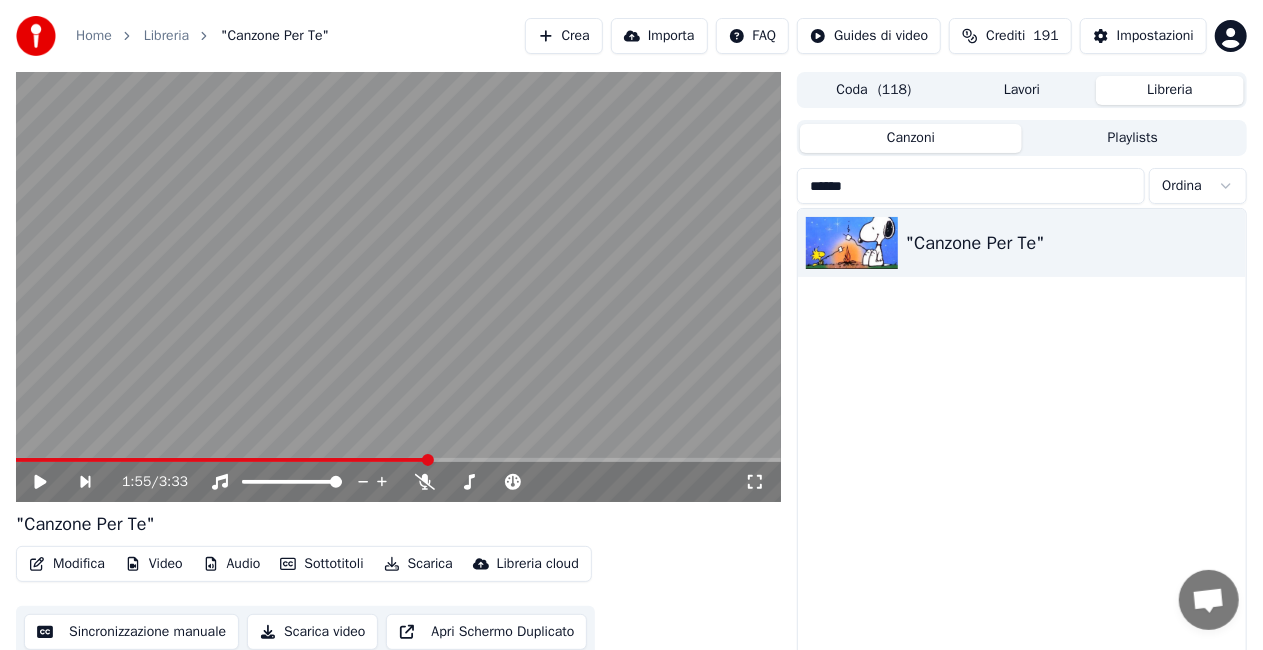 click on "******" at bounding box center [971, 186] 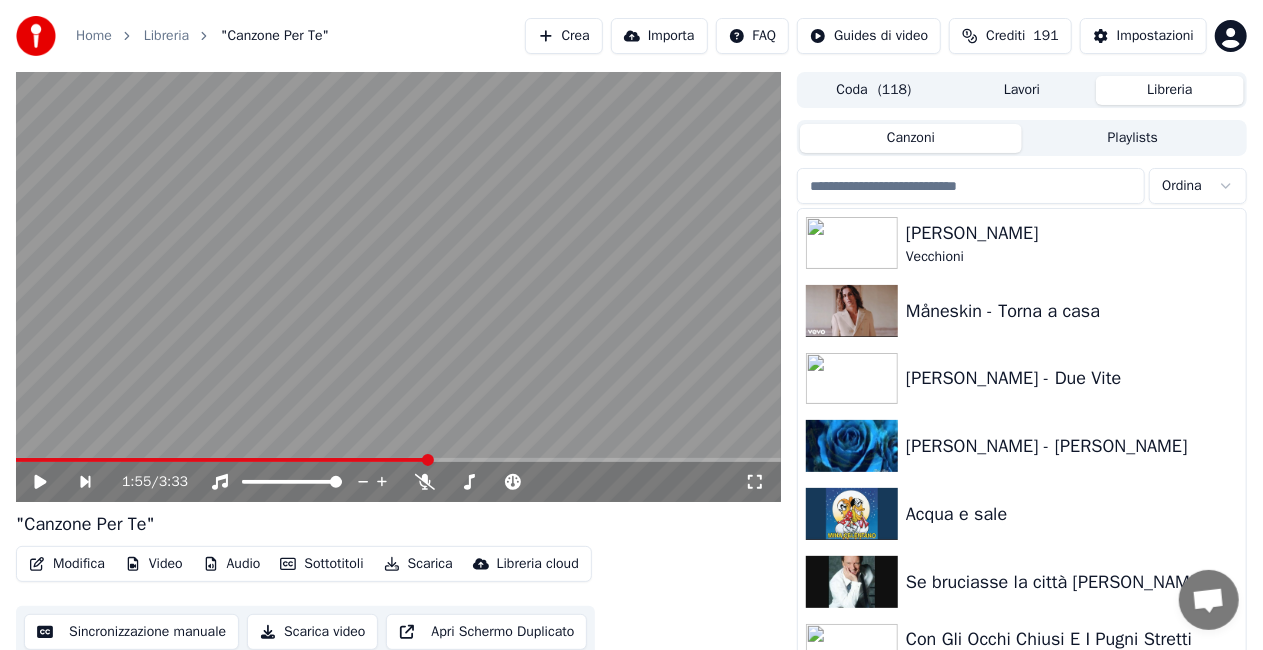 type 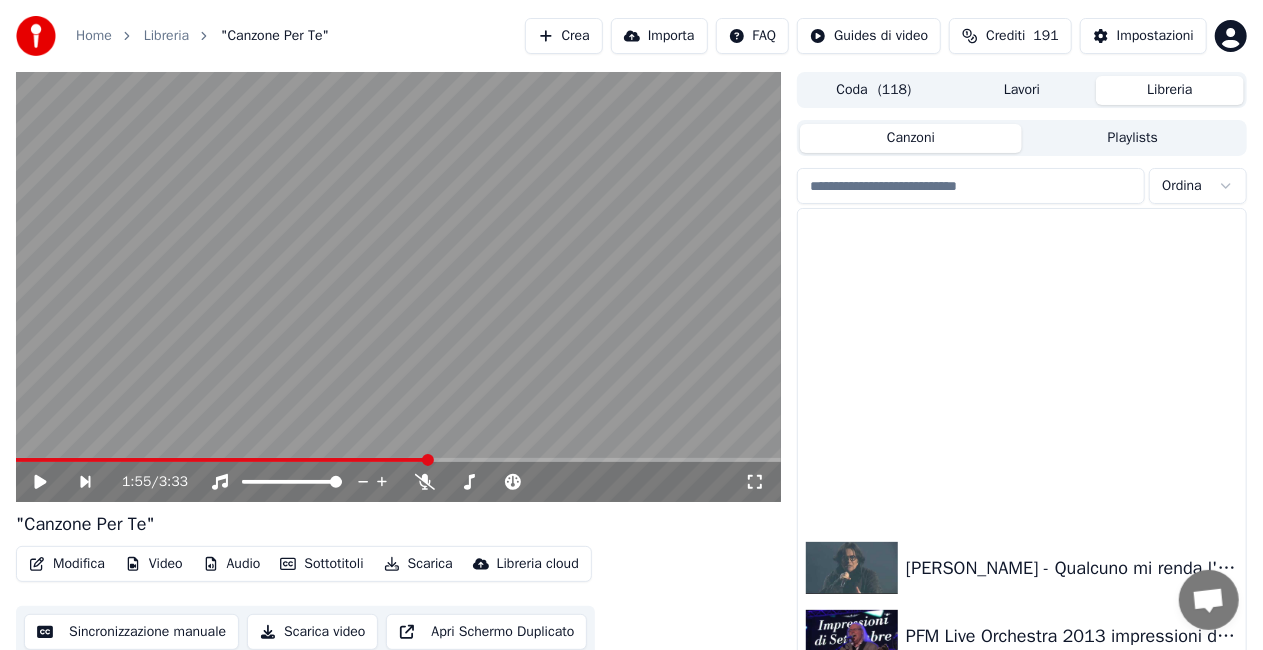 scroll, scrollTop: 27936, scrollLeft: 0, axis: vertical 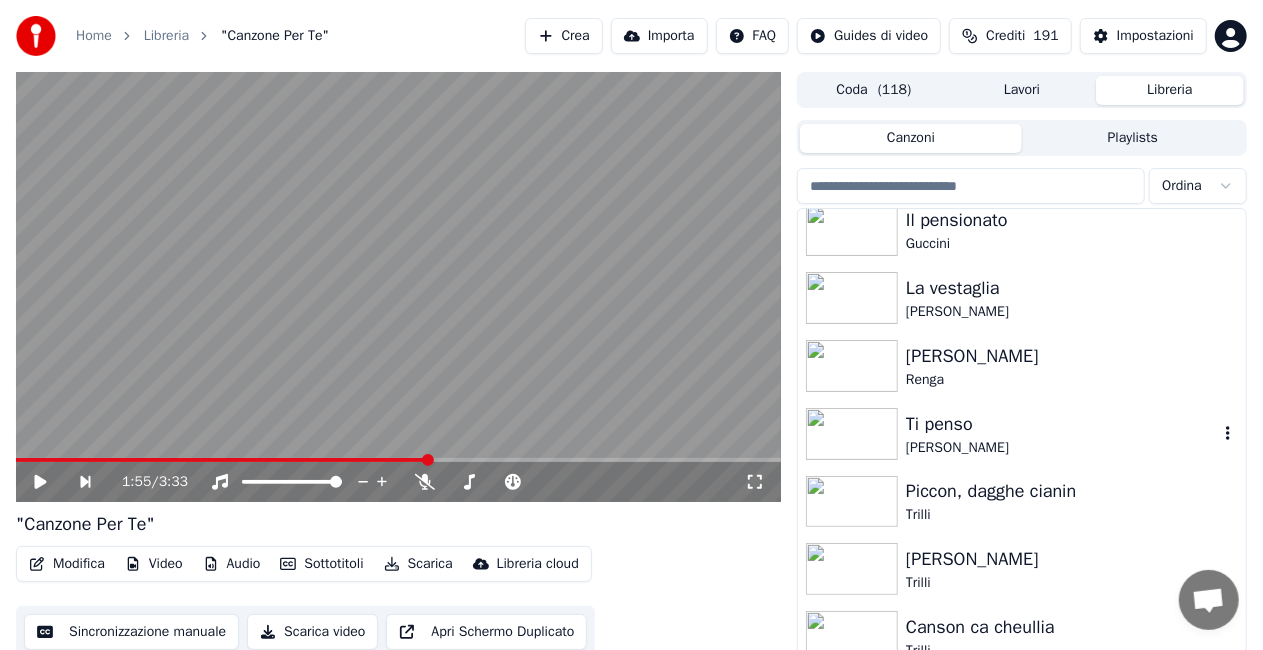 click on "[PERSON_NAME]" at bounding box center [1062, 448] 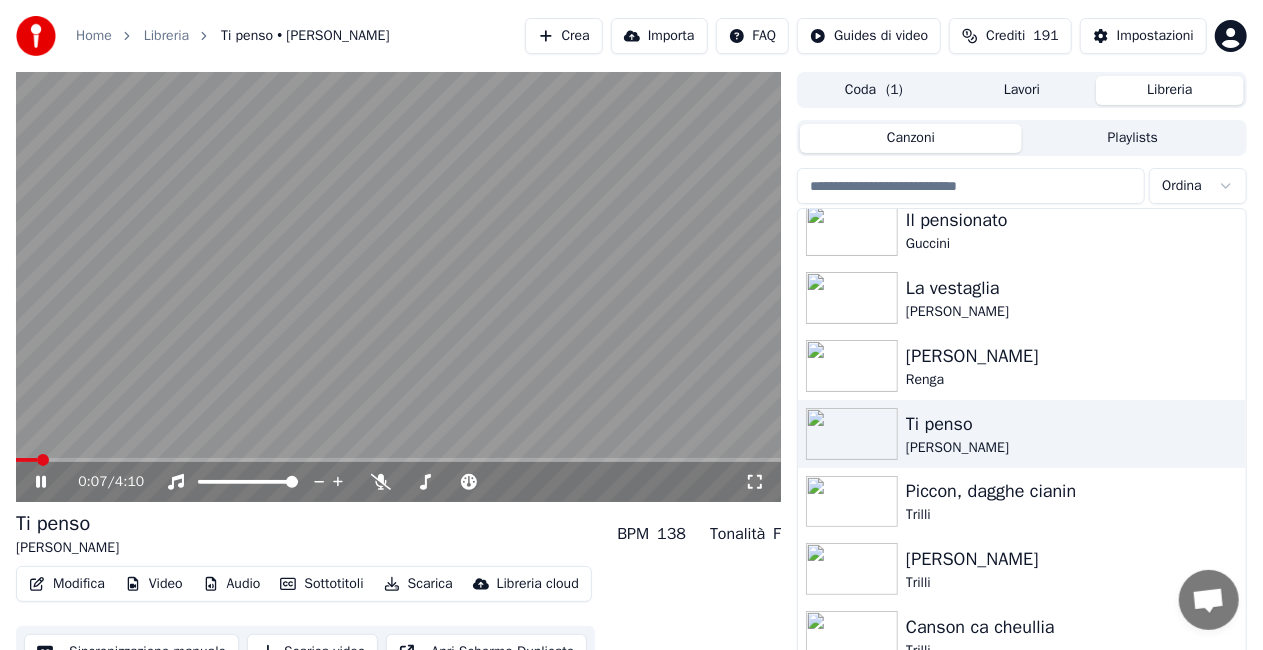 click 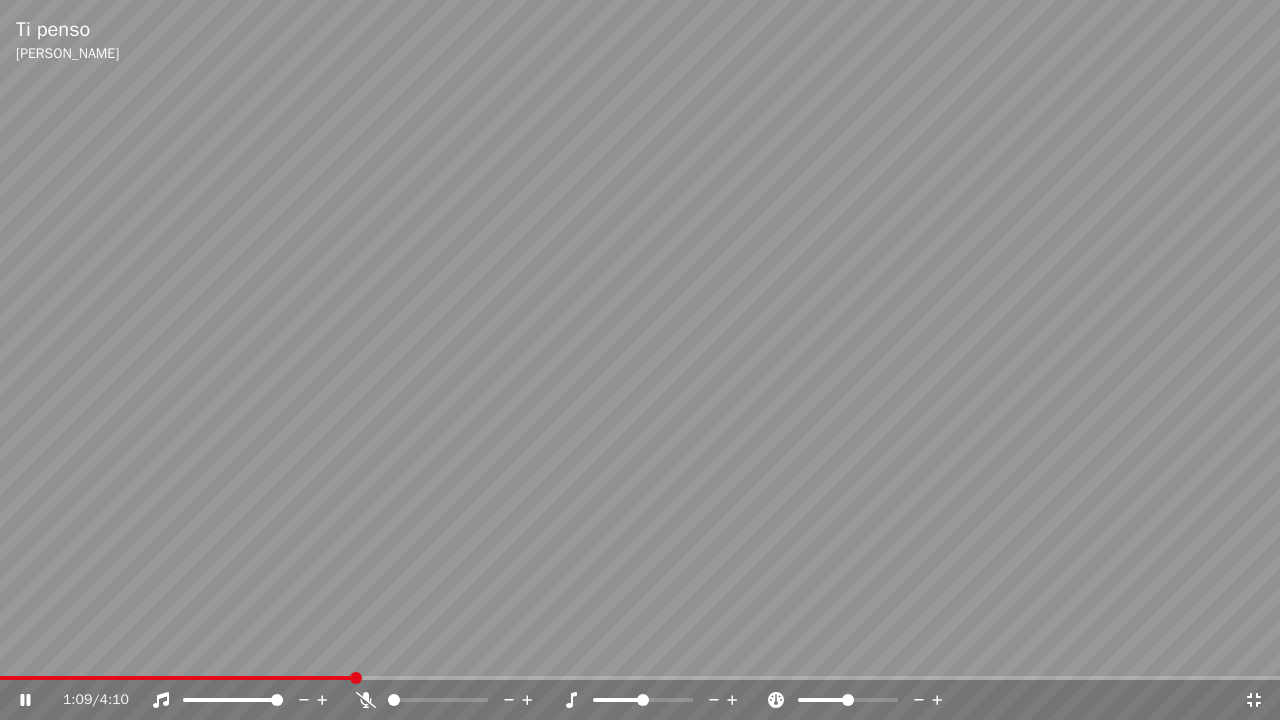 click 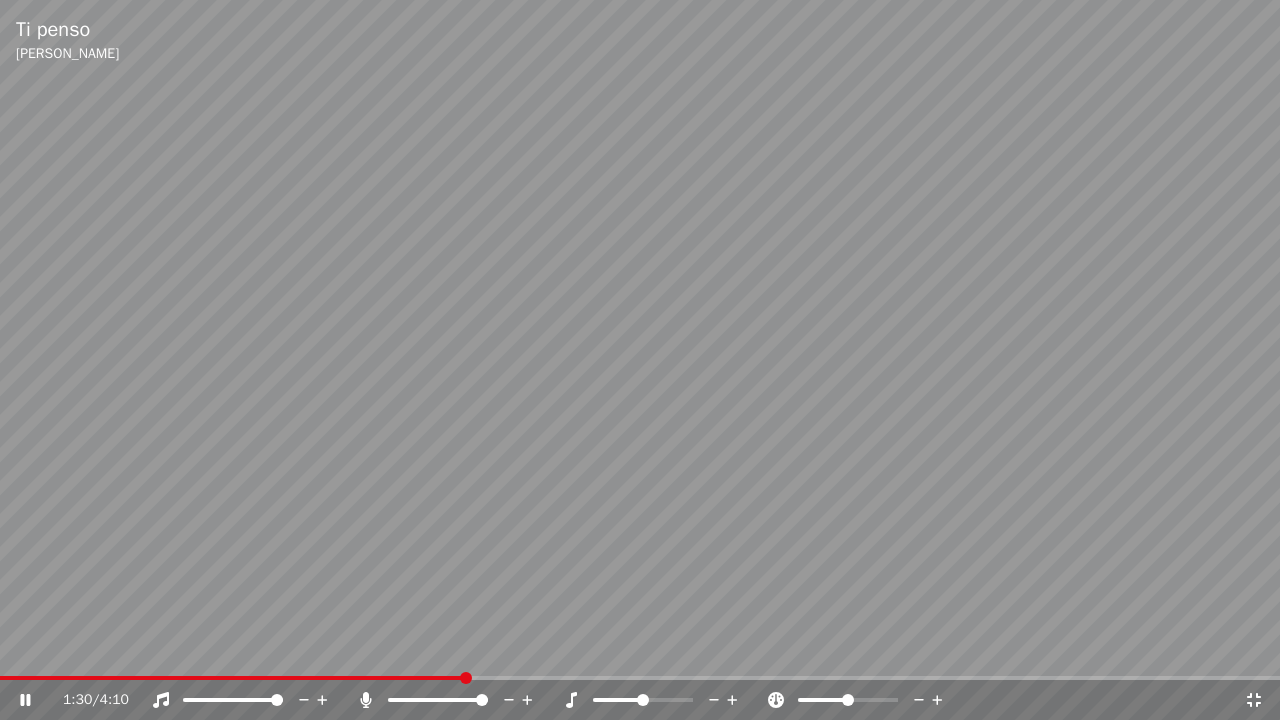 click on "1:30  /  4:10" at bounding box center (640, 700) 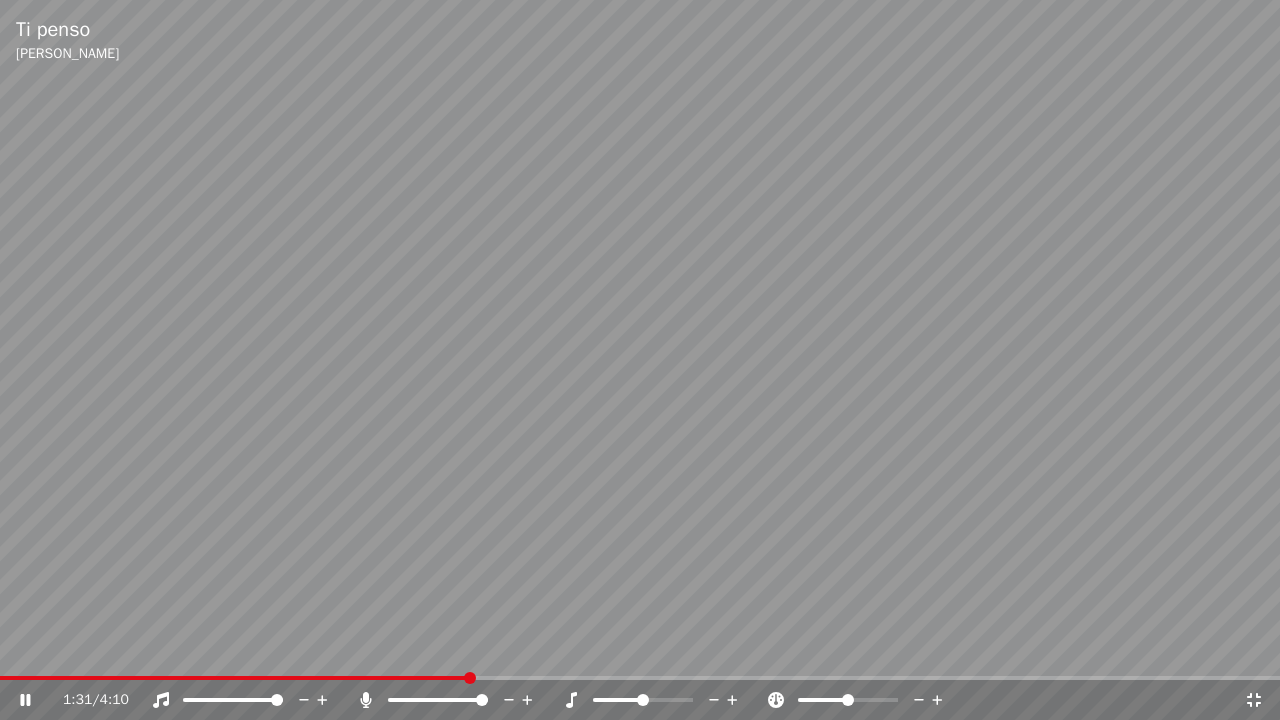 click on "1:31  /  4:10" at bounding box center (640, 700) 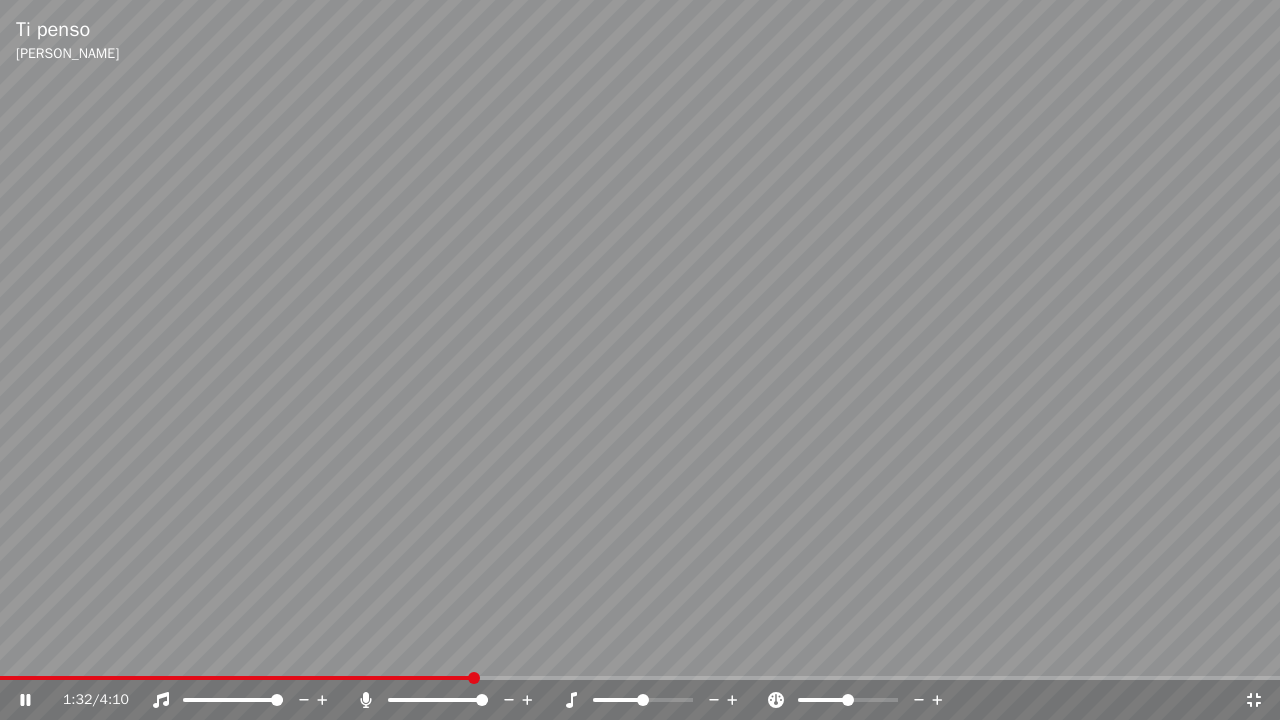 click 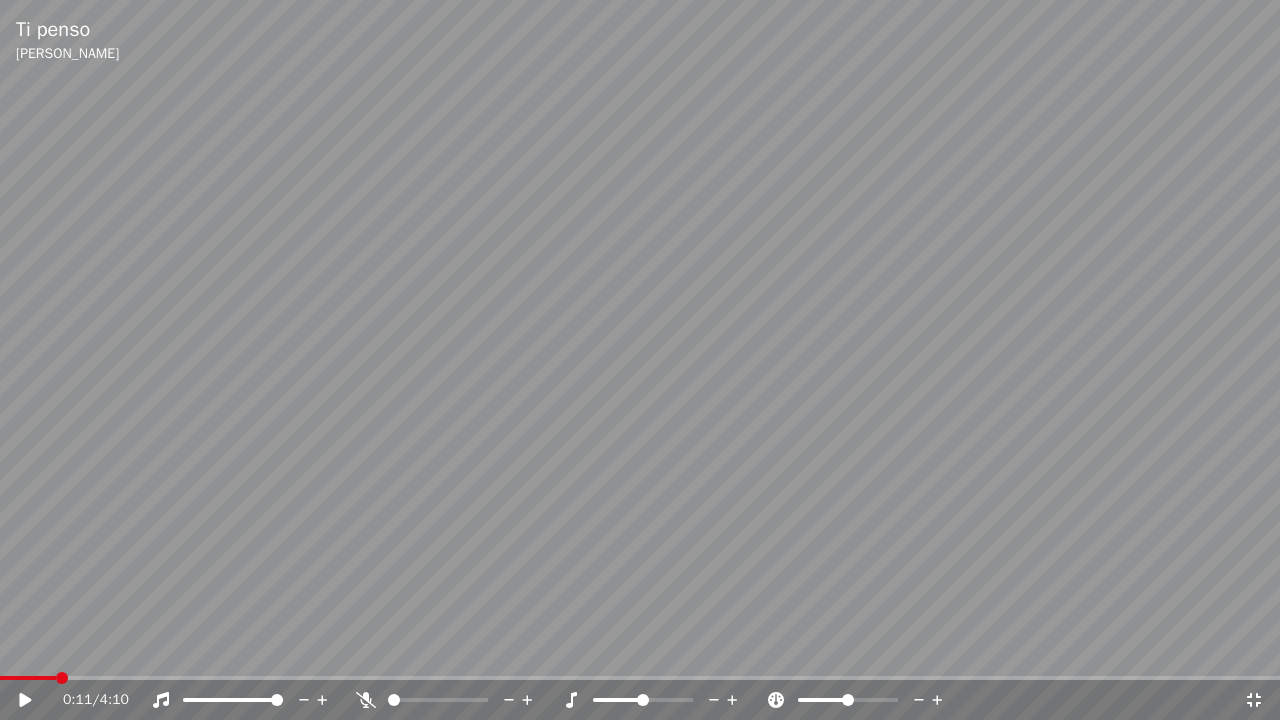 click at bounding box center (28, 678) 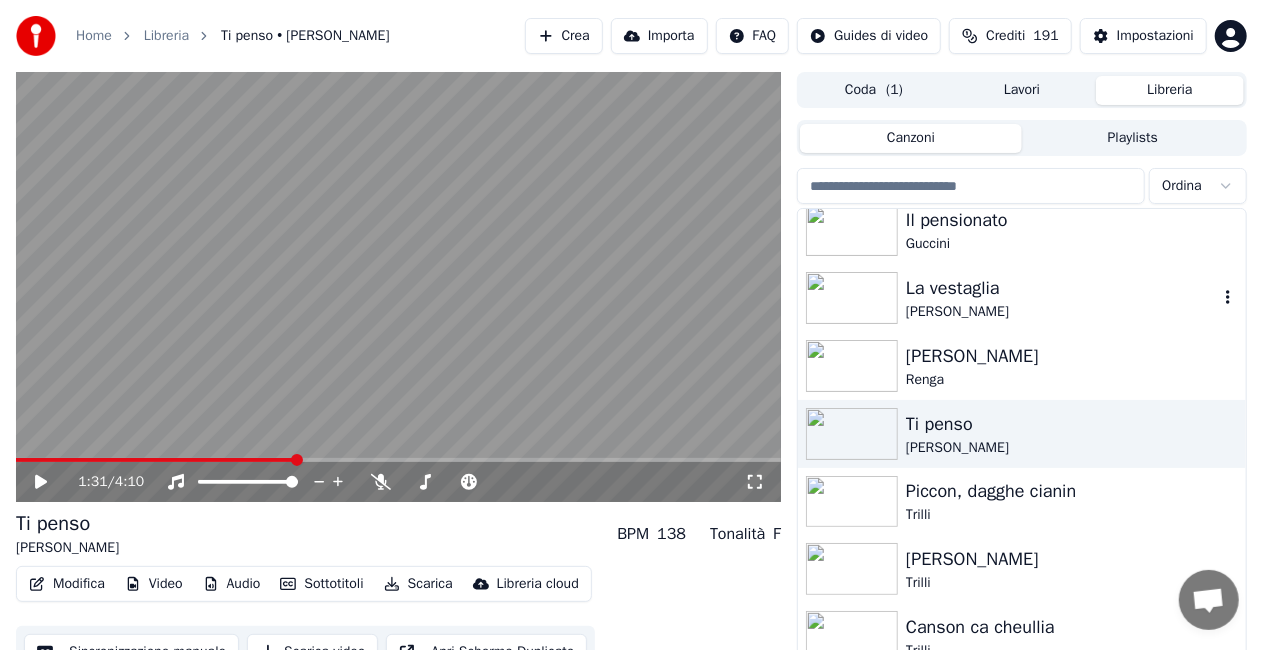 click on "La vestaglia" at bounding box center (1062, 288) 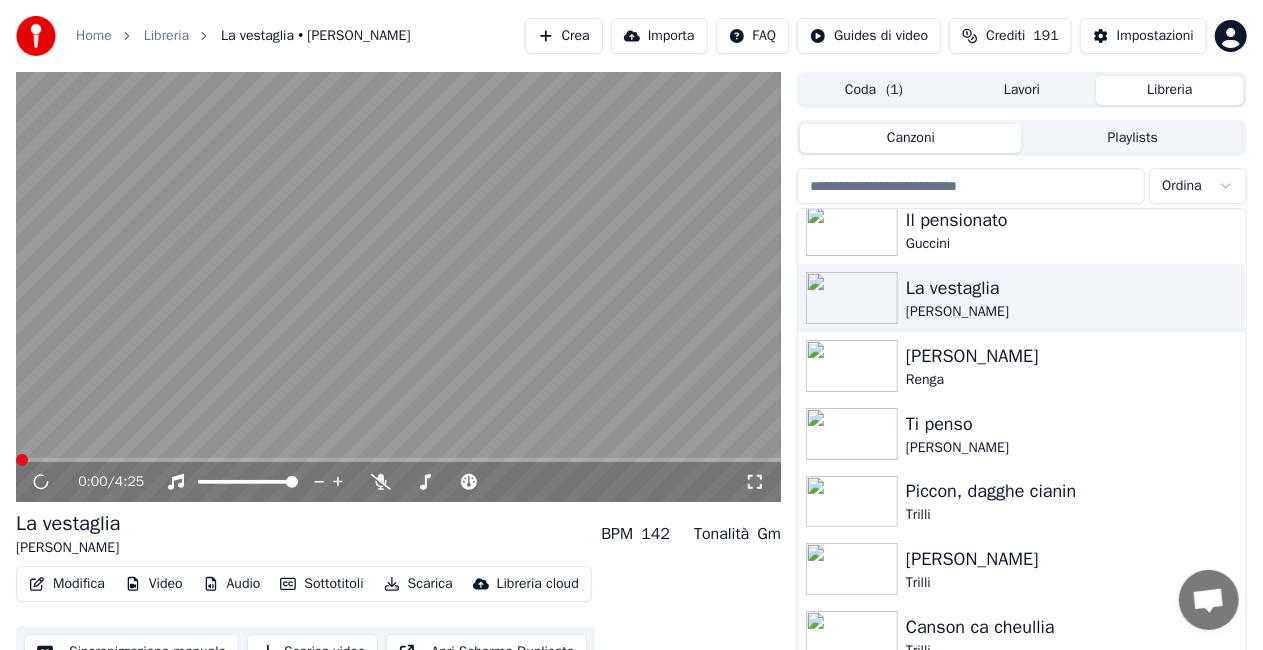 drag, startPoint x: 750, startPoint y: 474, endPoint x: 751, endPoint y: 495, distance: 21.023796 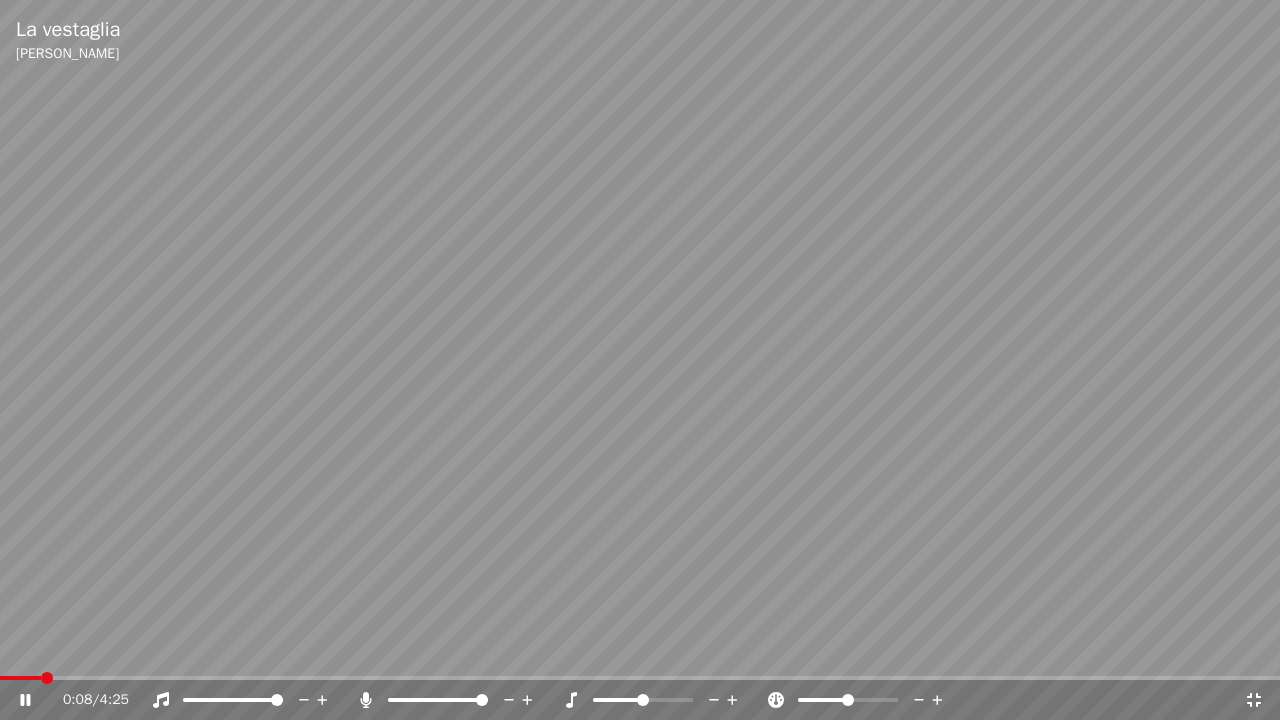 click at bounding box center [482, 700] 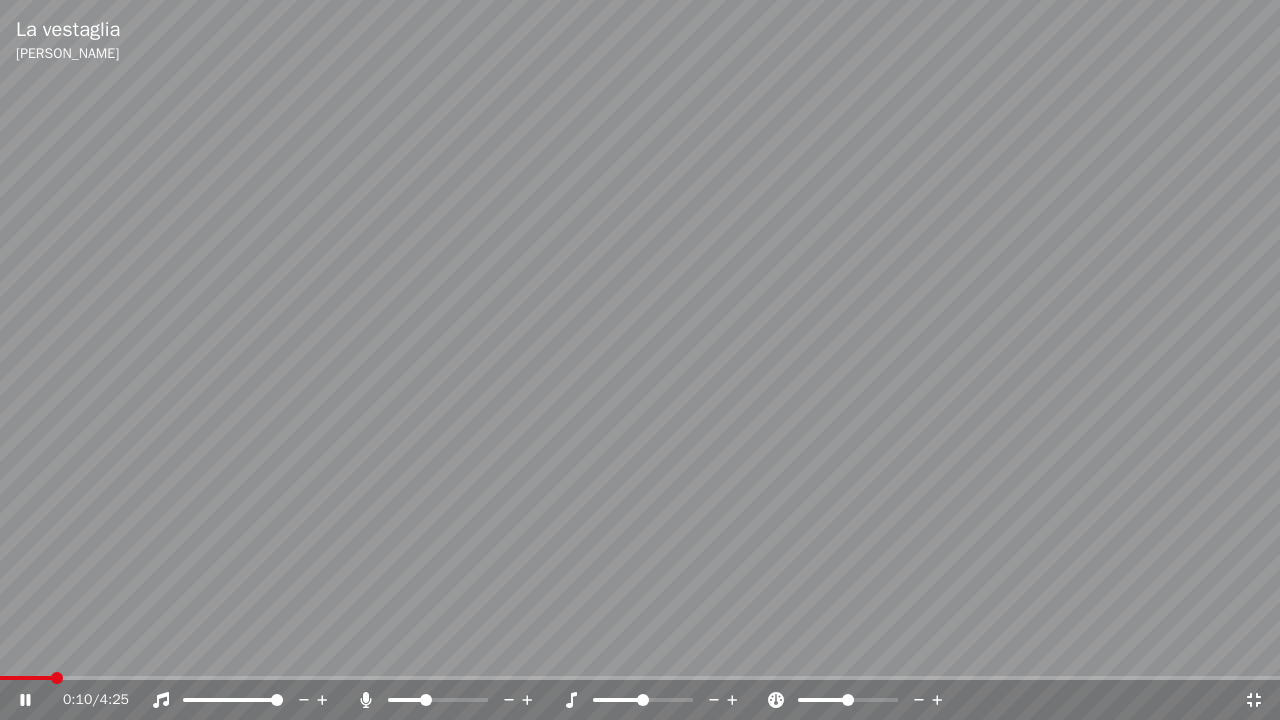 click at bounding box center (426, 700) 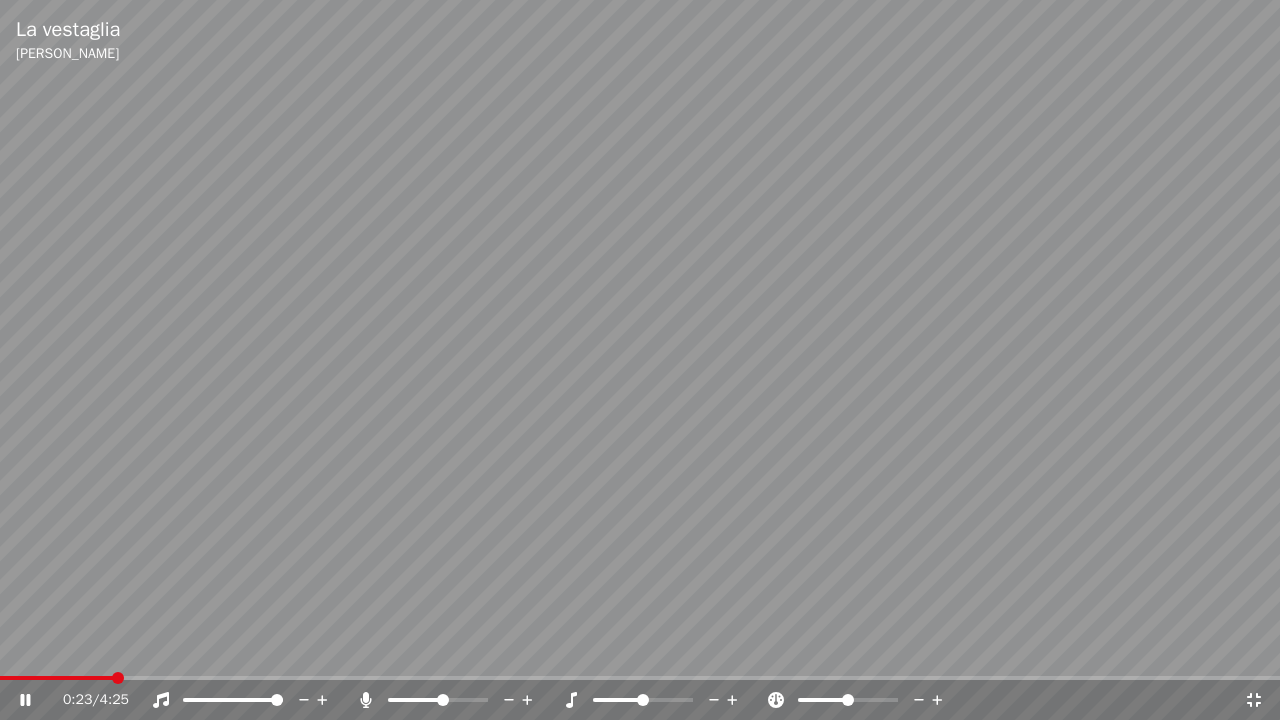 click 